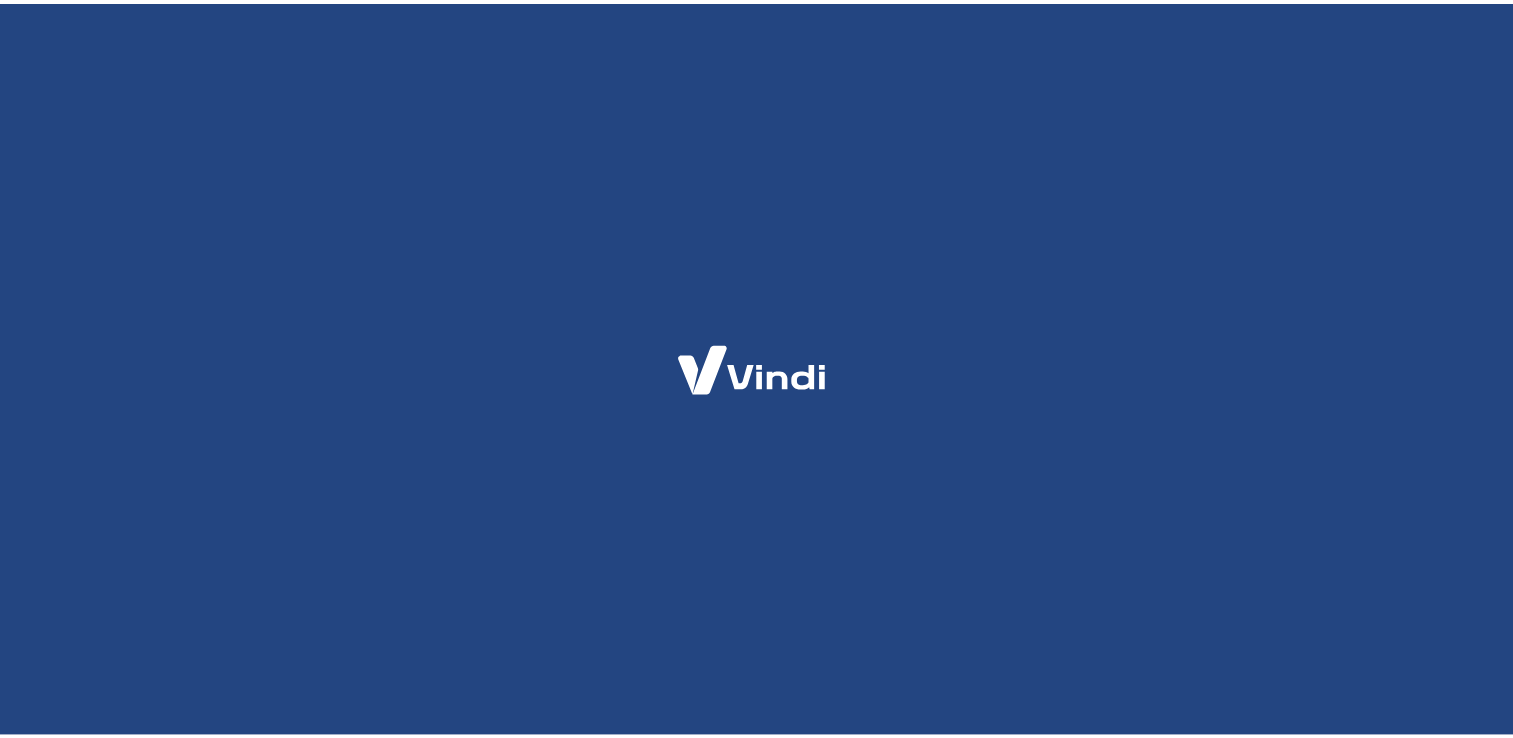 scroll, scrollTop: 0, scrollLeft: 0, axis: both 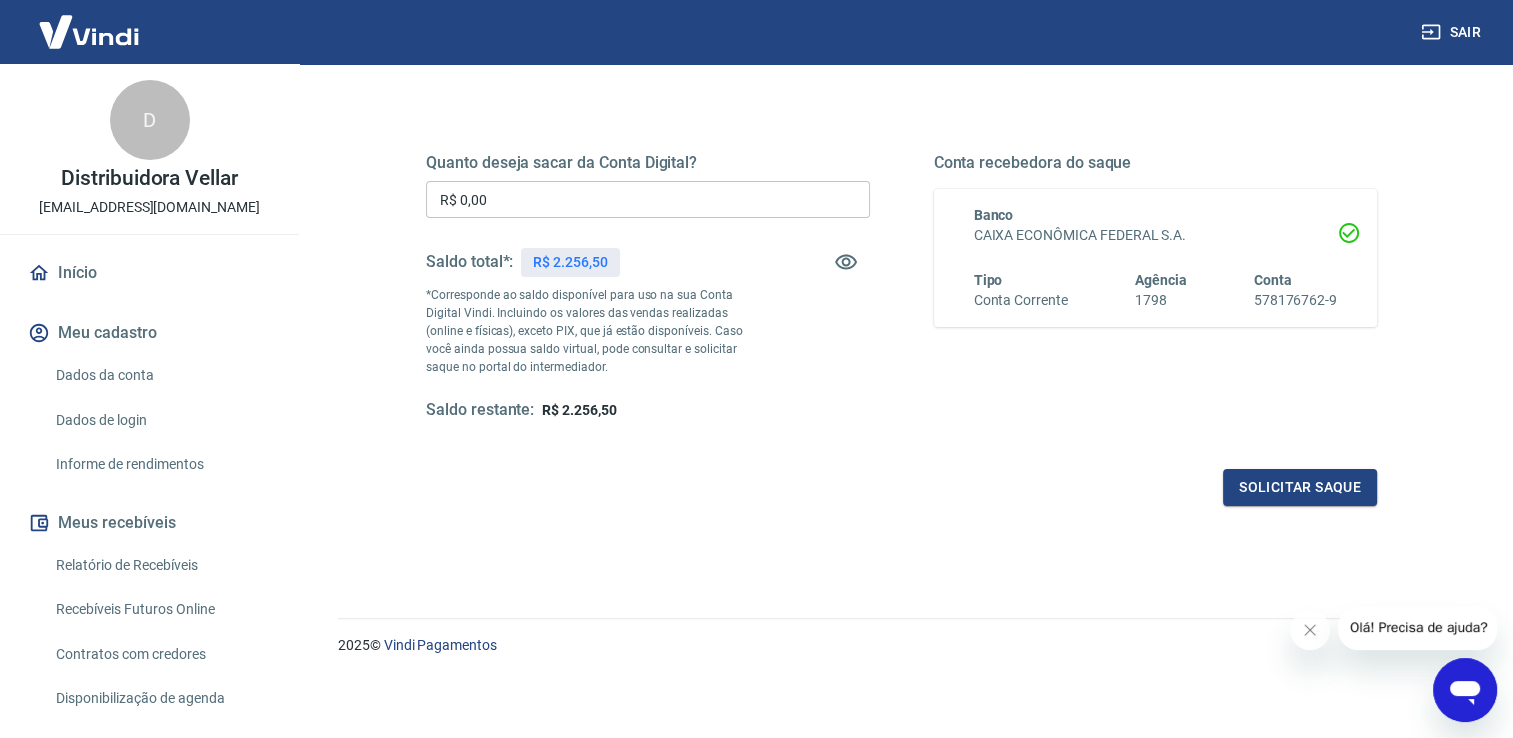 click on "Dados da conta" at bounding box center (161, 375) 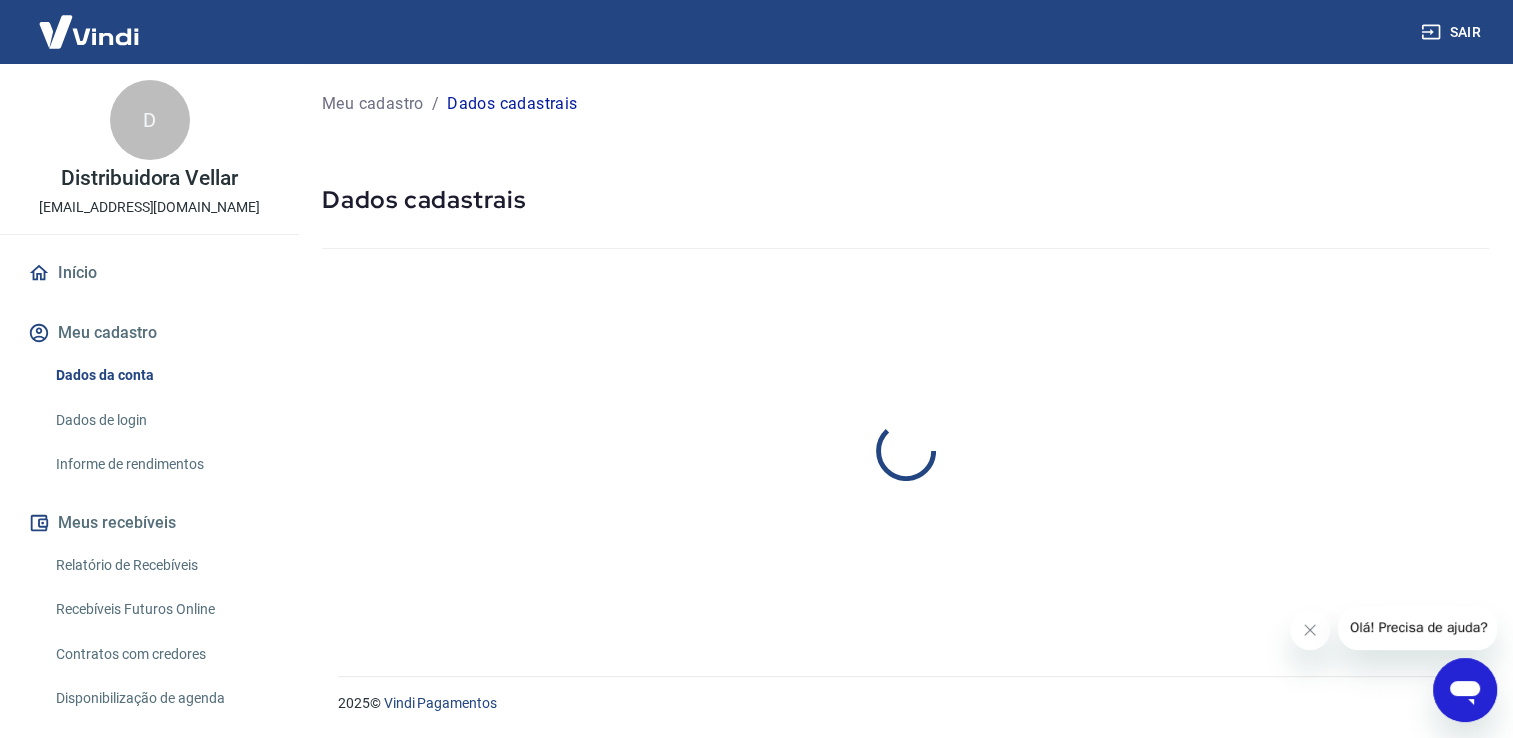scroll, scrollTop: 0, scrollLeft: 0, axis: both 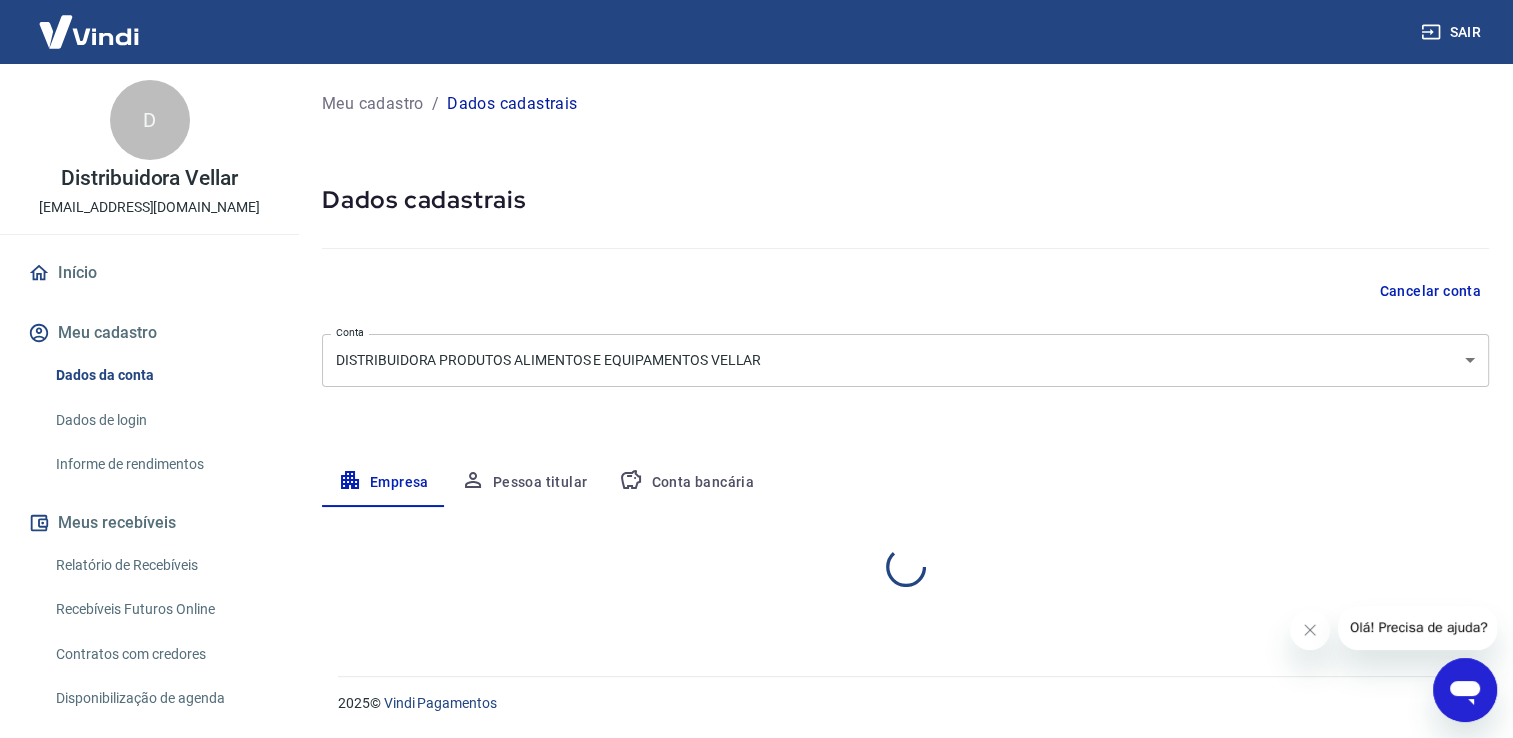 select on "SP" 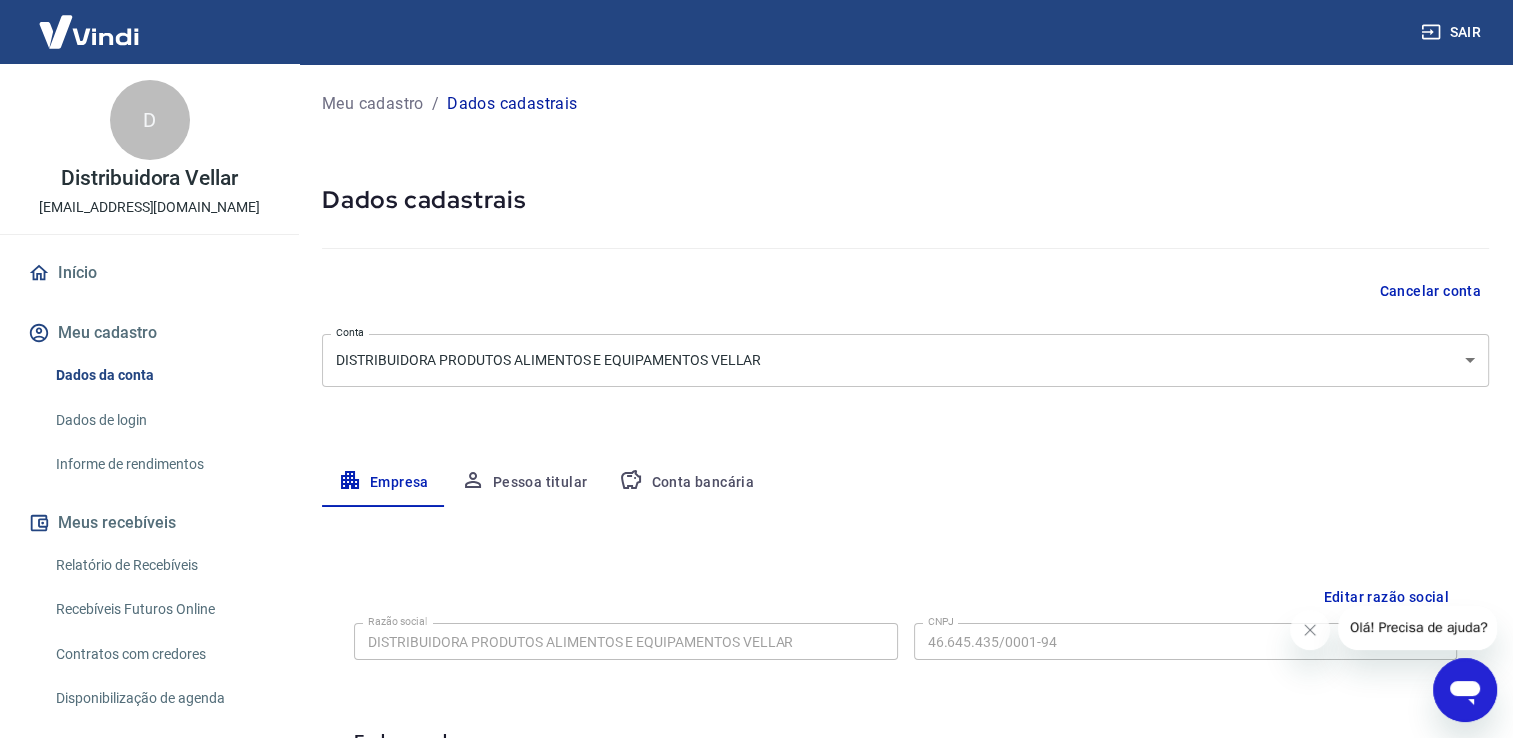 click on "Conta bancária" at bounding box center [686, 483] 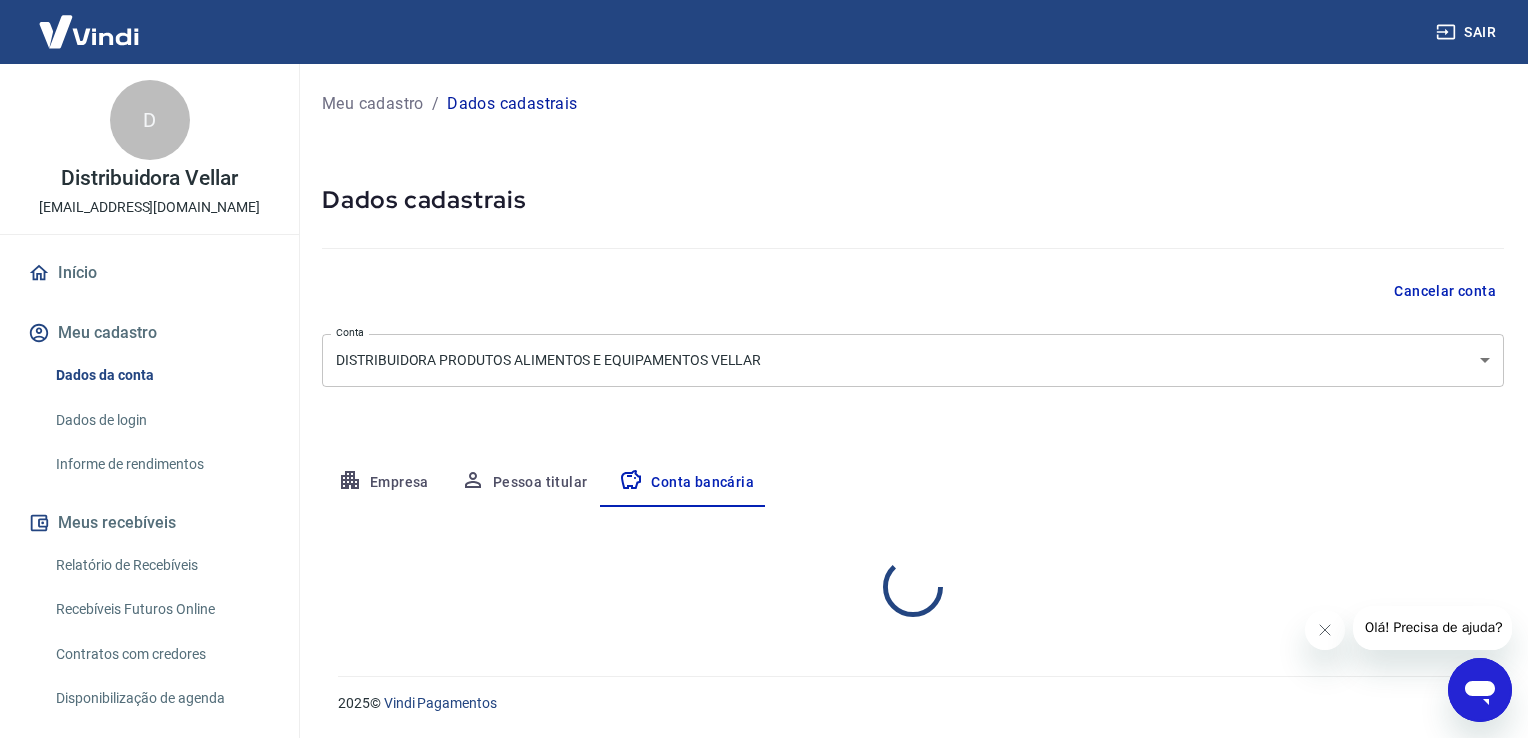 select on "1" 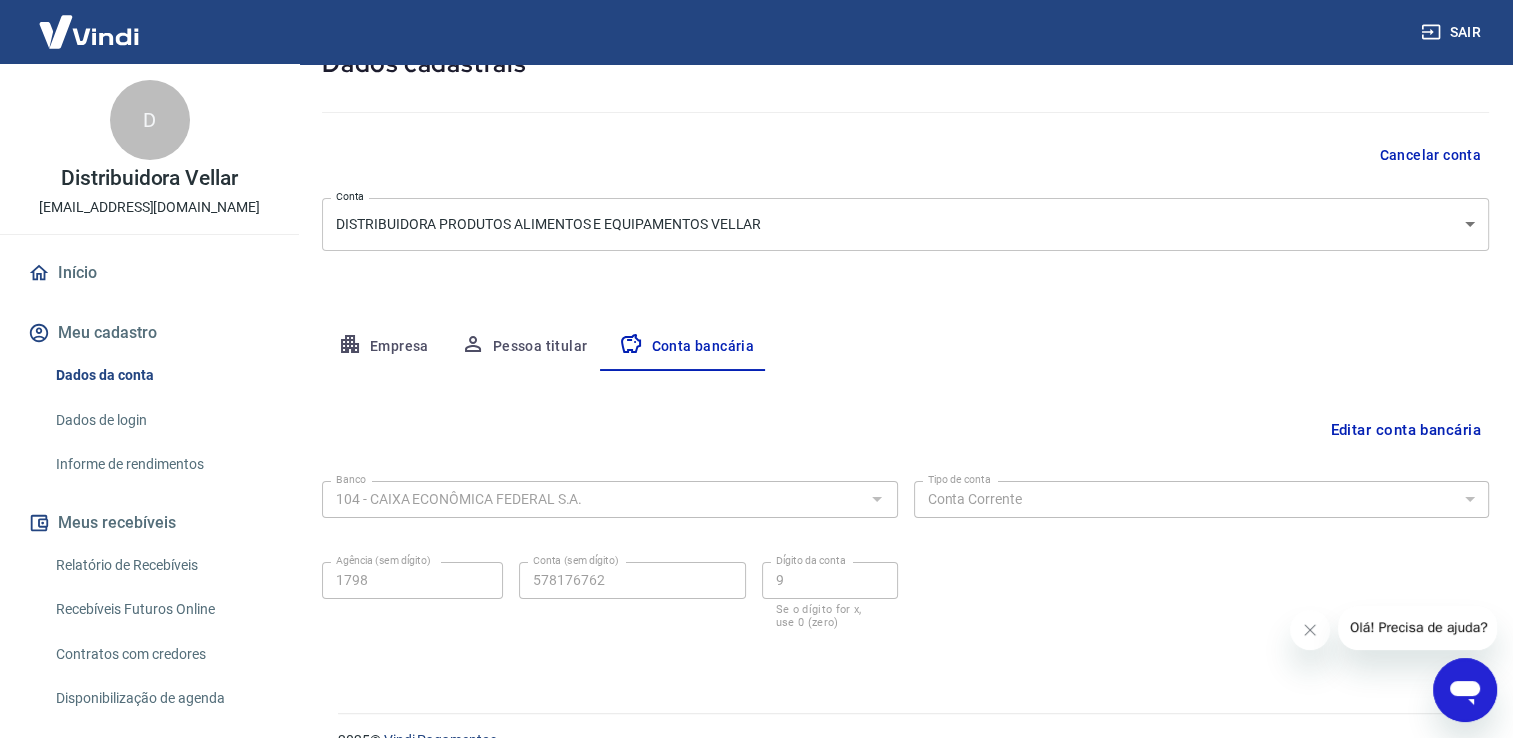 scroll, scrollTop: 172, scrollLeft: 0, axis: vertical 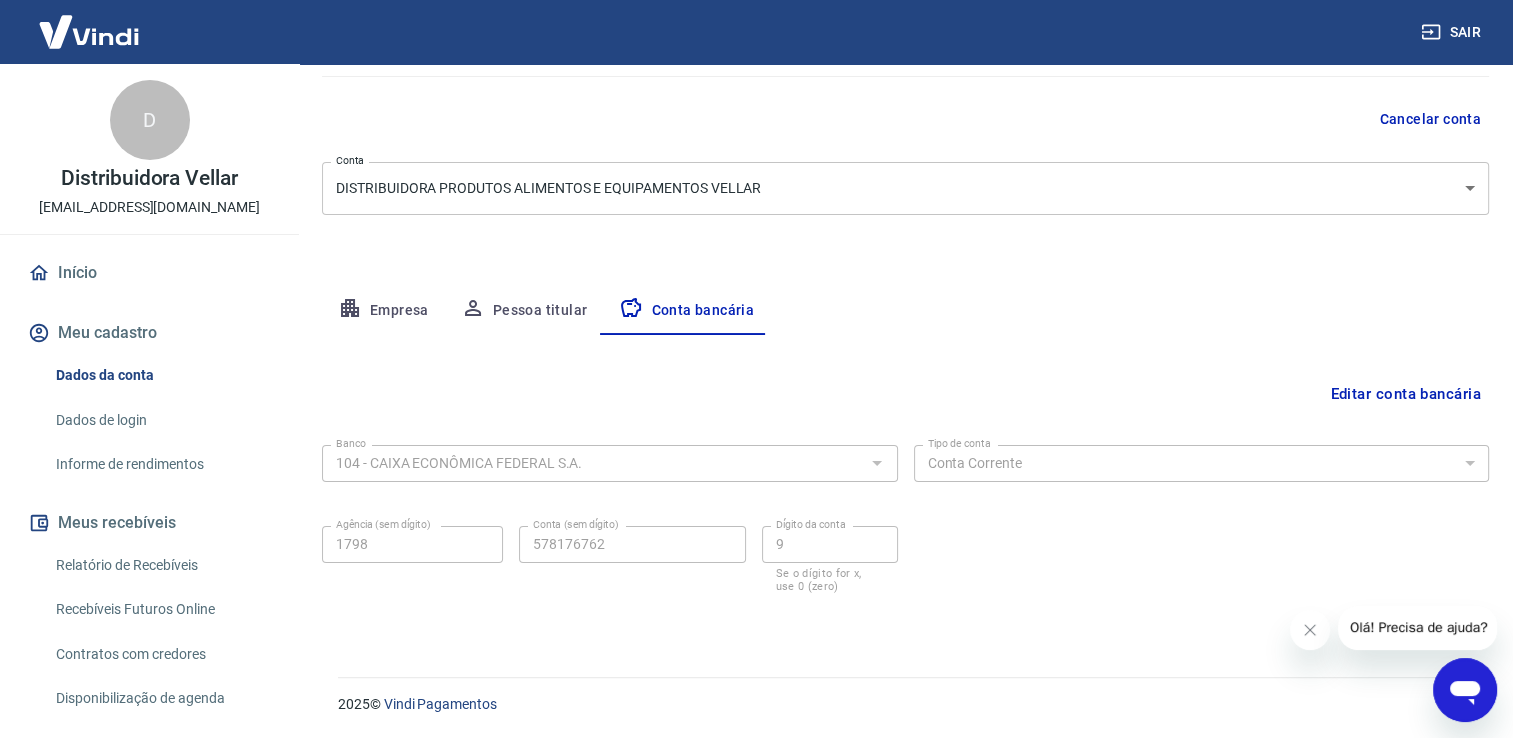 click on "Editar conta bancária" at bounding box center (1405, 394) 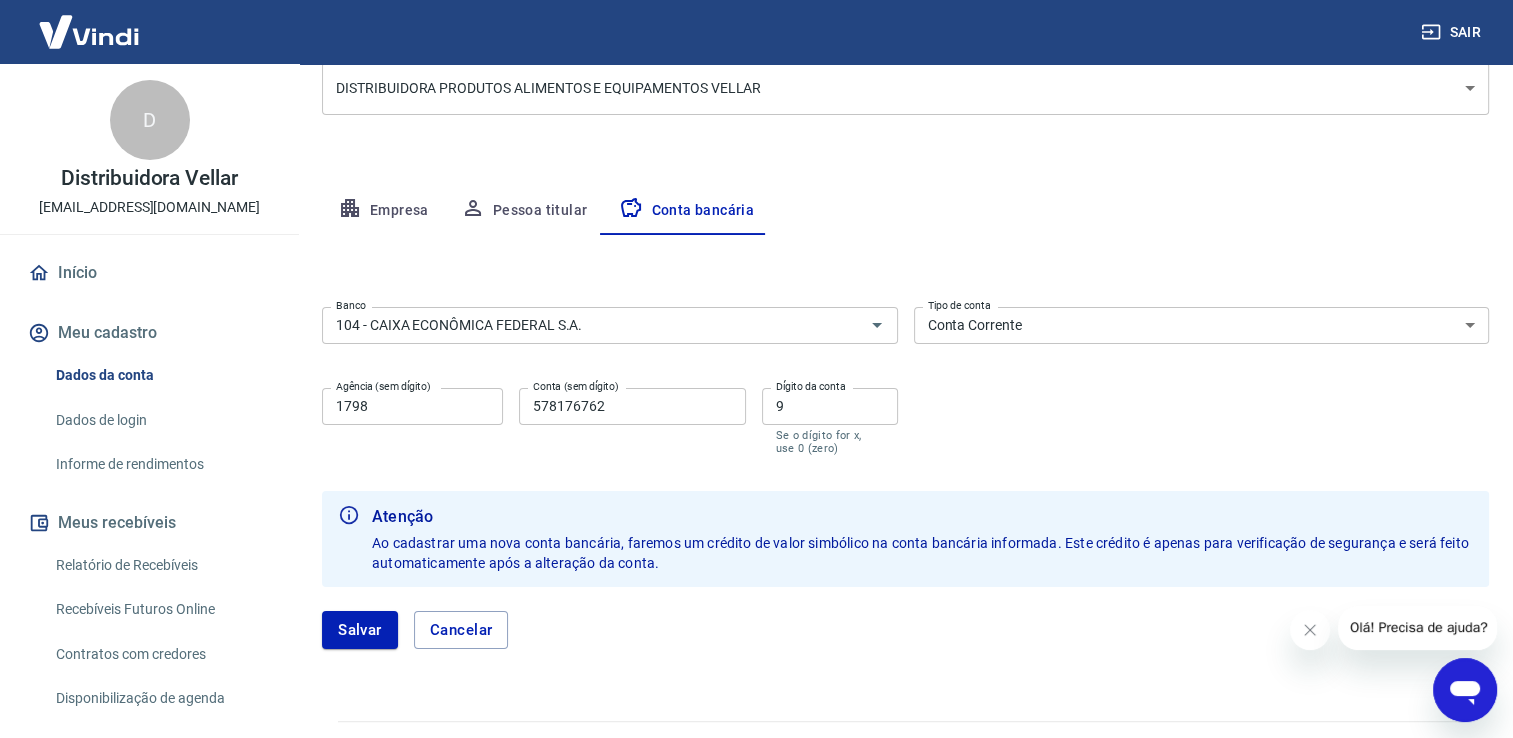 scroll, scrollTop: 316, scrollLeft: 0, axis: vertical 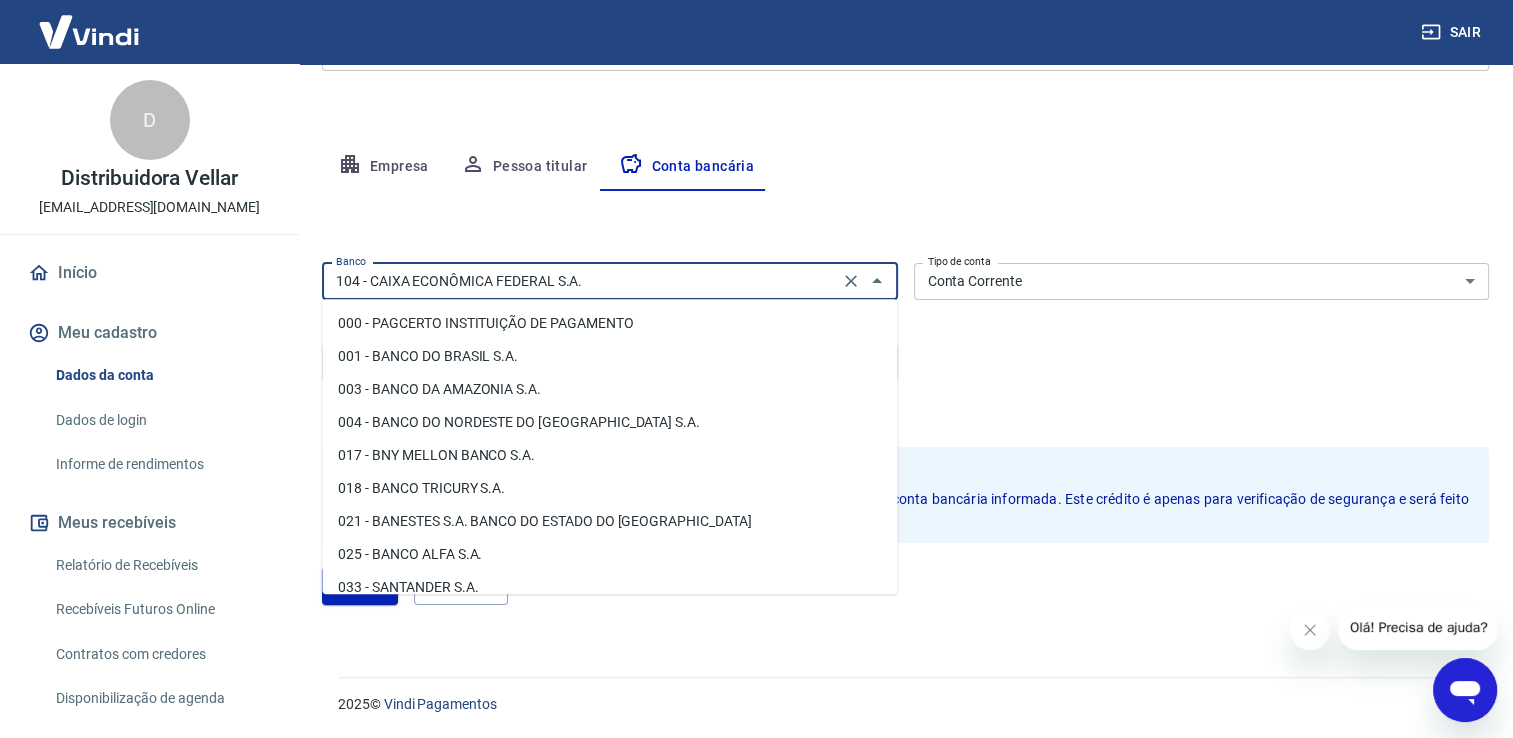 click on "104 - CAIXA ECONÔMICA FEDERAL S.A." at bounding box center [580, 281] 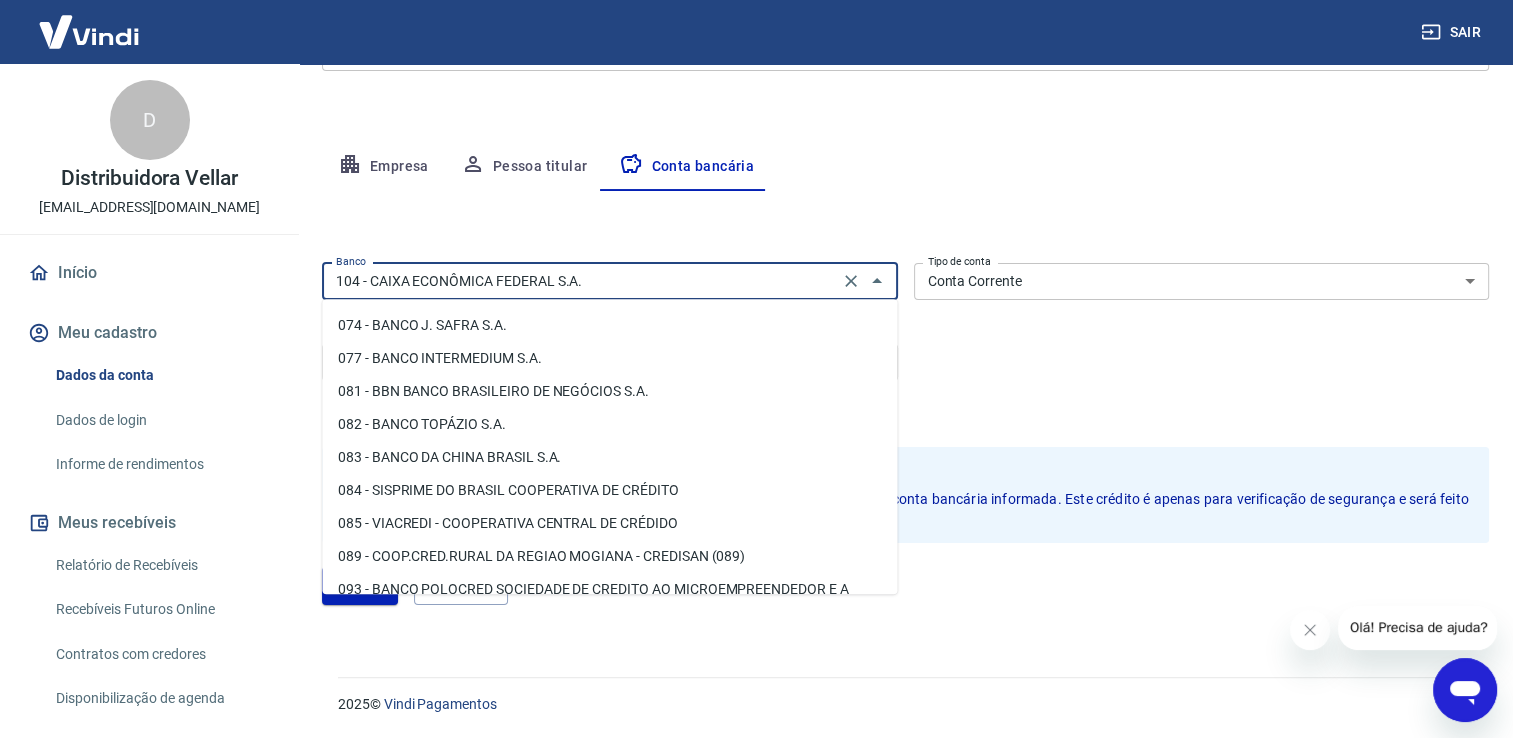 scroll, scrollTop: 491, scrollLeft: 0, axis: vertical 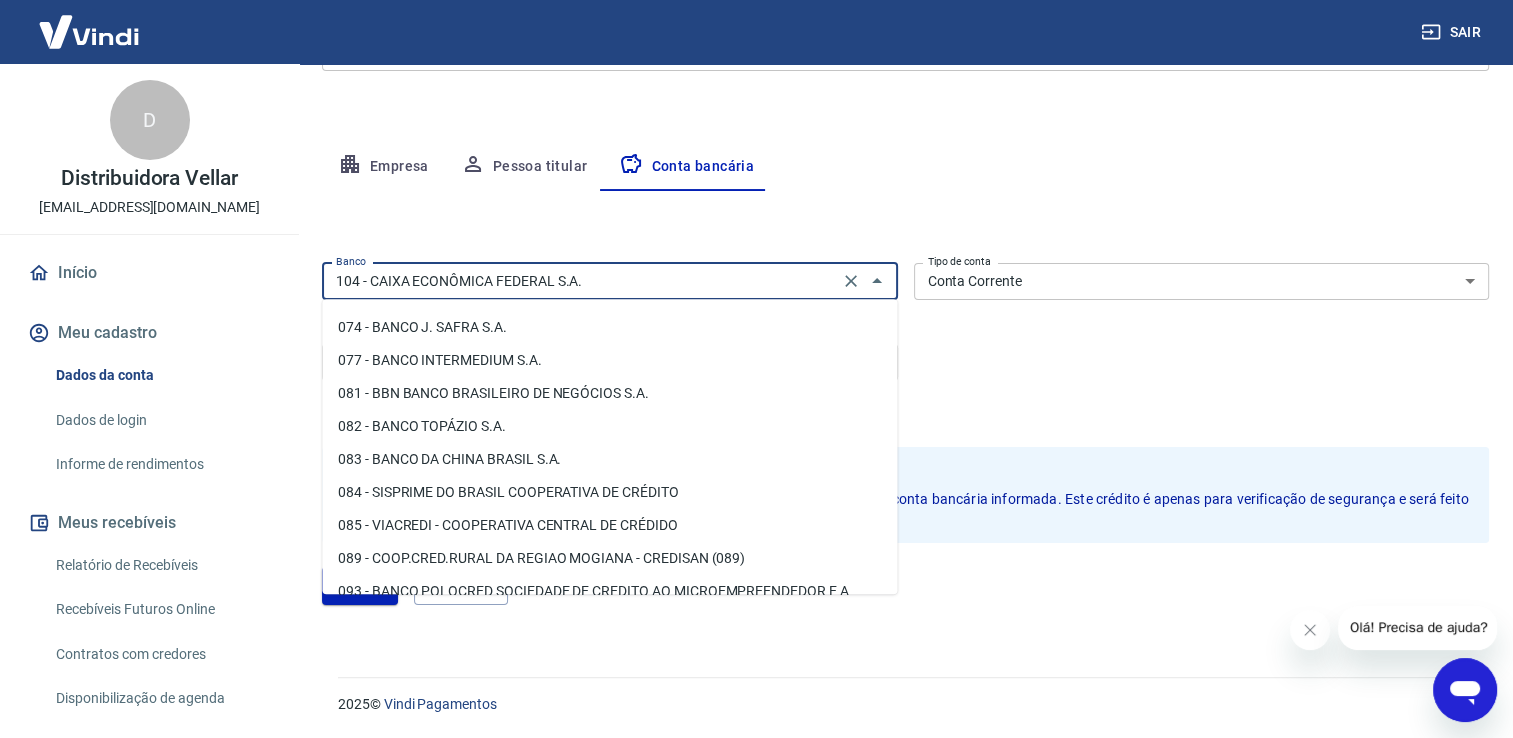 click on "Banco 104 - CAIXA ECONÔMICA FEDERAL S.A. Banco Tipo de conta Conta Corrente Conta Poupança Tipo de conta Agência (sem dígito) 1798 Agência (sem dígito) Conta (sem dígito) 578176762 Conta (sem dígito) Dígito da conta 9 Dígito da conta Se o dígito for x, use 0 (zero)" at bounding box center (905, 335) 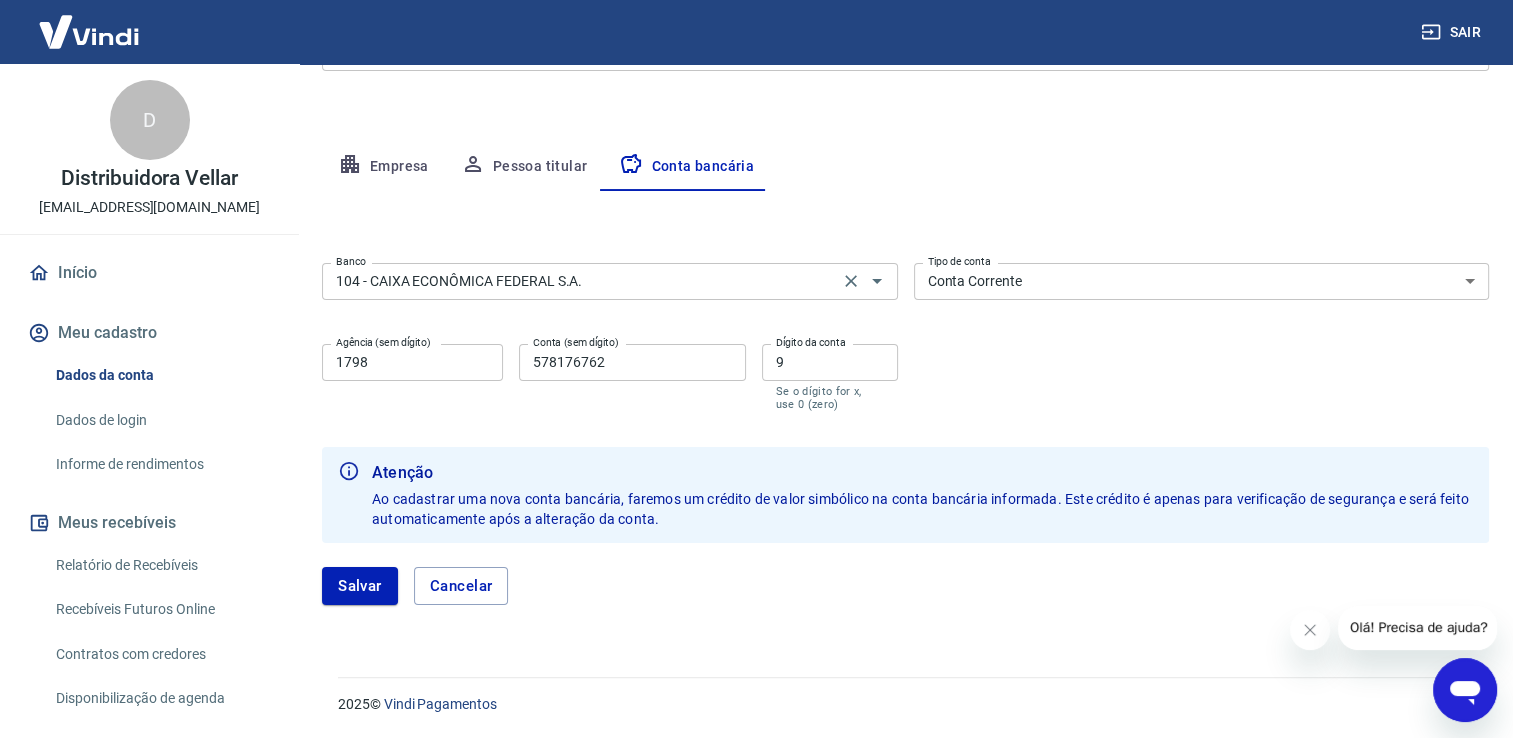 click on "104 - CAIXA ECONÔMICA FEDERAL S.A." at bounding box center [580, 281] 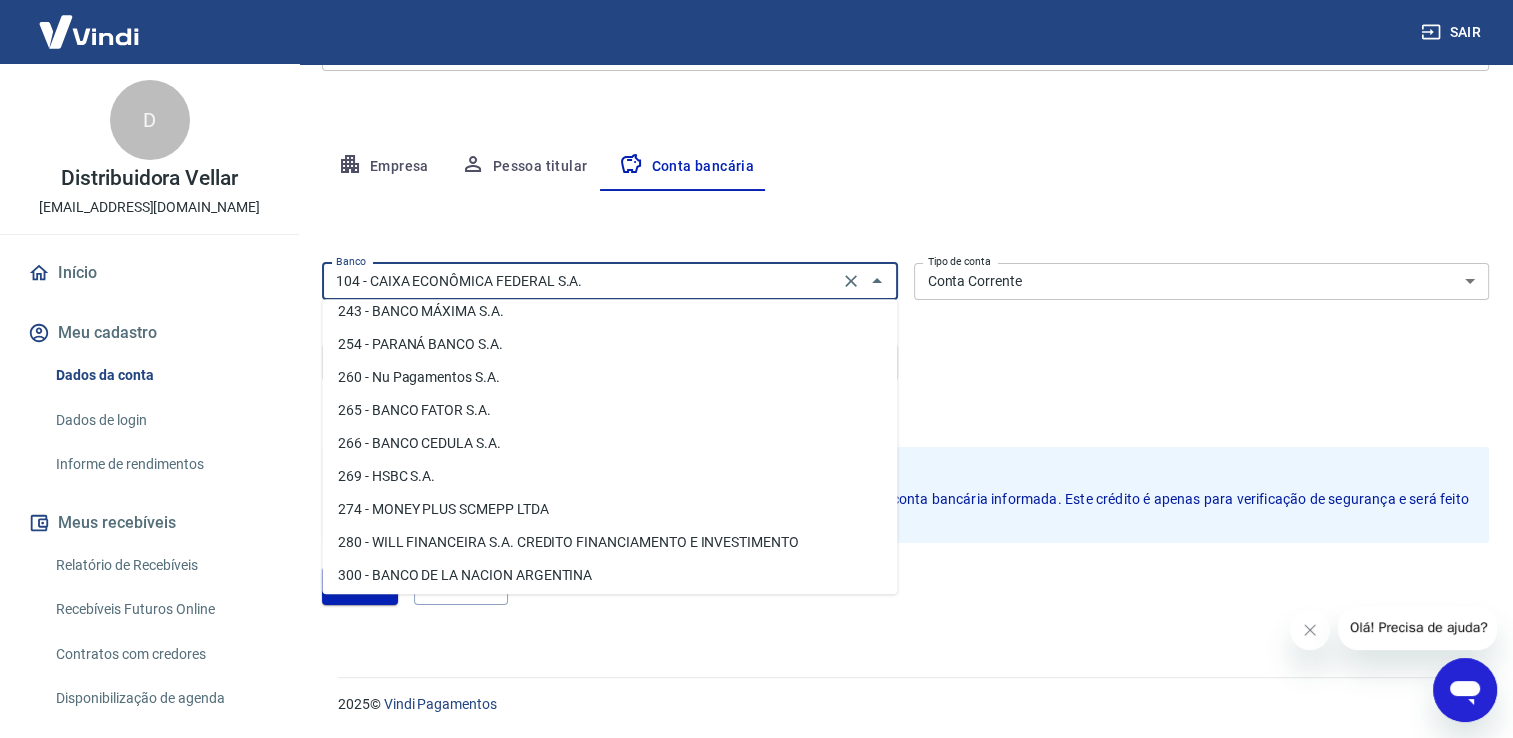 scroll, scrollTop: 1591, scrollLeft: 0, axis: vertical 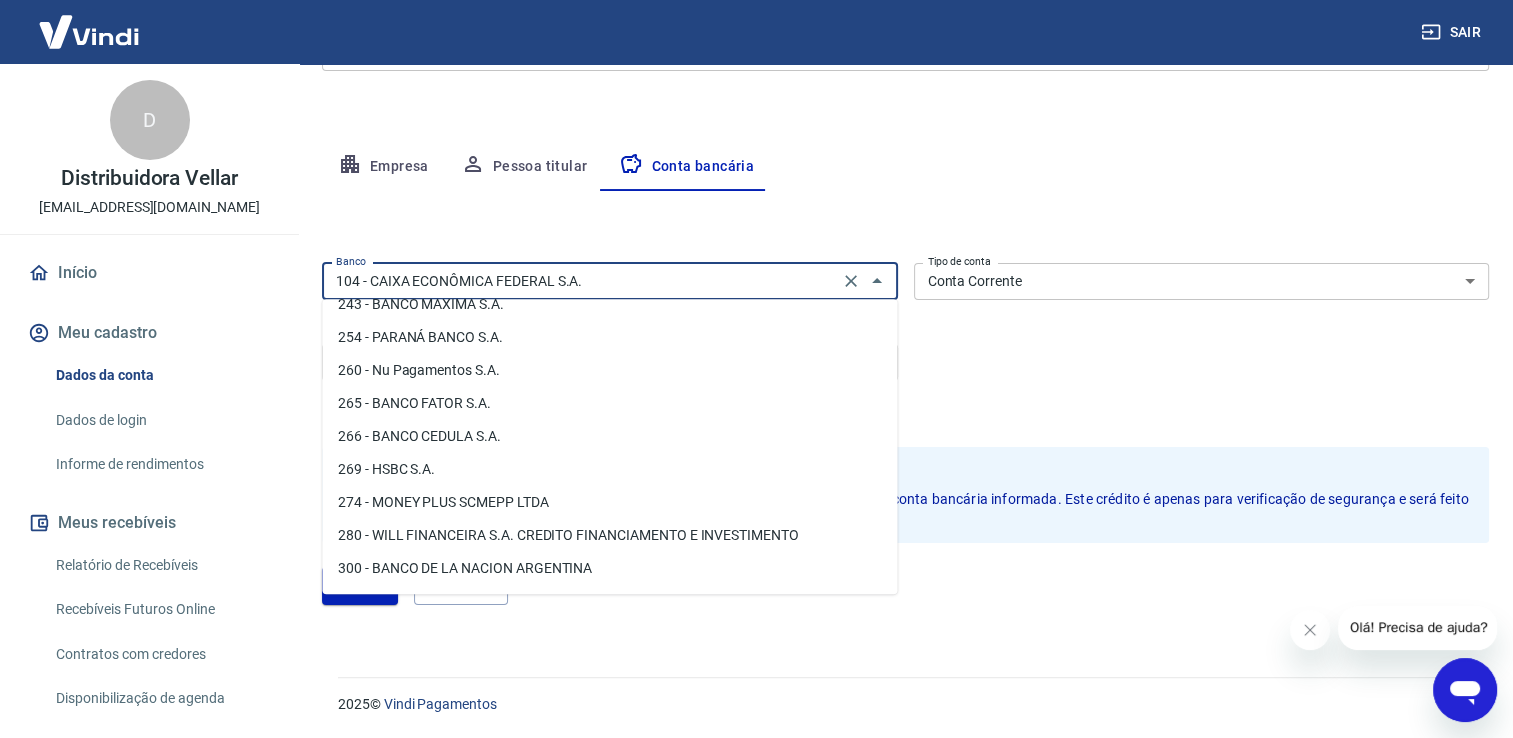 click on "260 - Nu Pagamentos S.A." at bounding box center [609, 370] 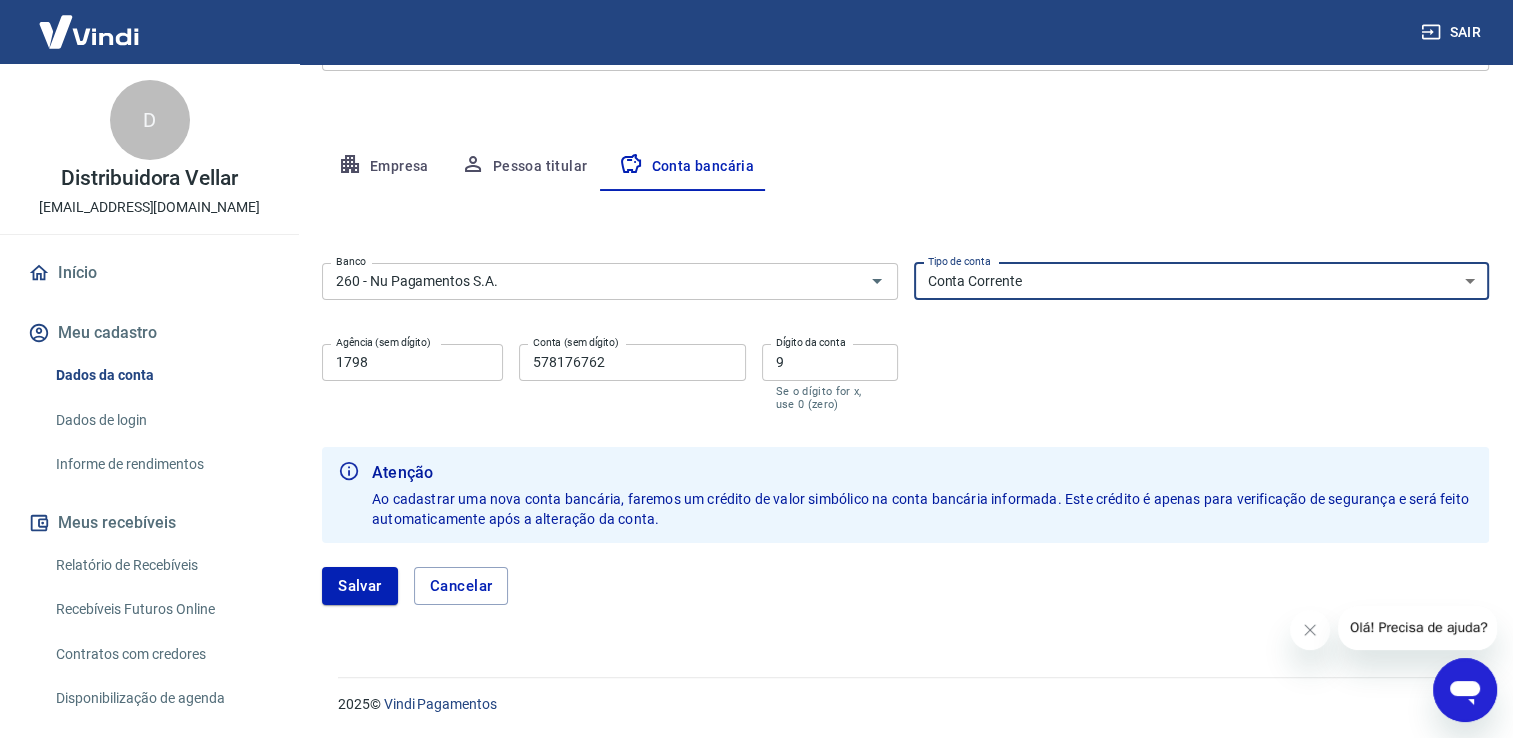 click on "Conta Corrente Conta Poupança" at bounding box center [1202, 281] 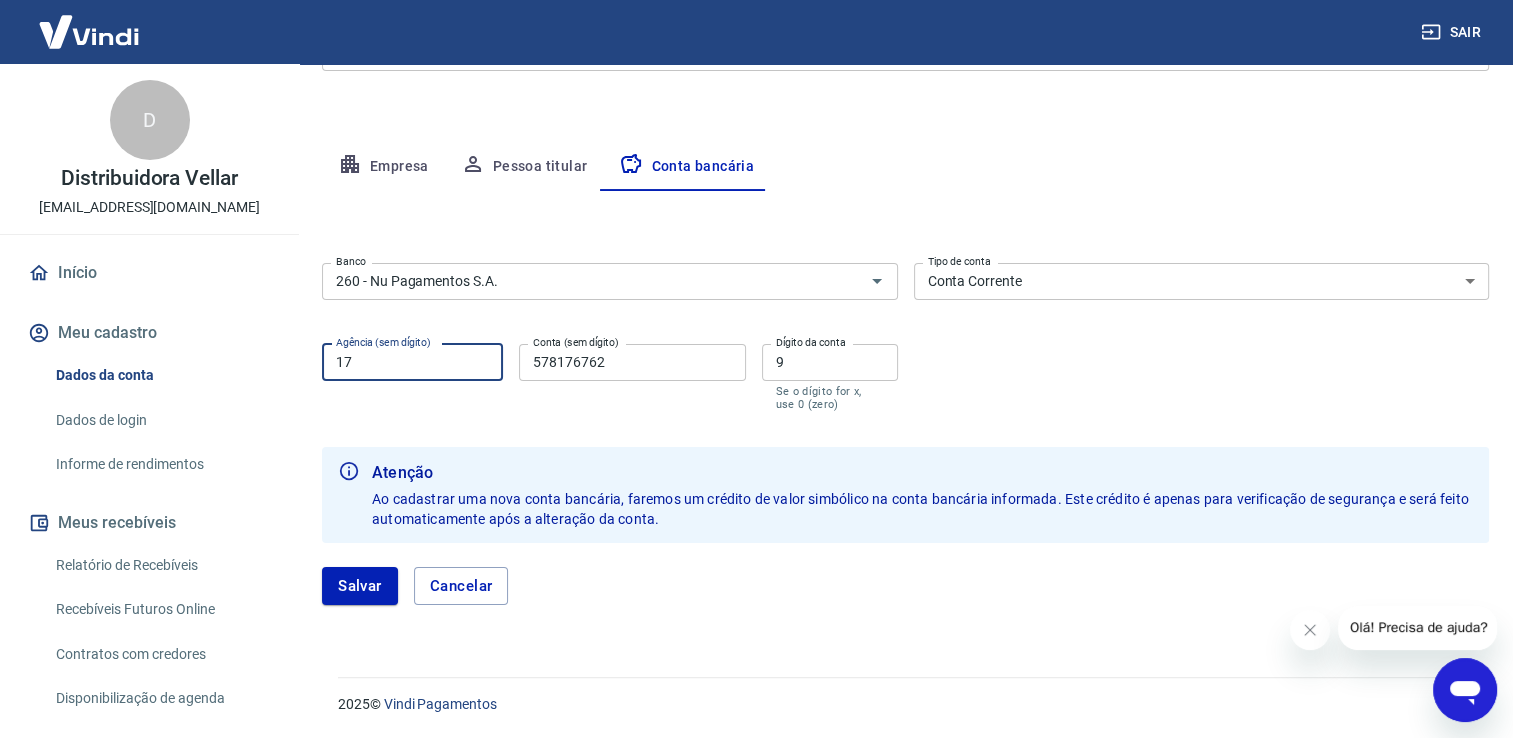 type on "1" 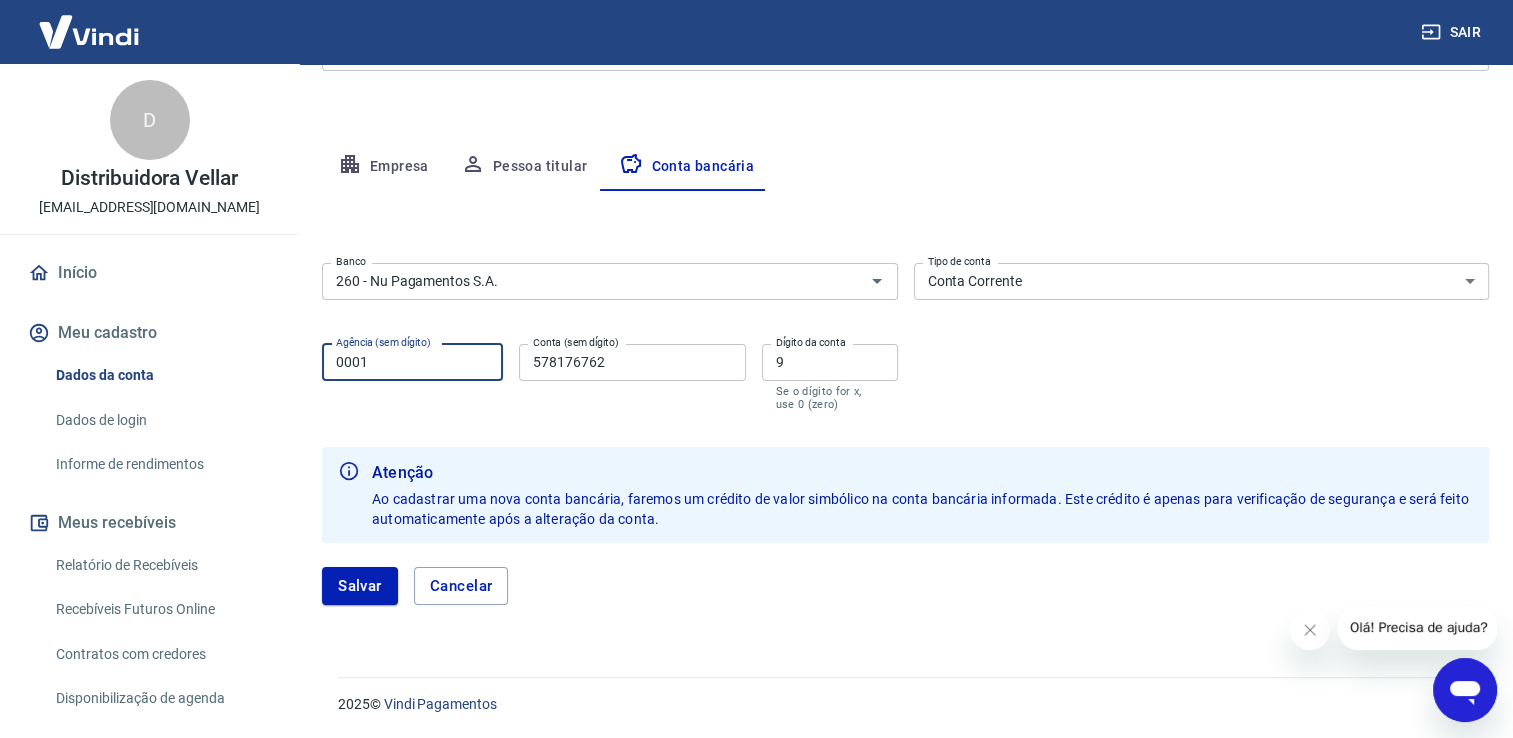 type on "0001" 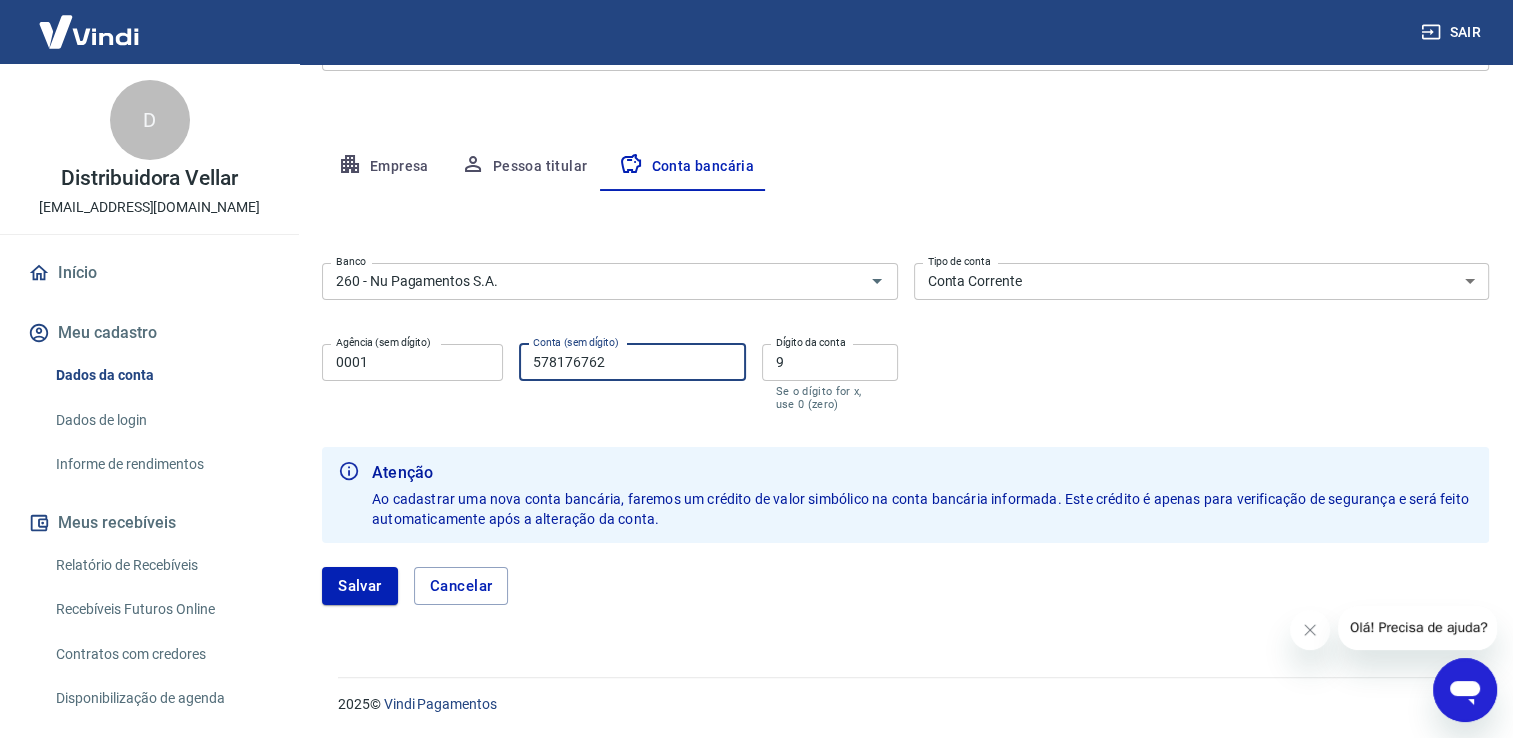 click on "578176762" at bounding box center (632, 362) 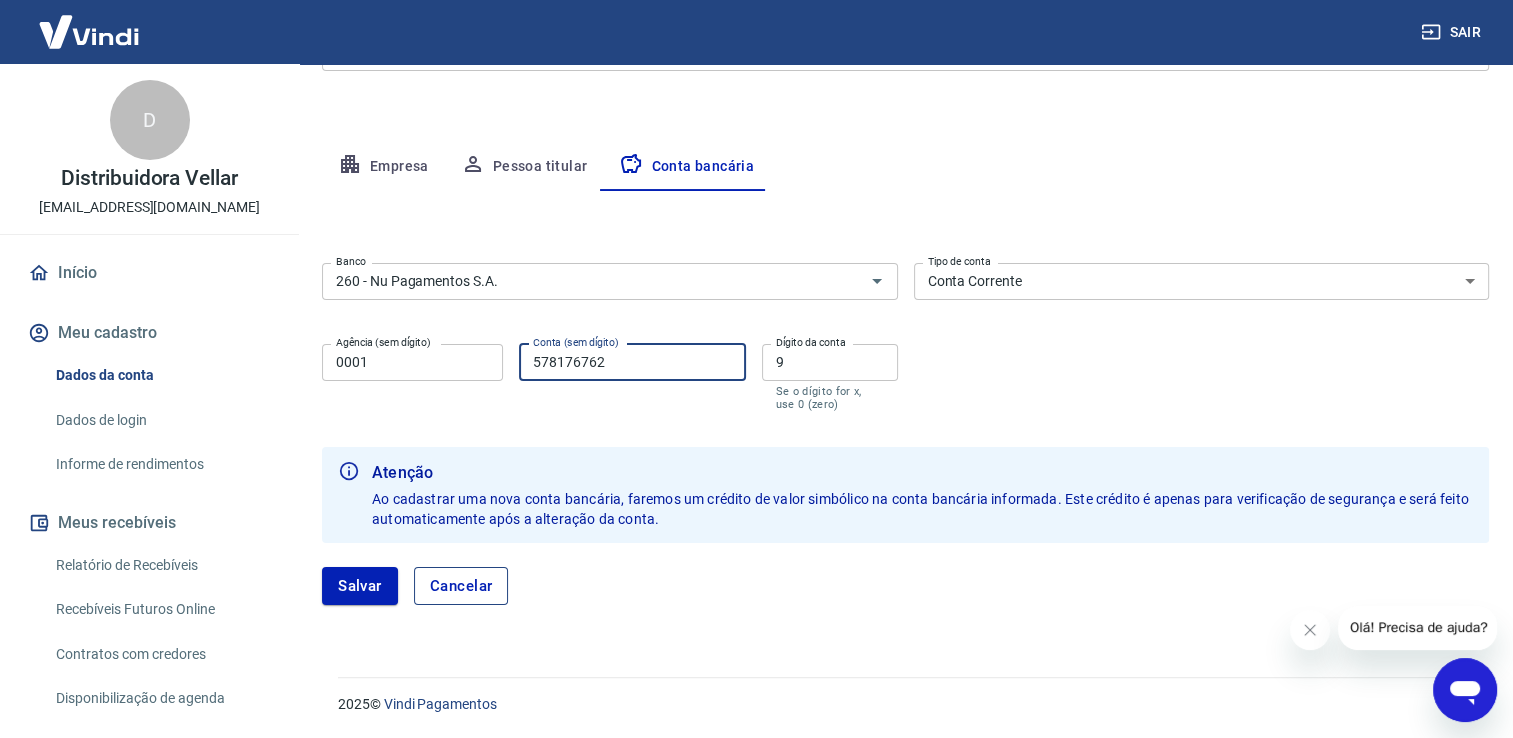 click on "Cancelar" at bounding box center [461, 586] 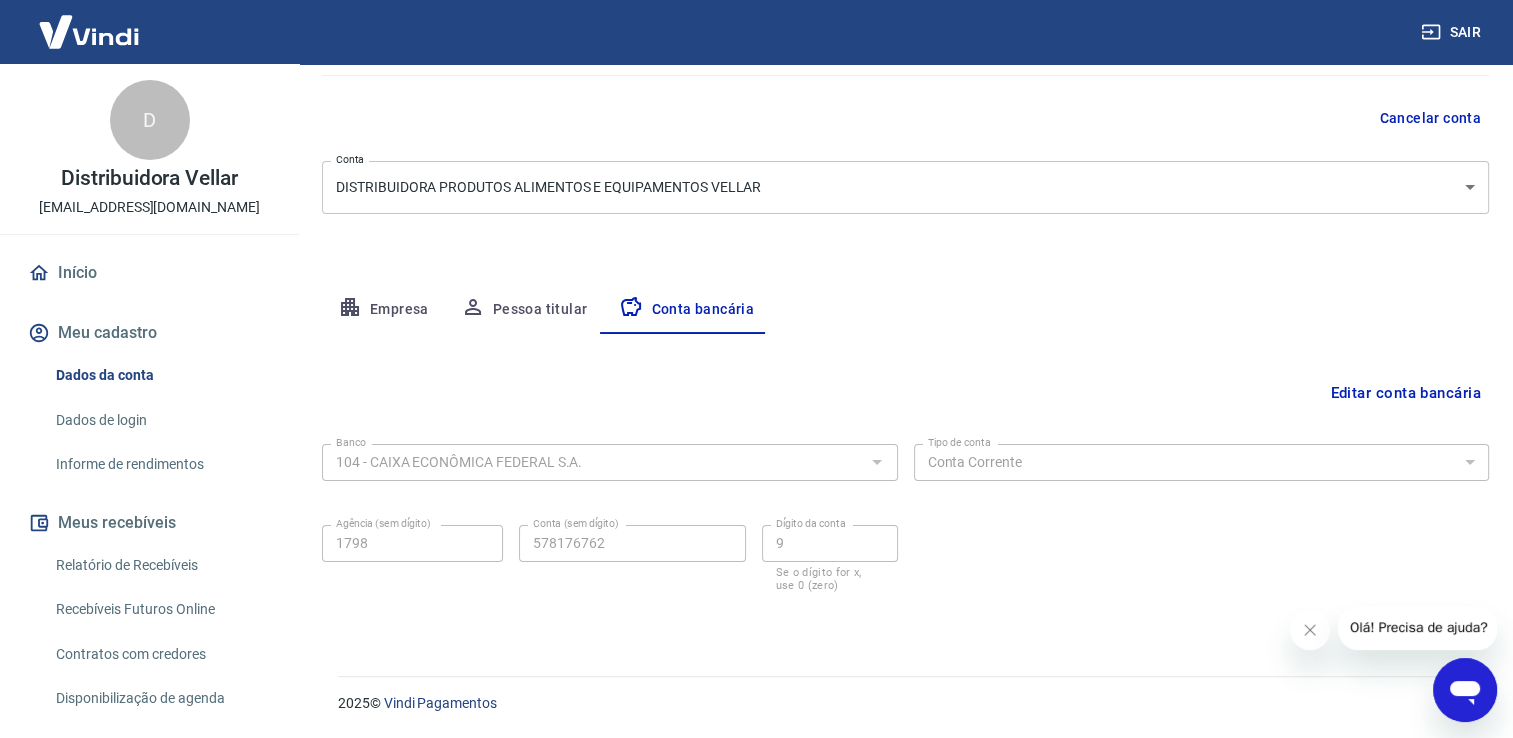scroll, scrollTop: 172, scrollLeft: 0, axis: vertical 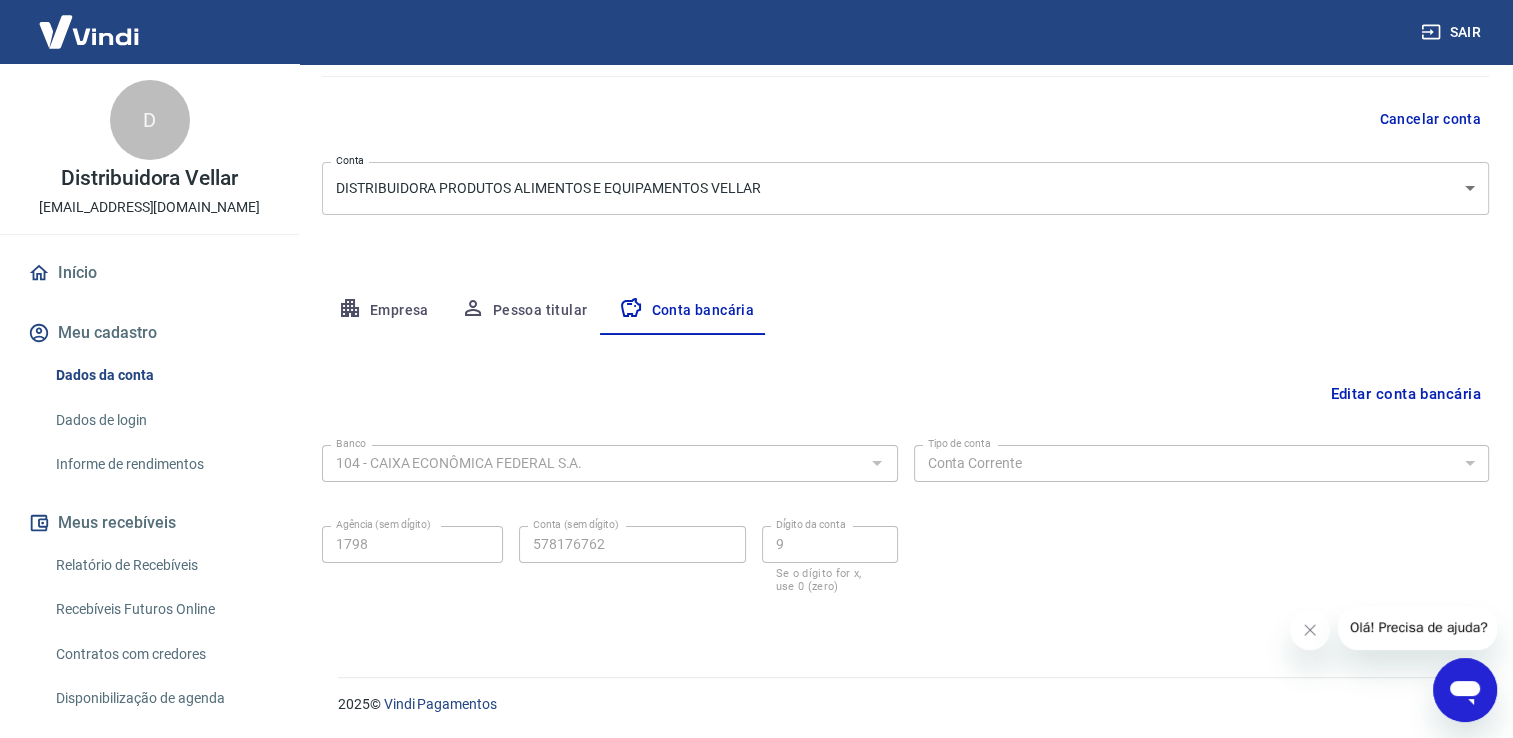 click on "Editar conta bancária" at bounding box center (1405, 394) 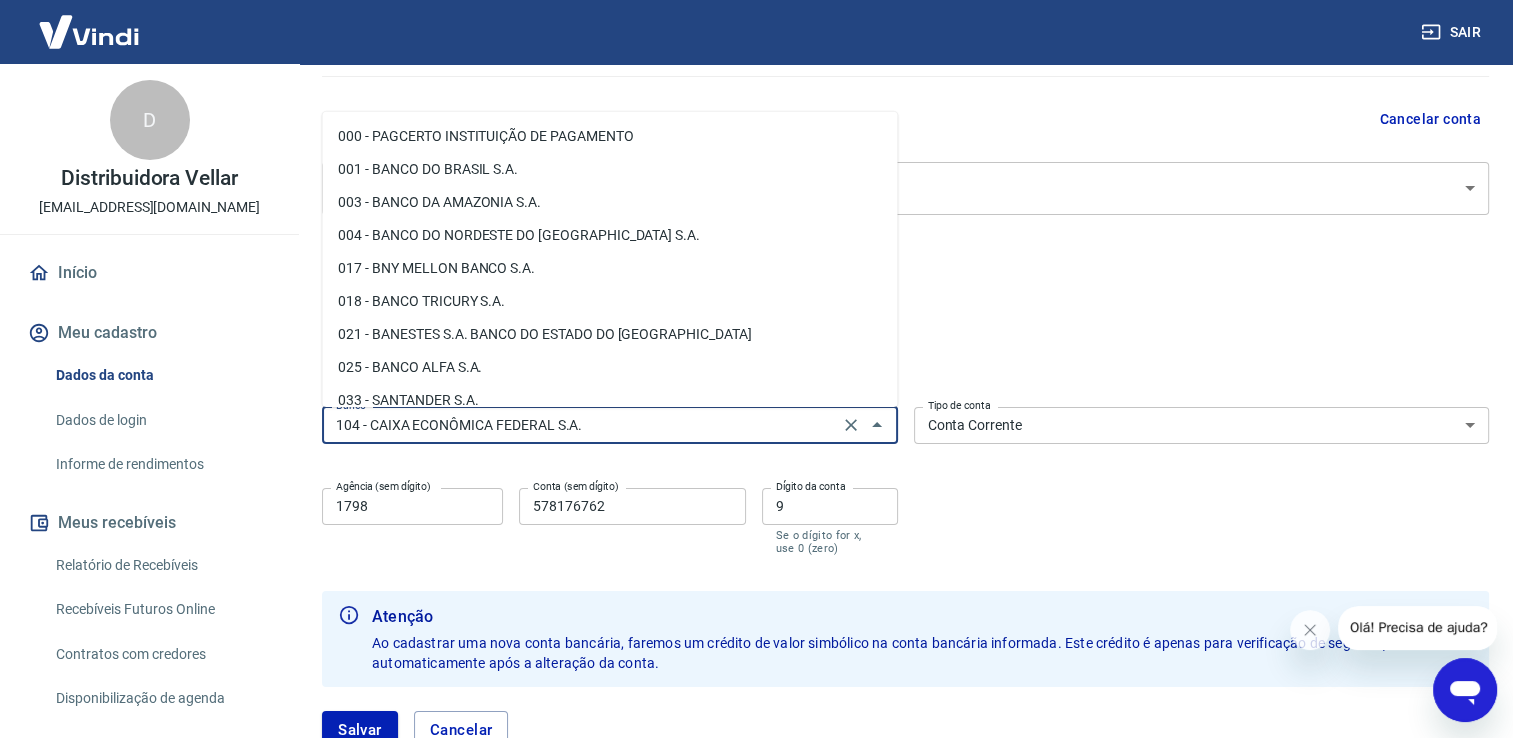 click on "104 - CAIXA ECONÔMICA FEDERAL S.A." at bounding box center [580, 425] 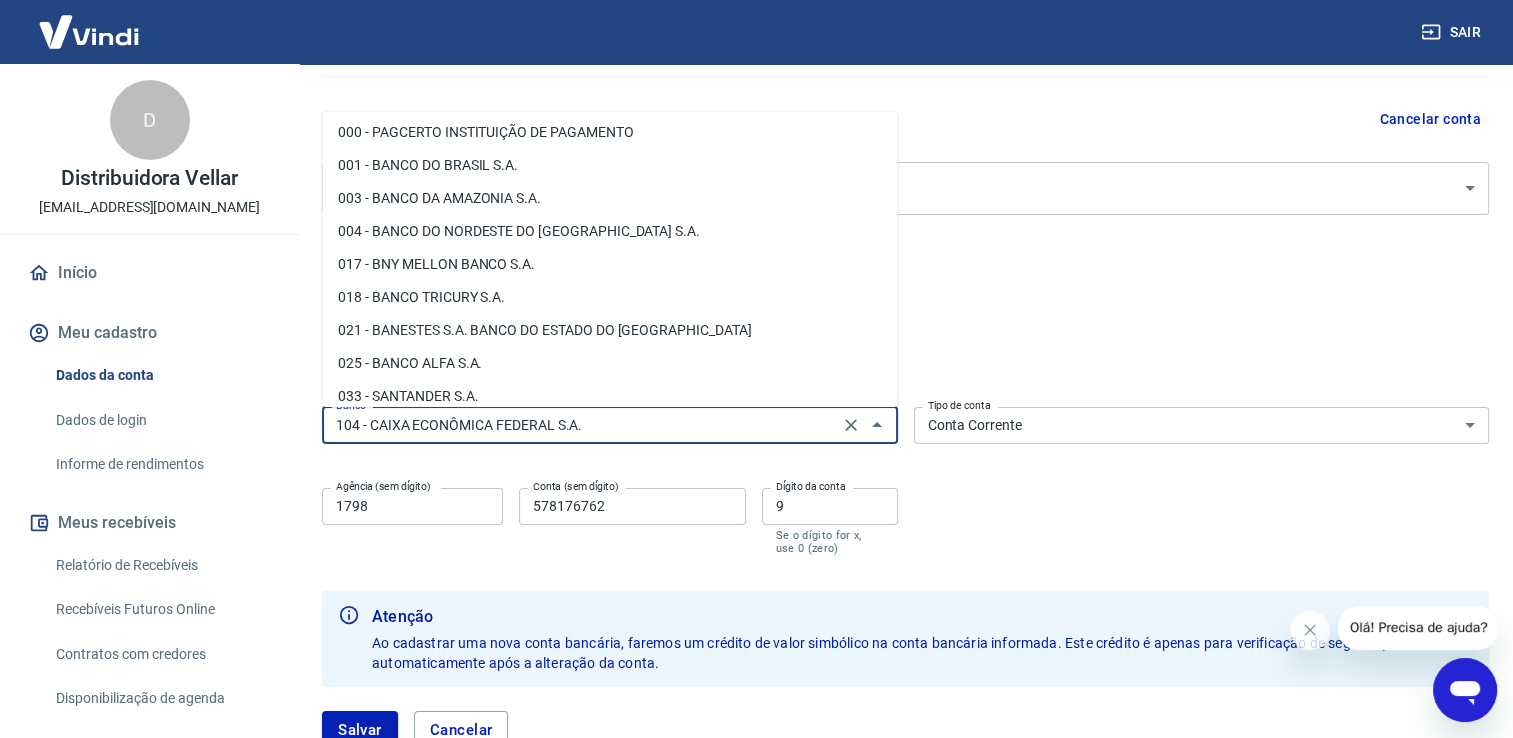 scroll, scrollTop: 0, scrollLeft: 0, axis: both 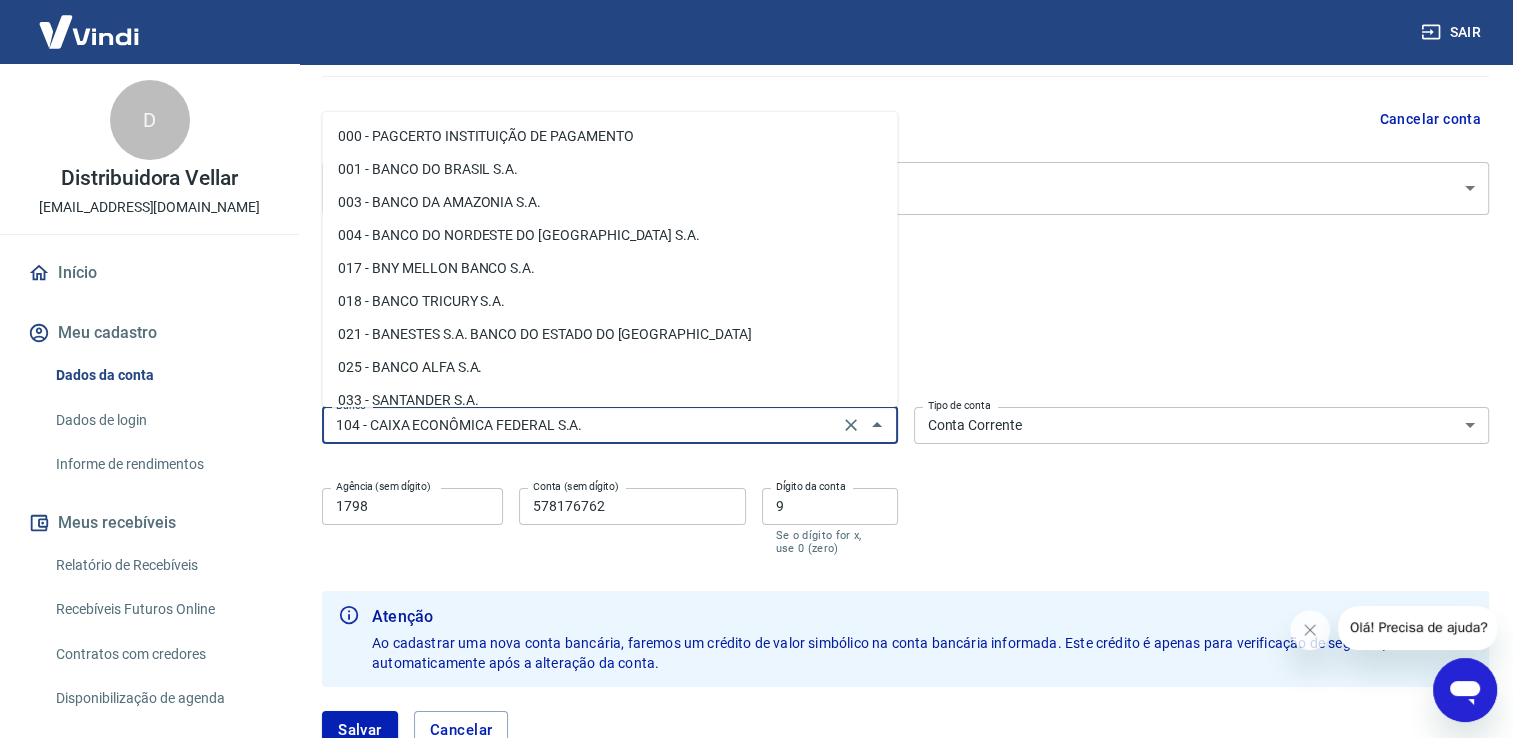 click on "104 - CAIXA ECONÔMICA FEDERAL S.A." at bounding box center [580, 425] 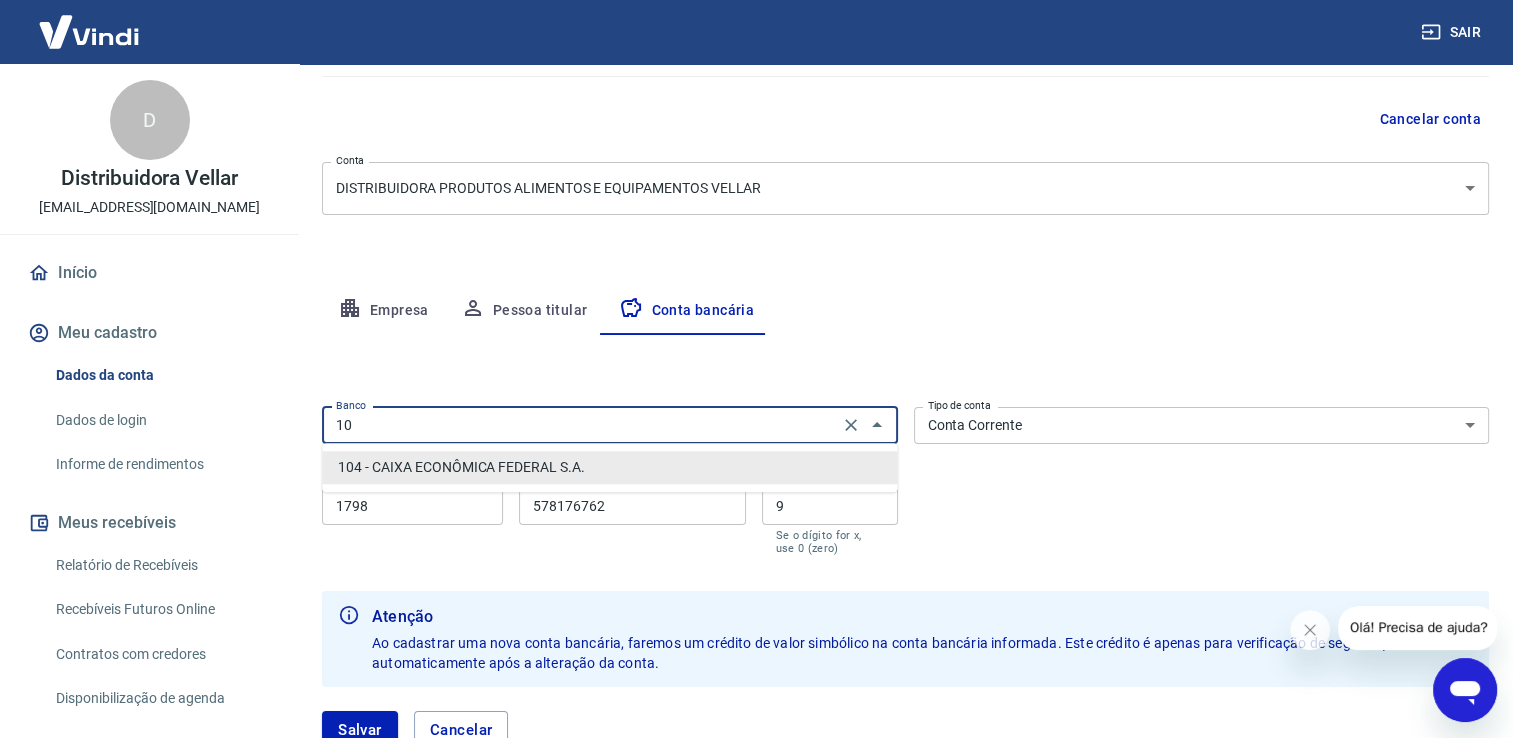 type on "1" 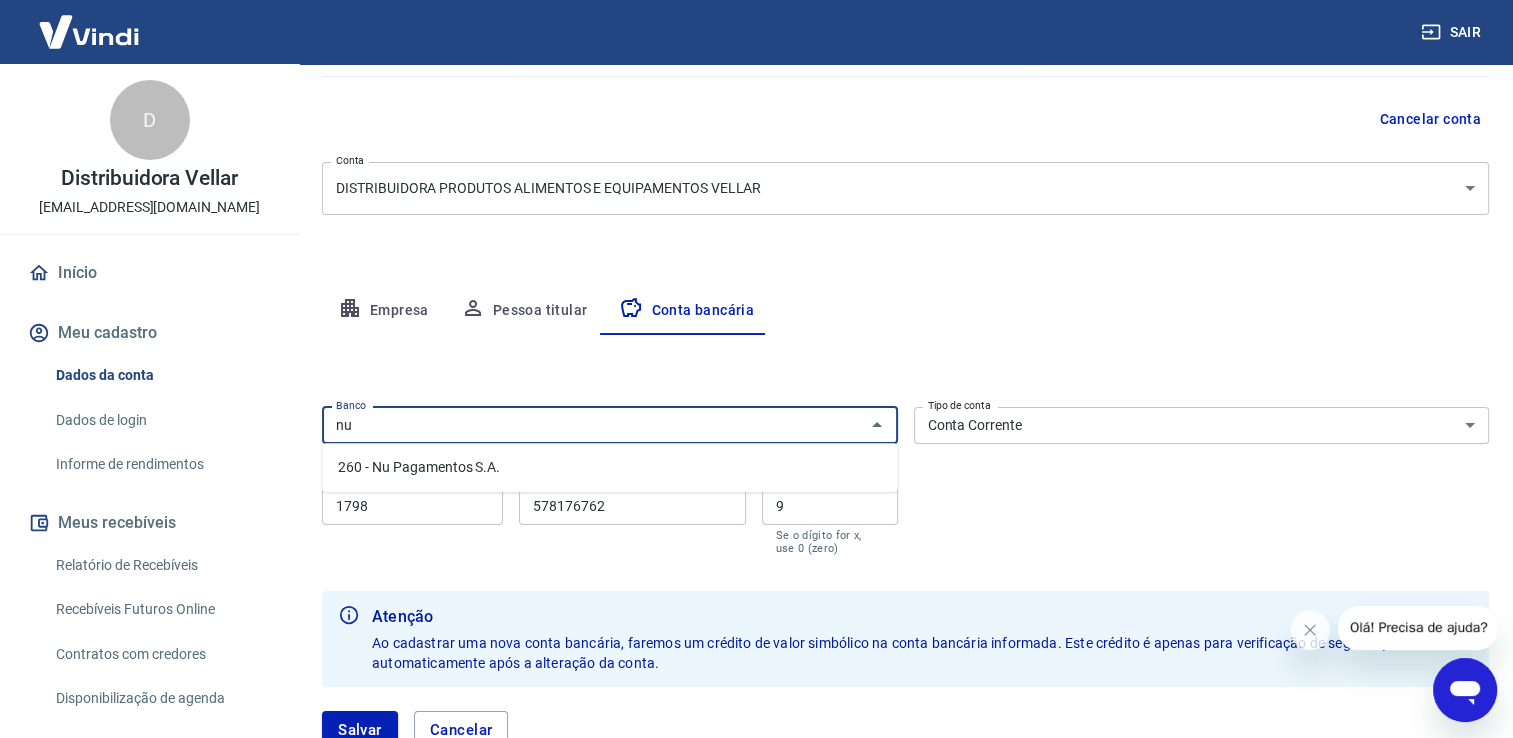 click on "nu" at bounding box center (593, 425) 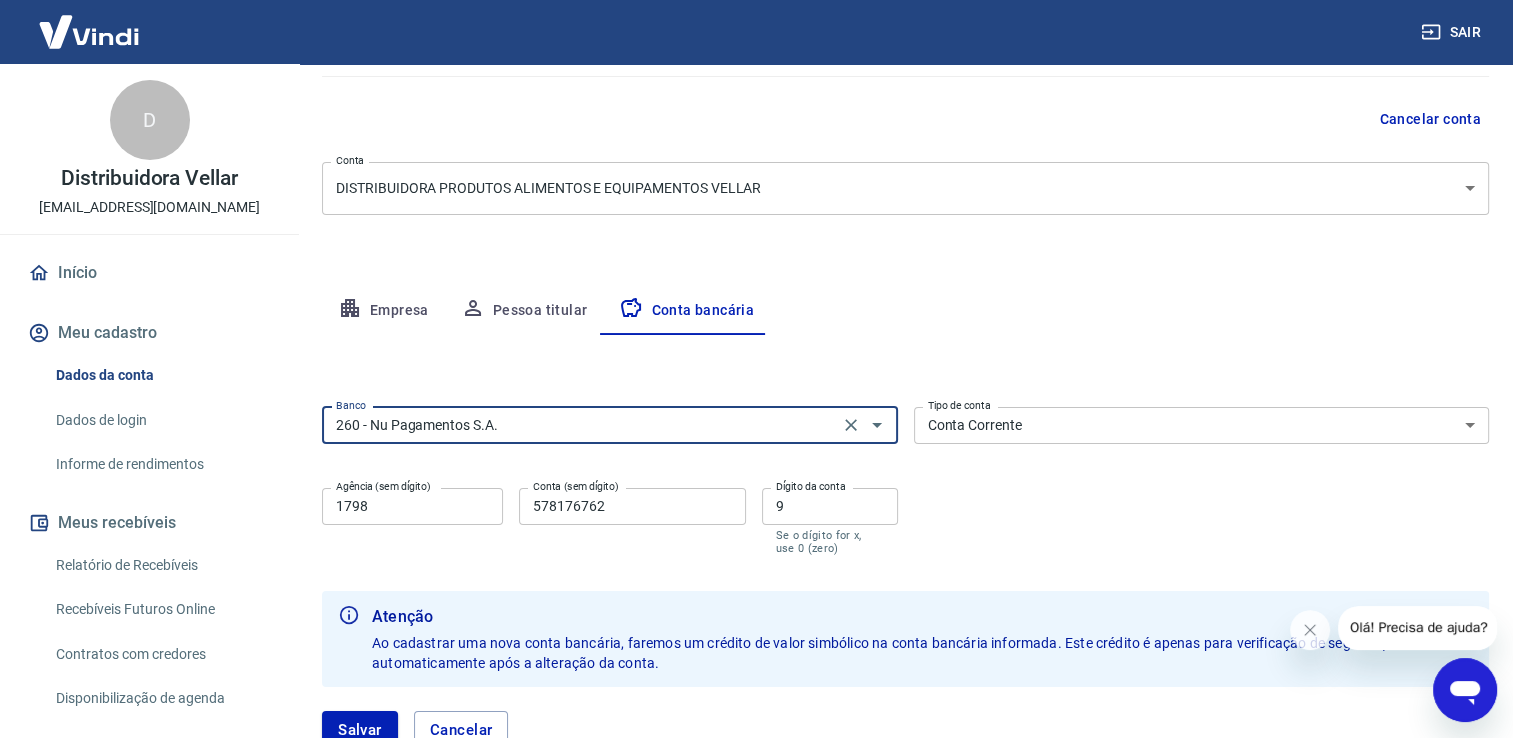 type on "260 - Nu Pagamentos S.A." 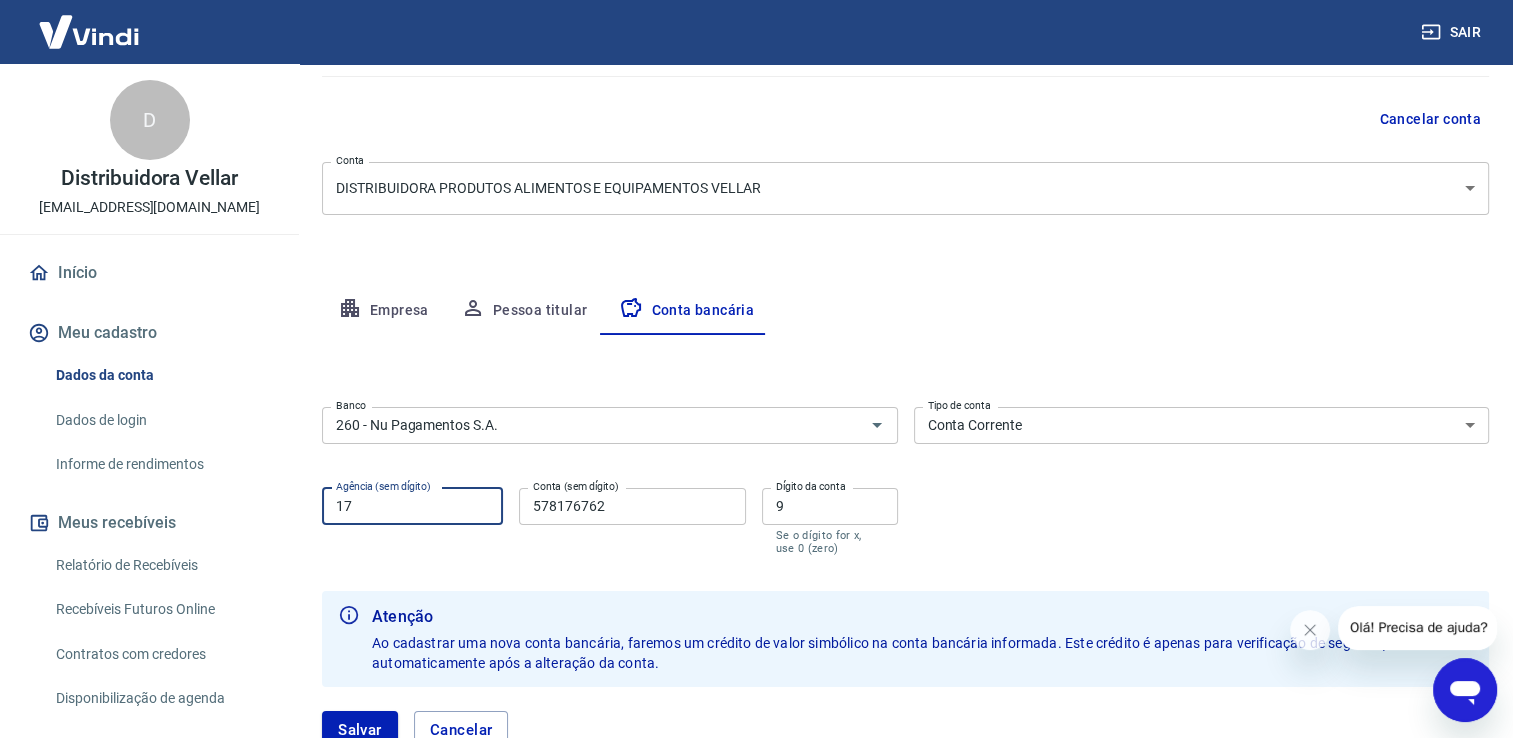 type on "1" 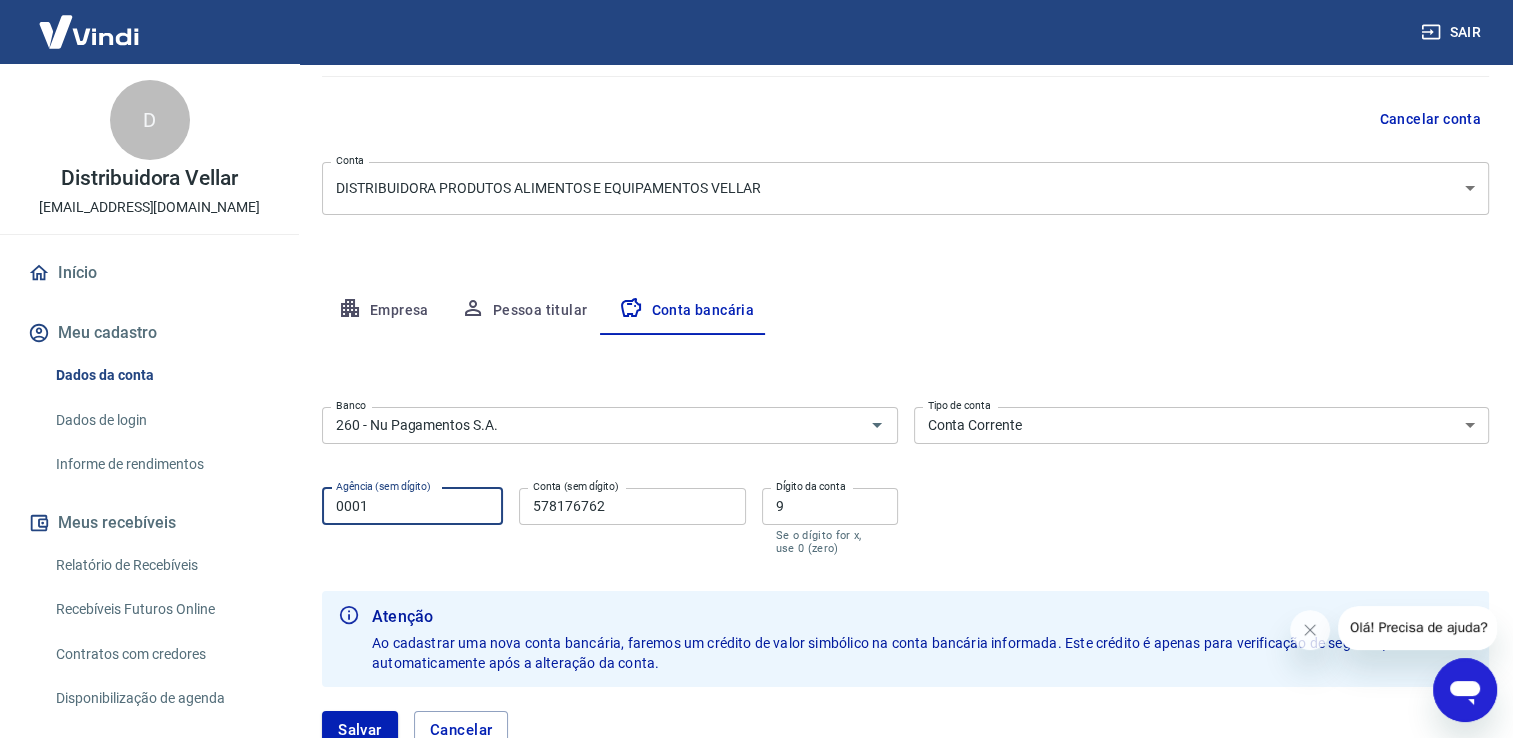 type on "0001" 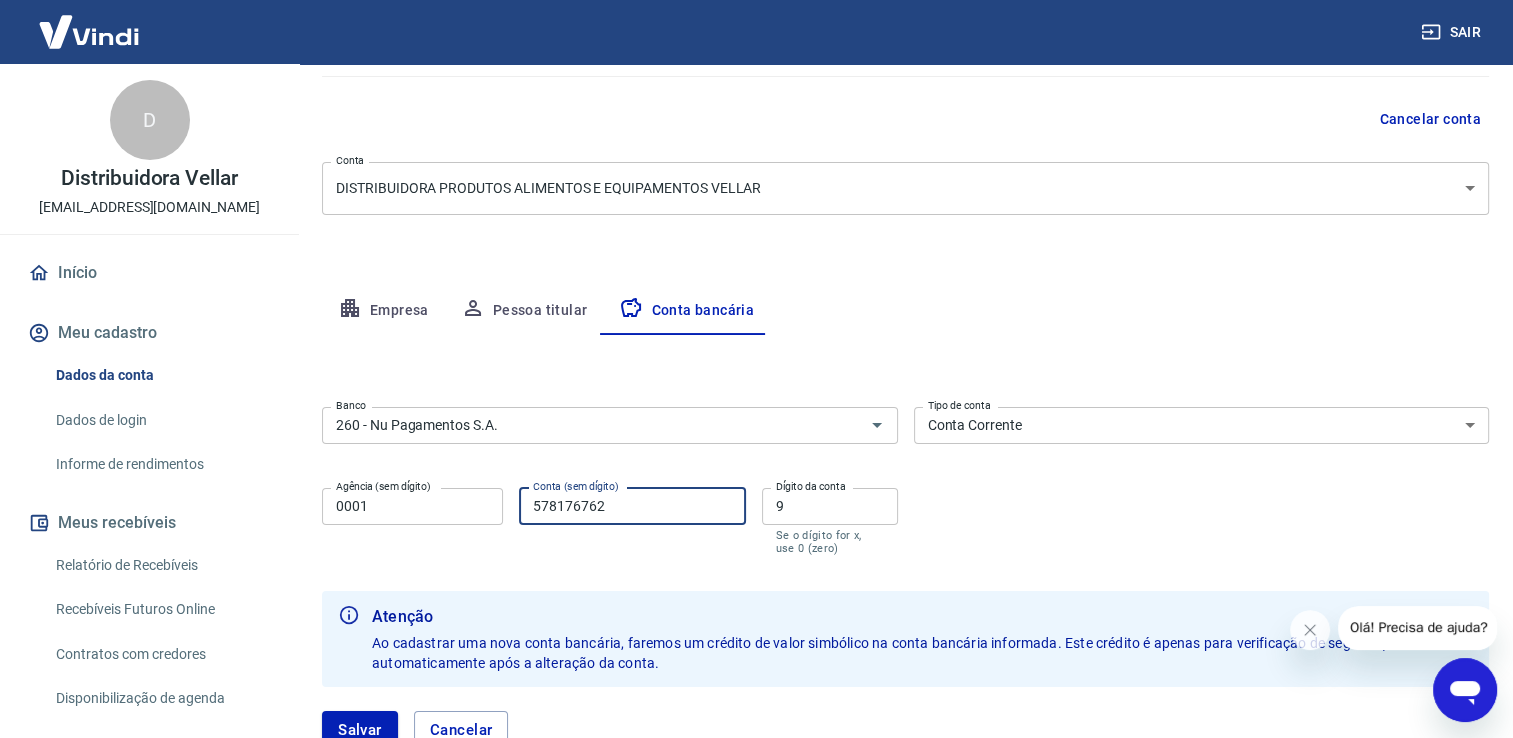 click on "578176762" at bounding box center [632, 506] 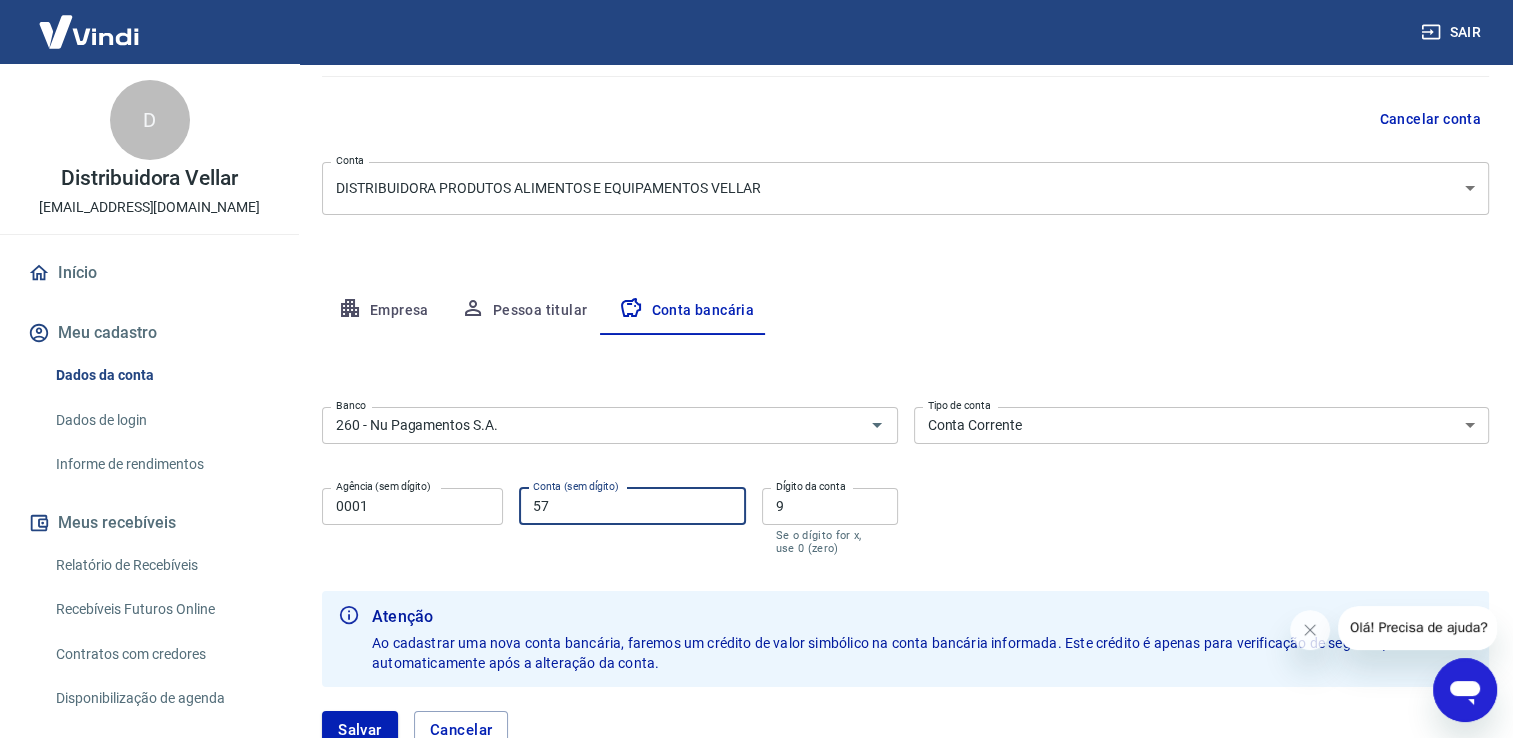 type on "5" 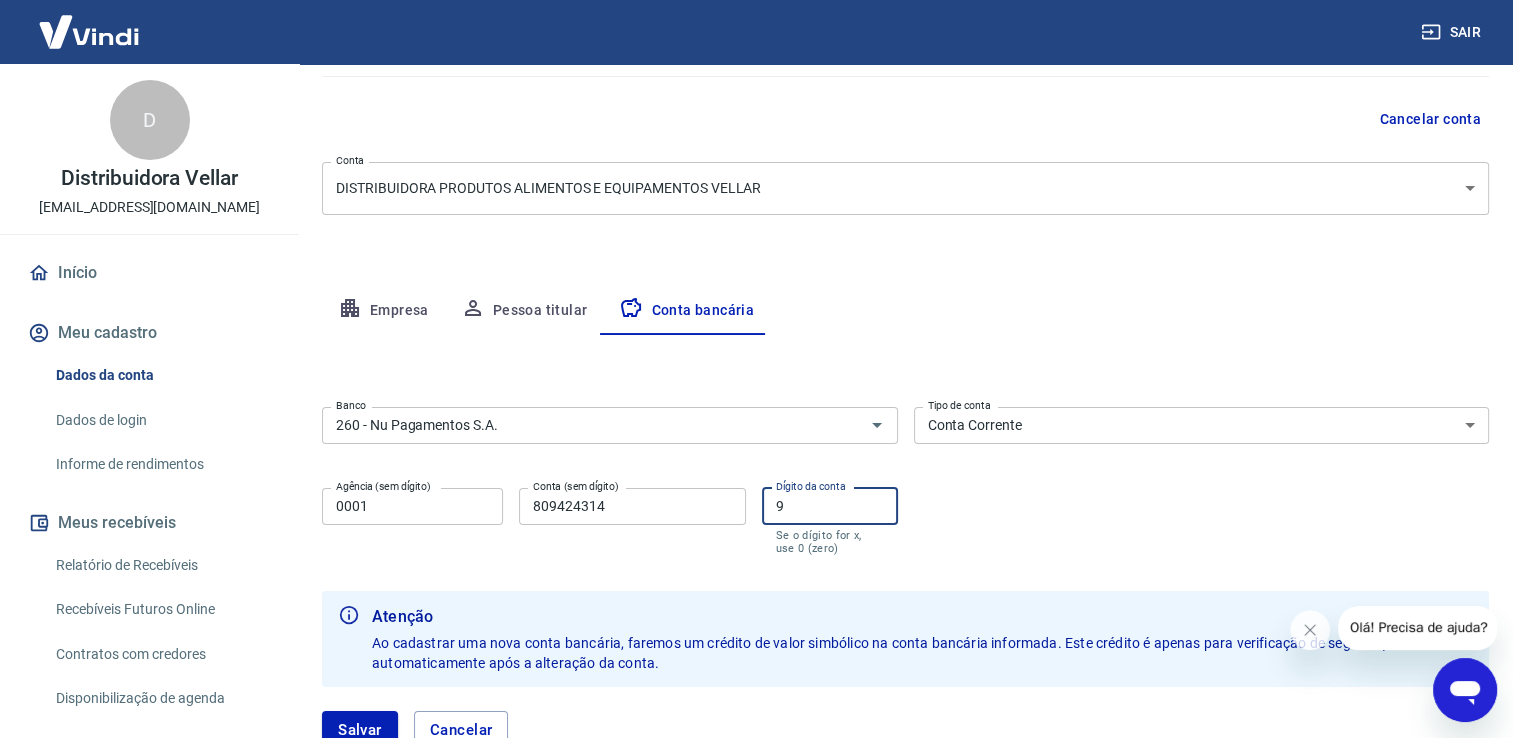 click on "9" at bounding box center [830, 506] 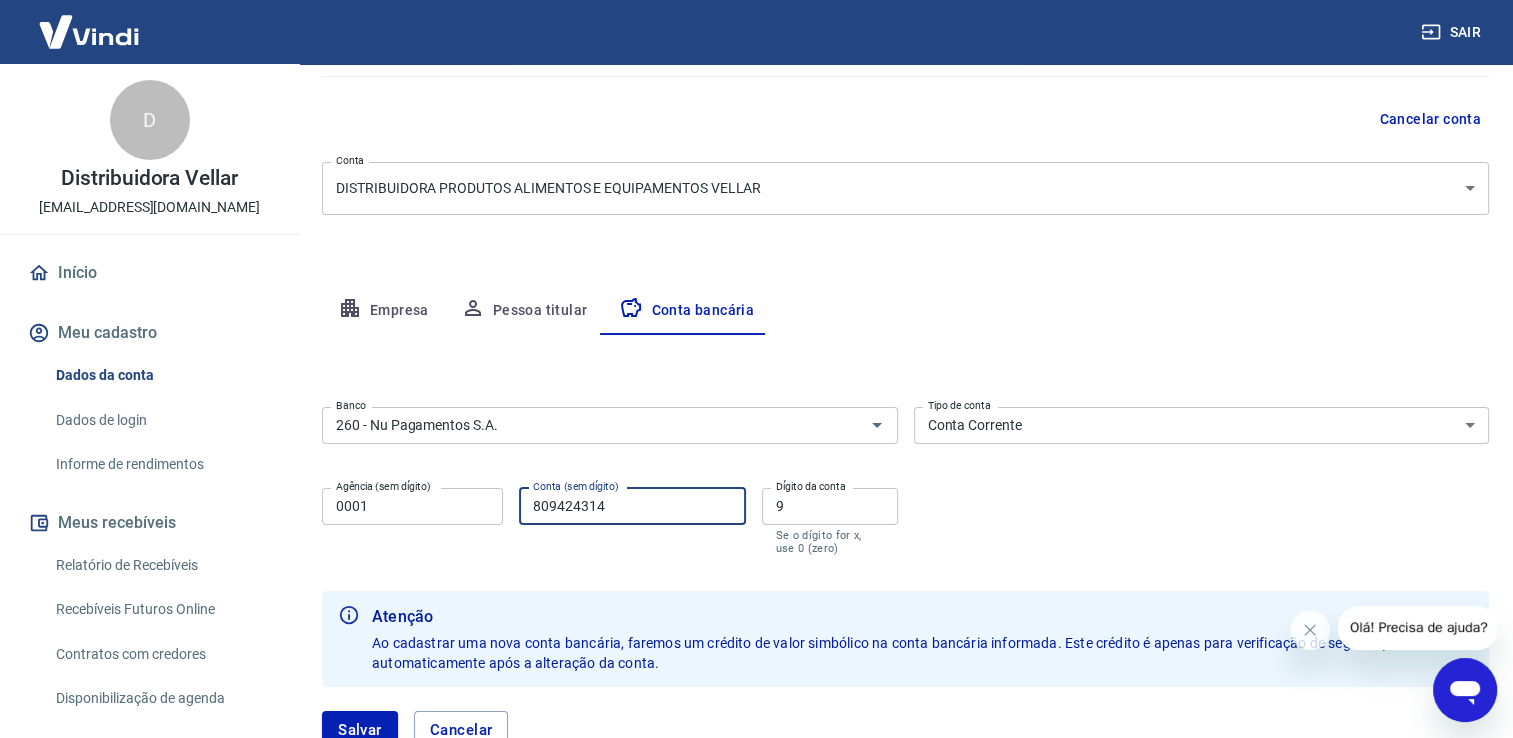click on "809424314" at bounding box center (632, 506) 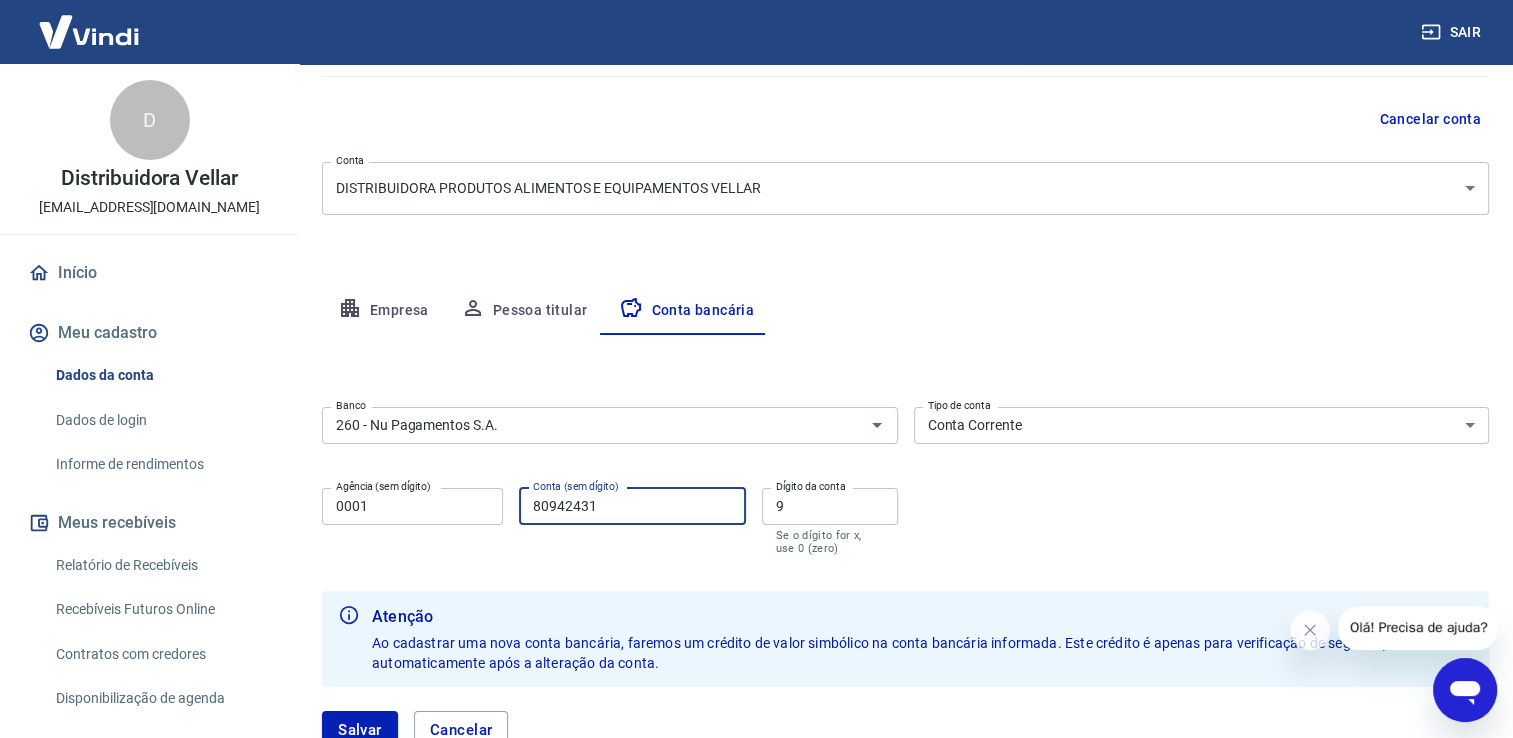 type on "80942431" 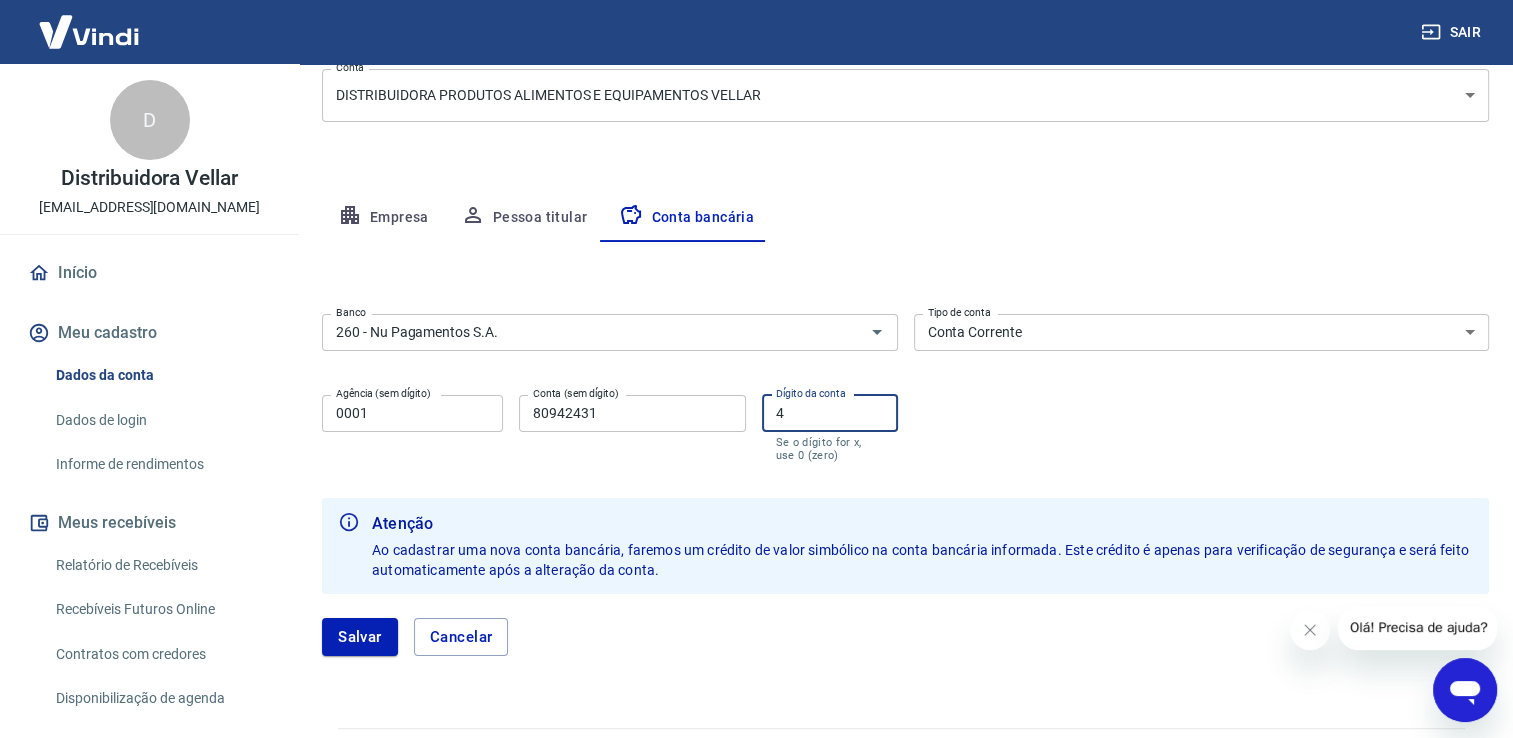 scroll, scrollTop: 272, scrollLeft: 0, axis: vertical 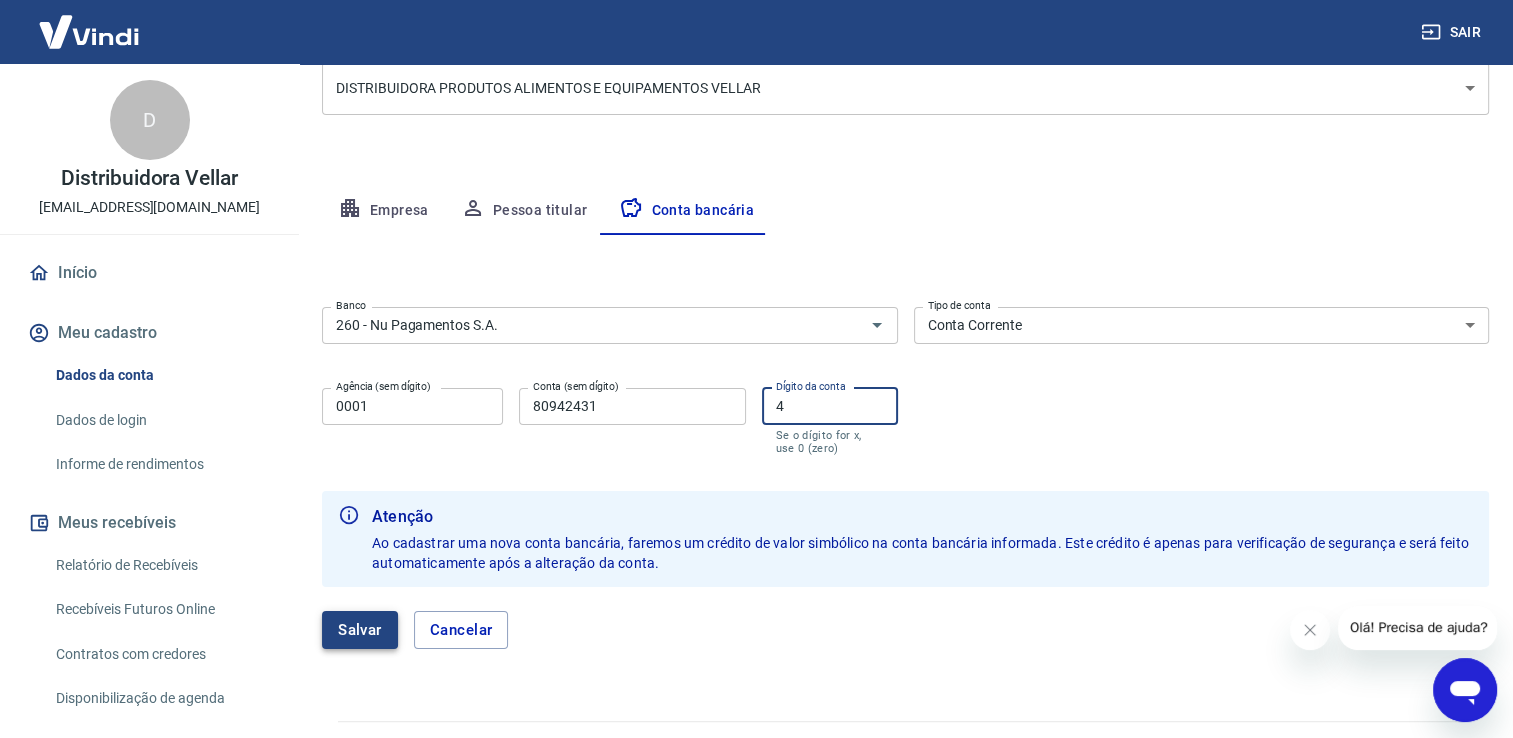 type on "4" 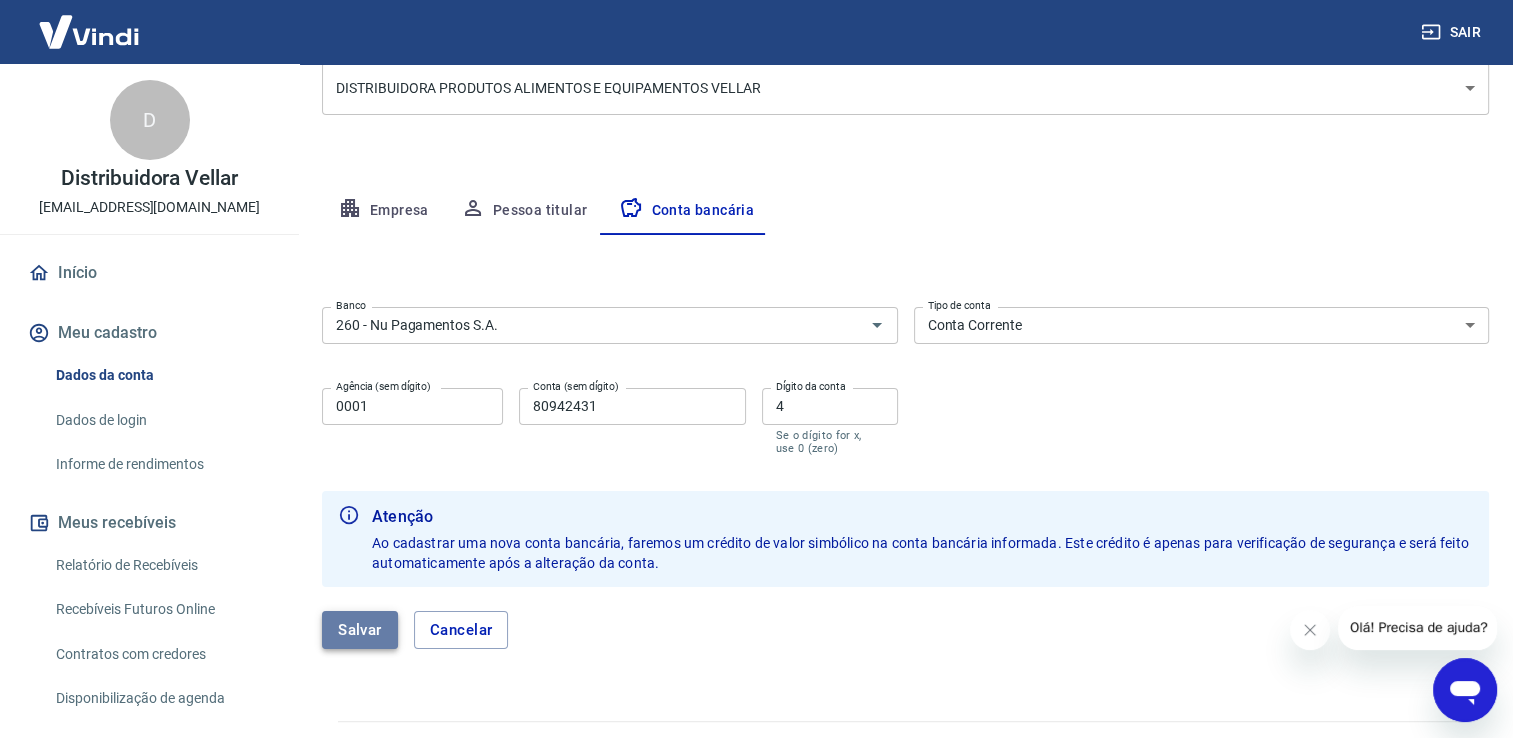 click on "Salvar" at bounding box center (360, 630) 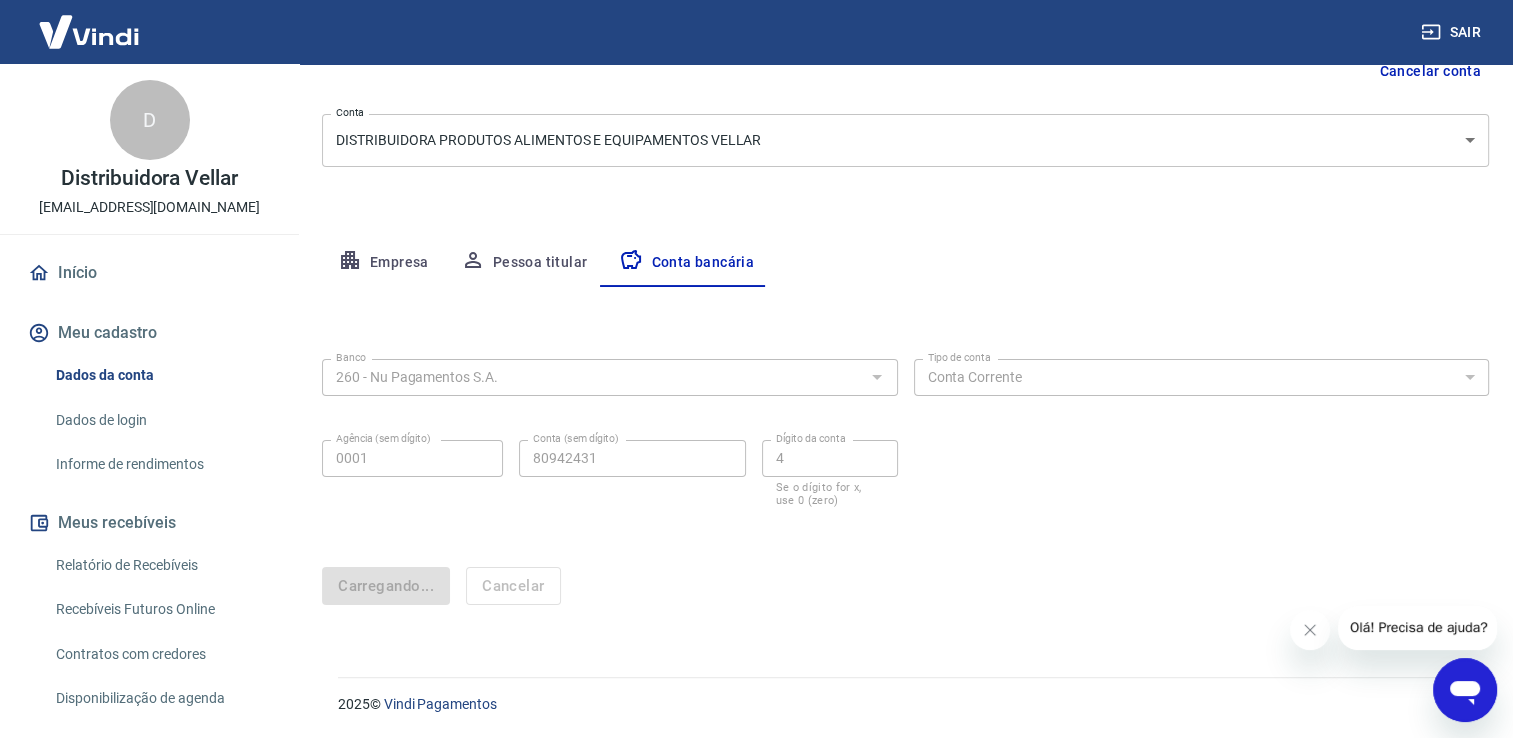 scroll, scrollTop: 0, scrollLeft: 0, axis: both 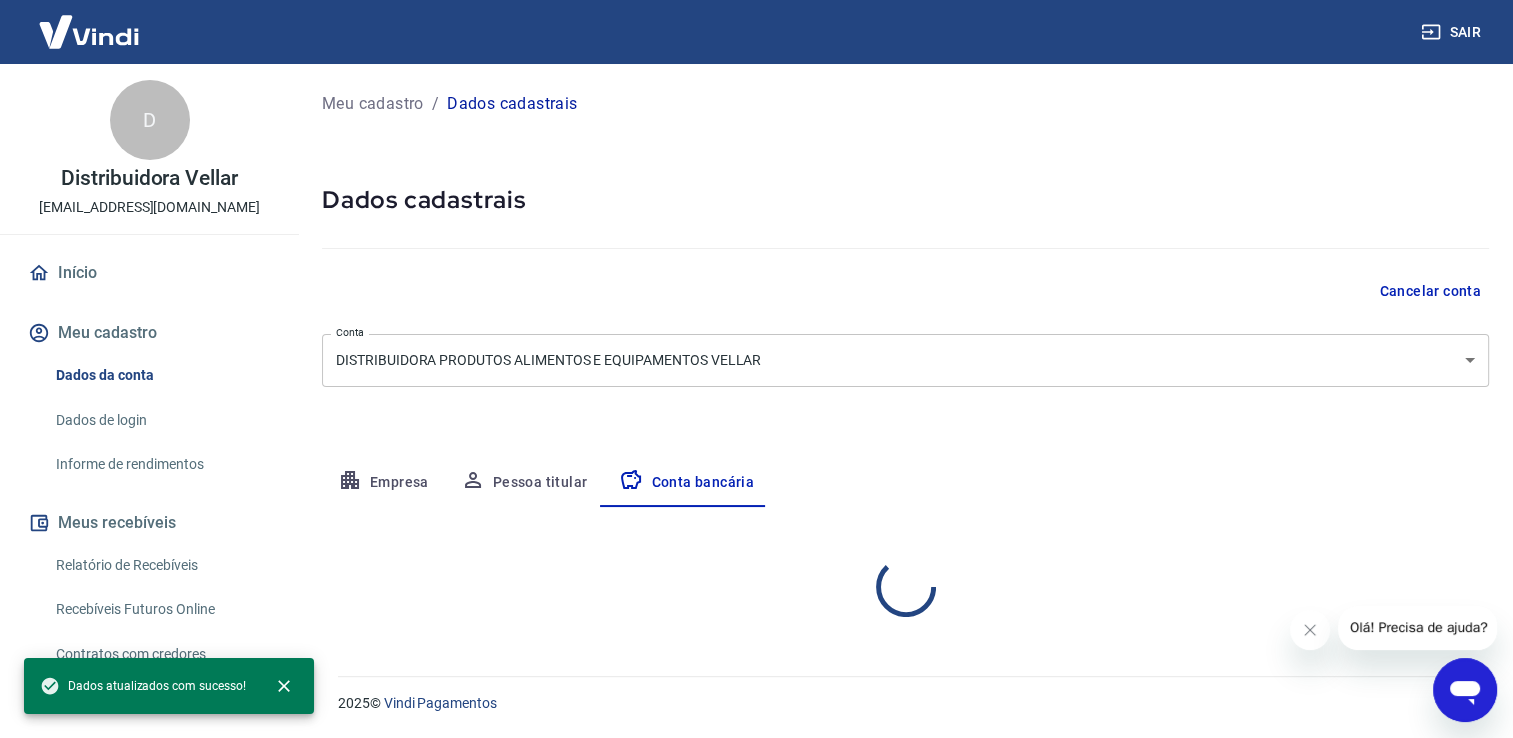 select on "1" 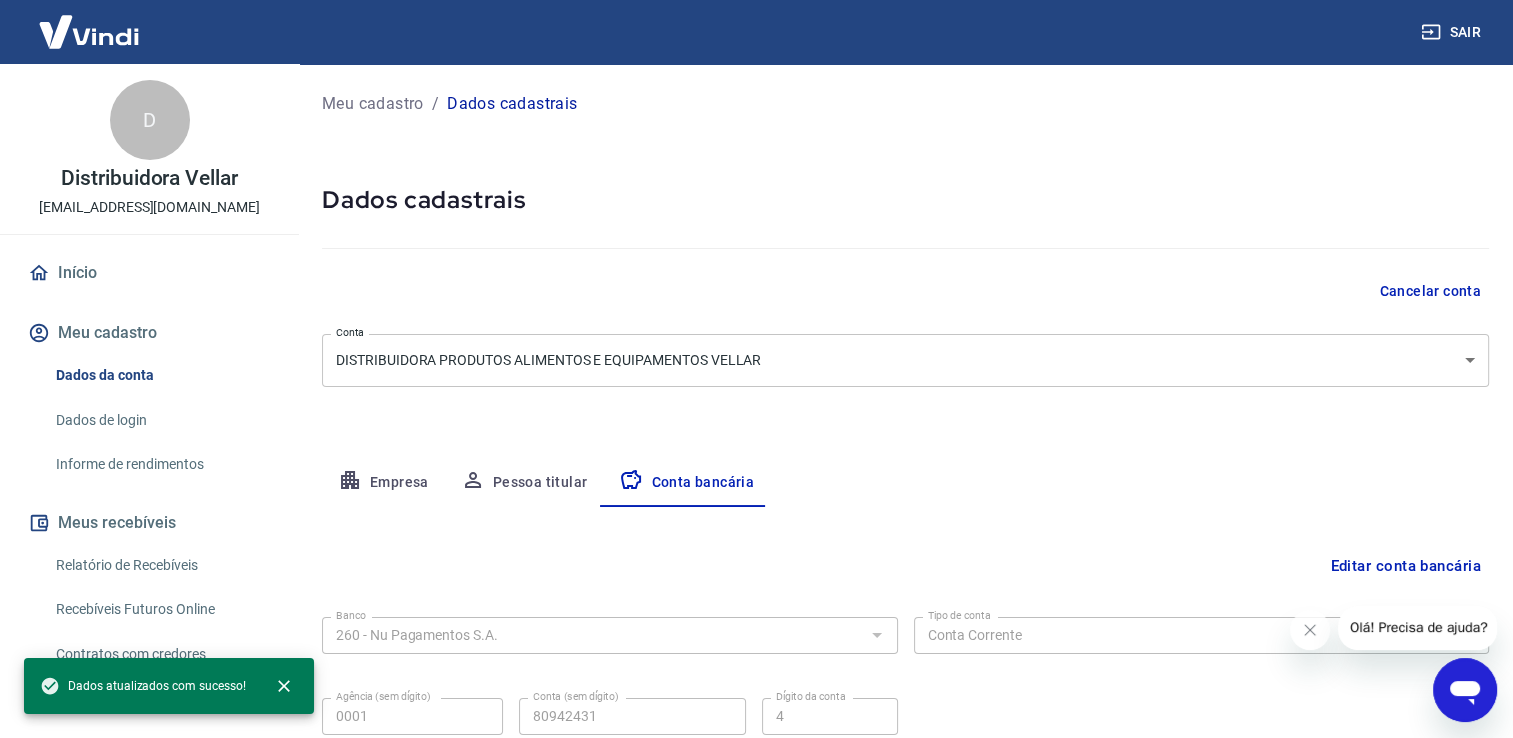 scroll, scrollTop: 172, scrollLeft: 0, axis: vertical 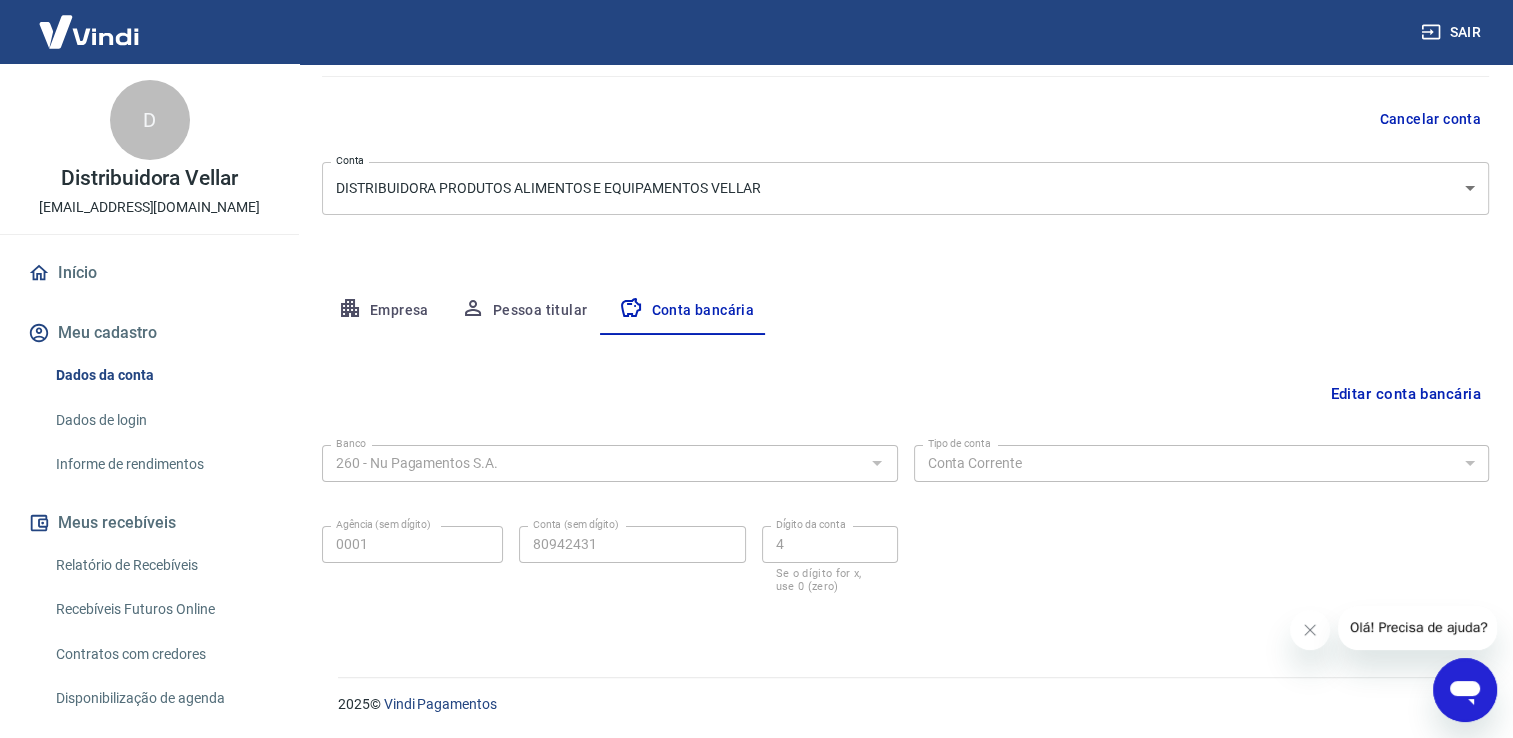 click on "Início" at bounding box center (149, 273) 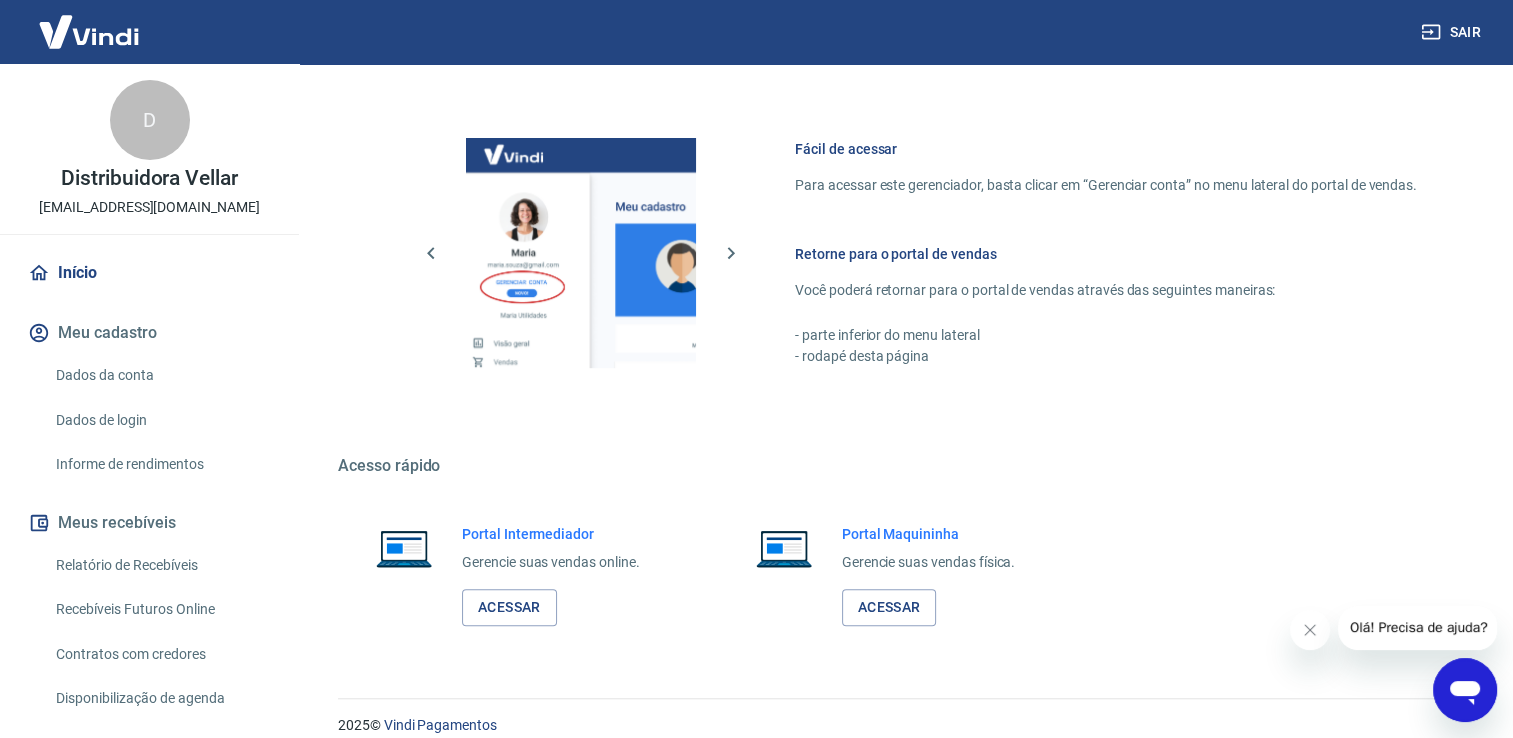 scroll, scrollTop: 840, scrollLeft: 0, axis: vertical 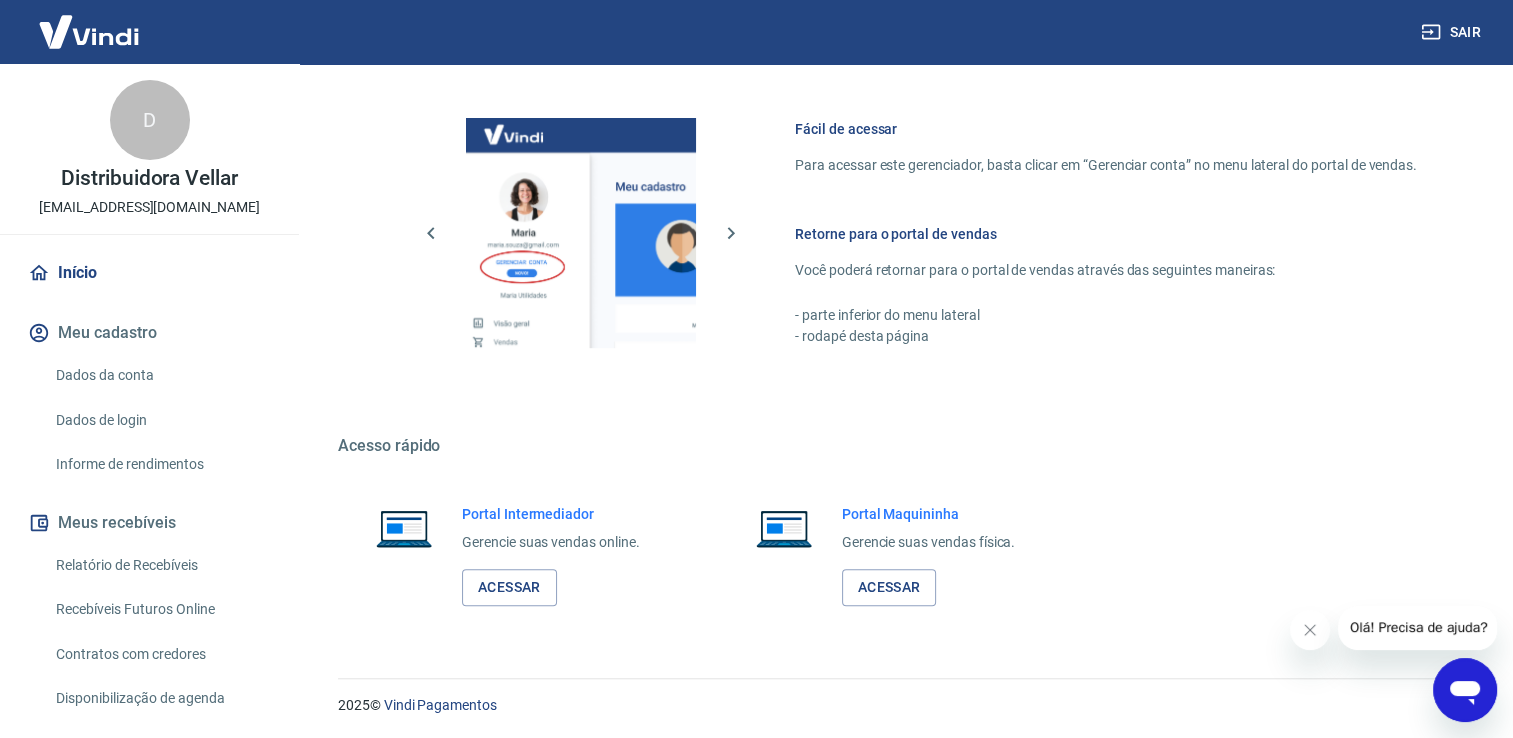 click on "Início" at bounding box center (149, 273) 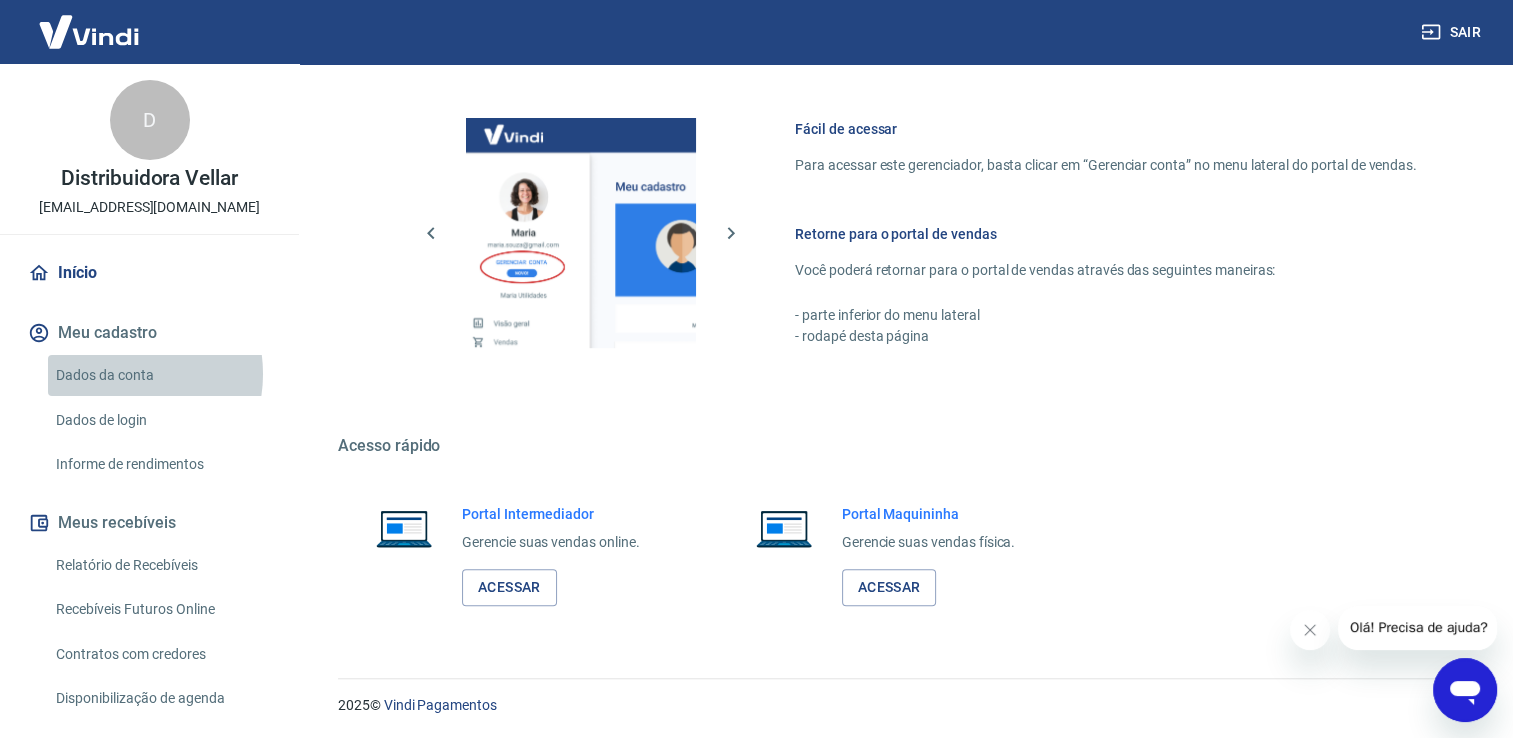 click on "Dados da conta" at bounding box center (161, 375) 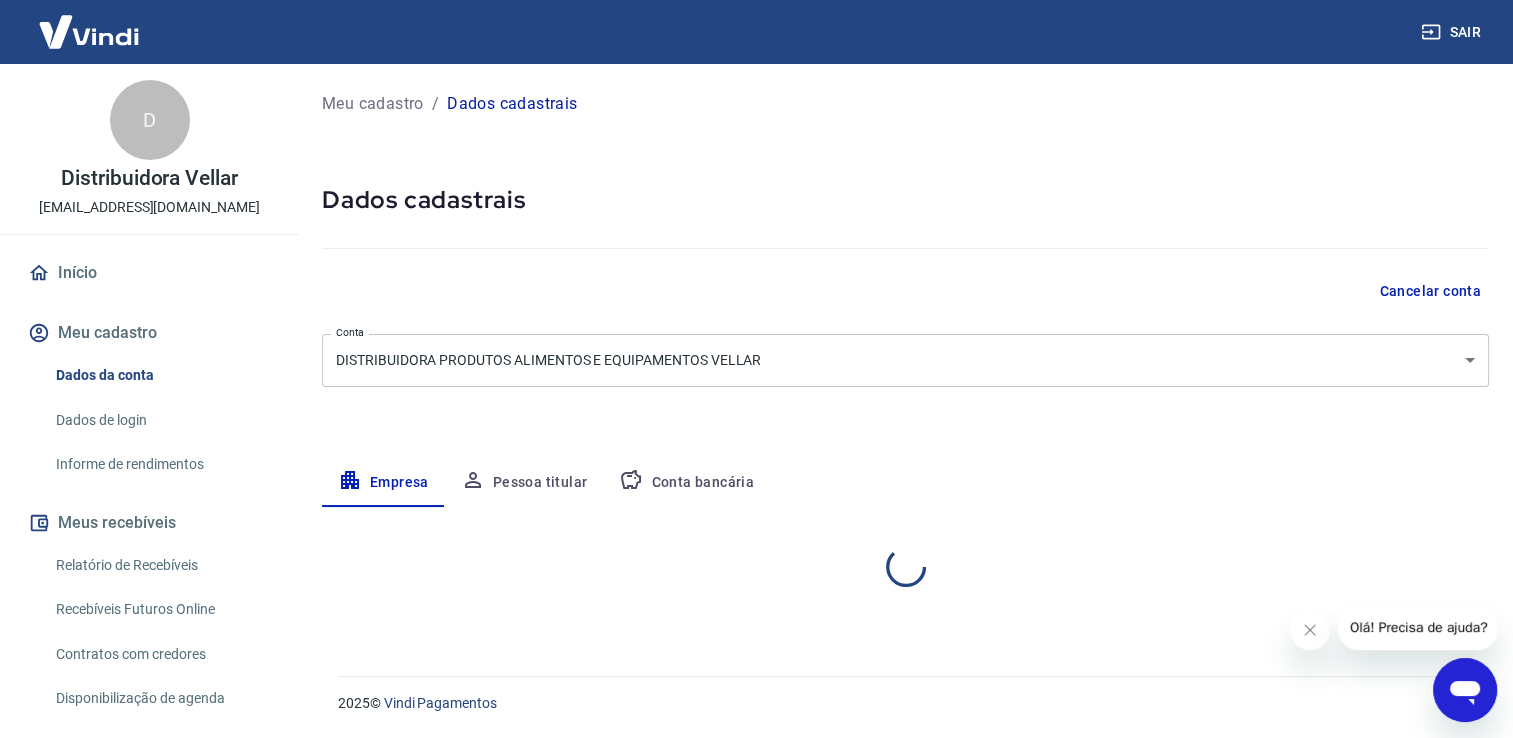 select on "SP" 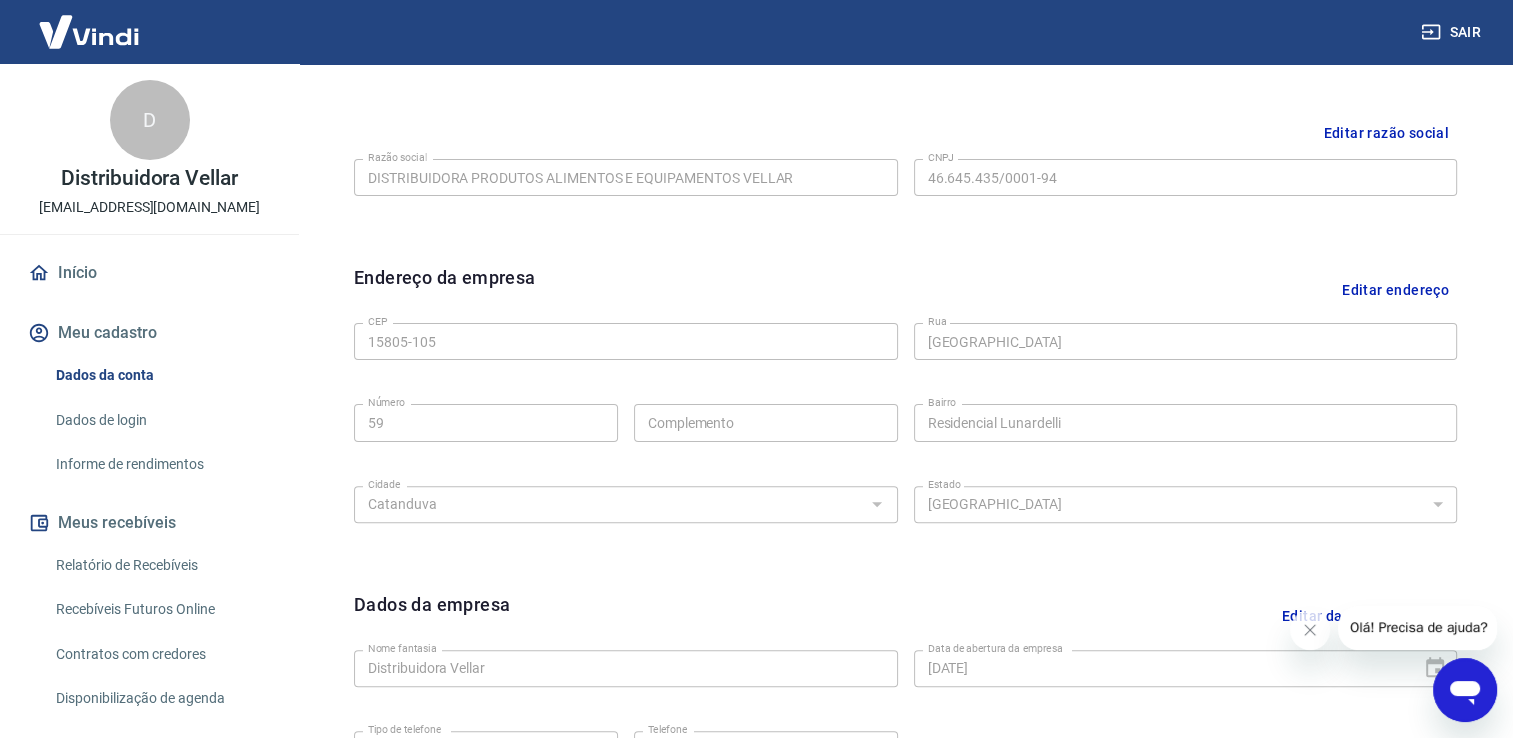 scroll, scrollTop: 600, scrollLeft: 0, axis: vertical 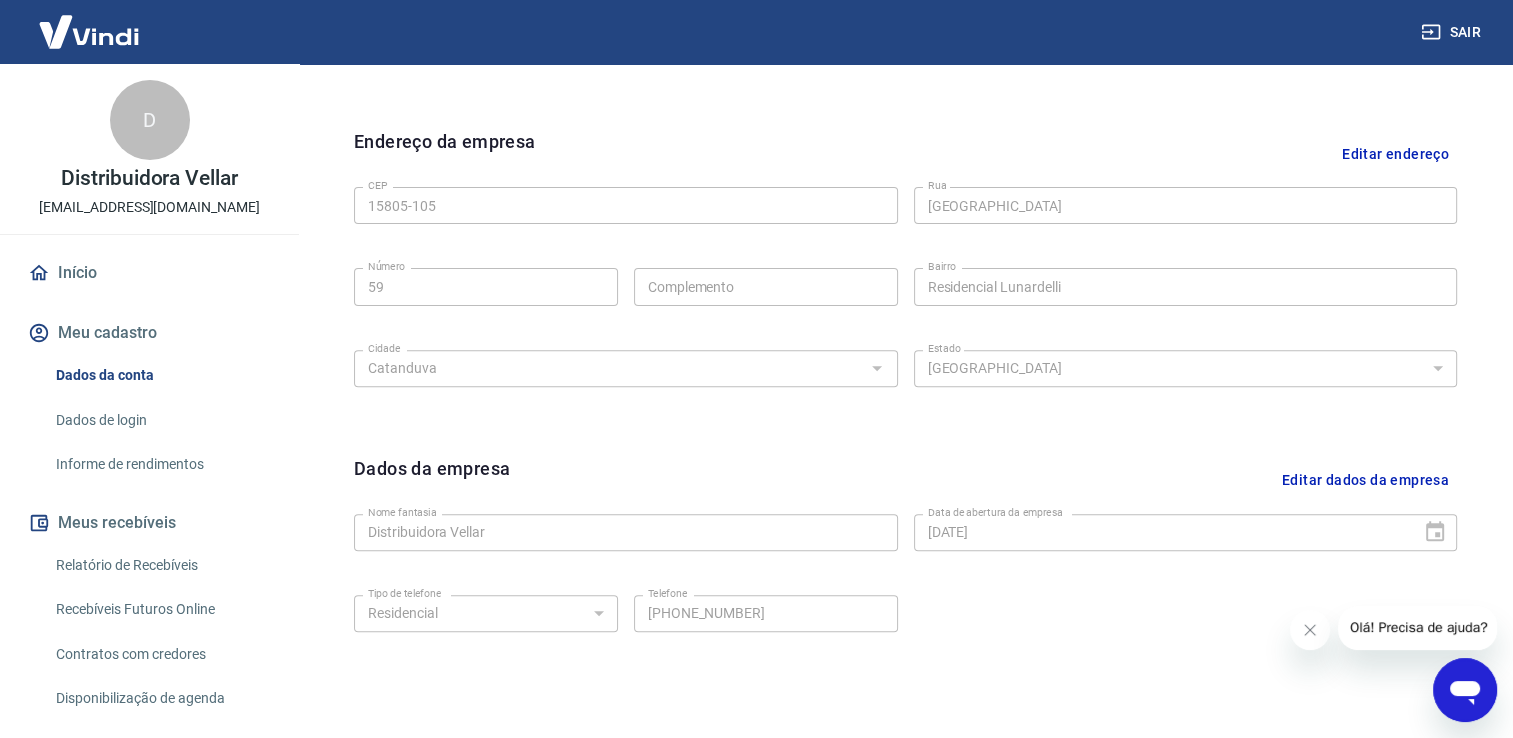 click on "Relatório de Recebíveis" at bounding box center [161, 565] 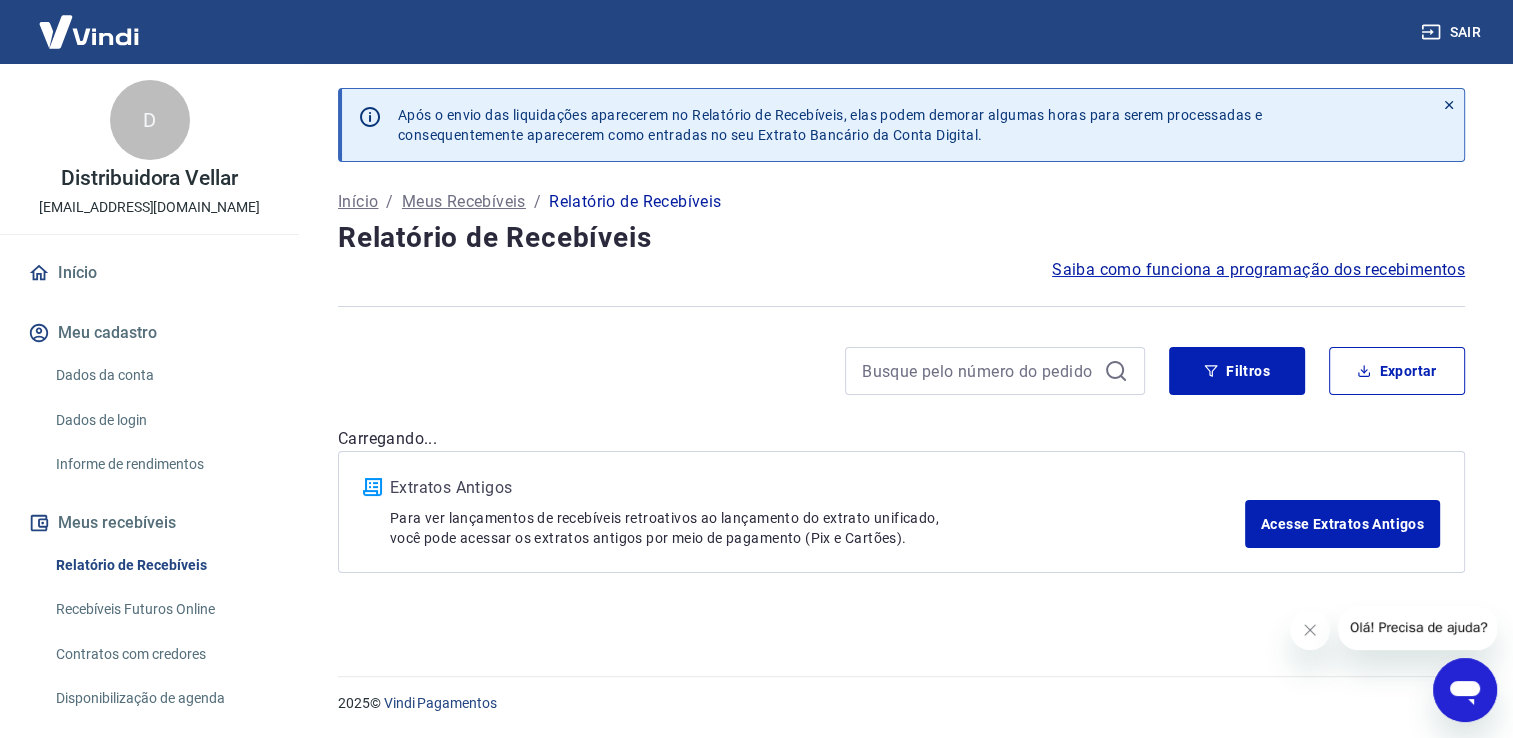 scroll, scrollTop: 0, scrollLeft: 0, axis: both 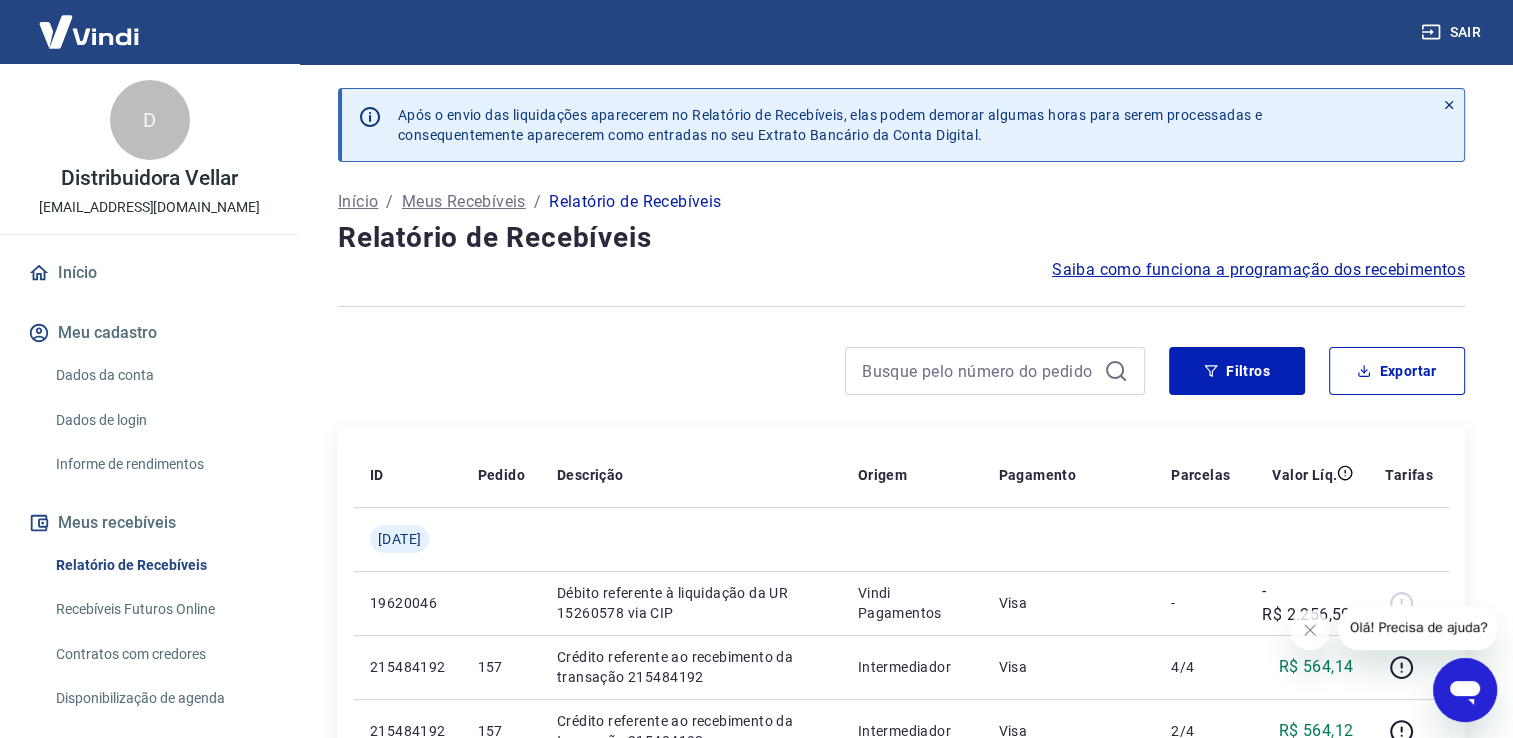 click on "Recebíveis Futuros Online" at bounding box center (161, 609) 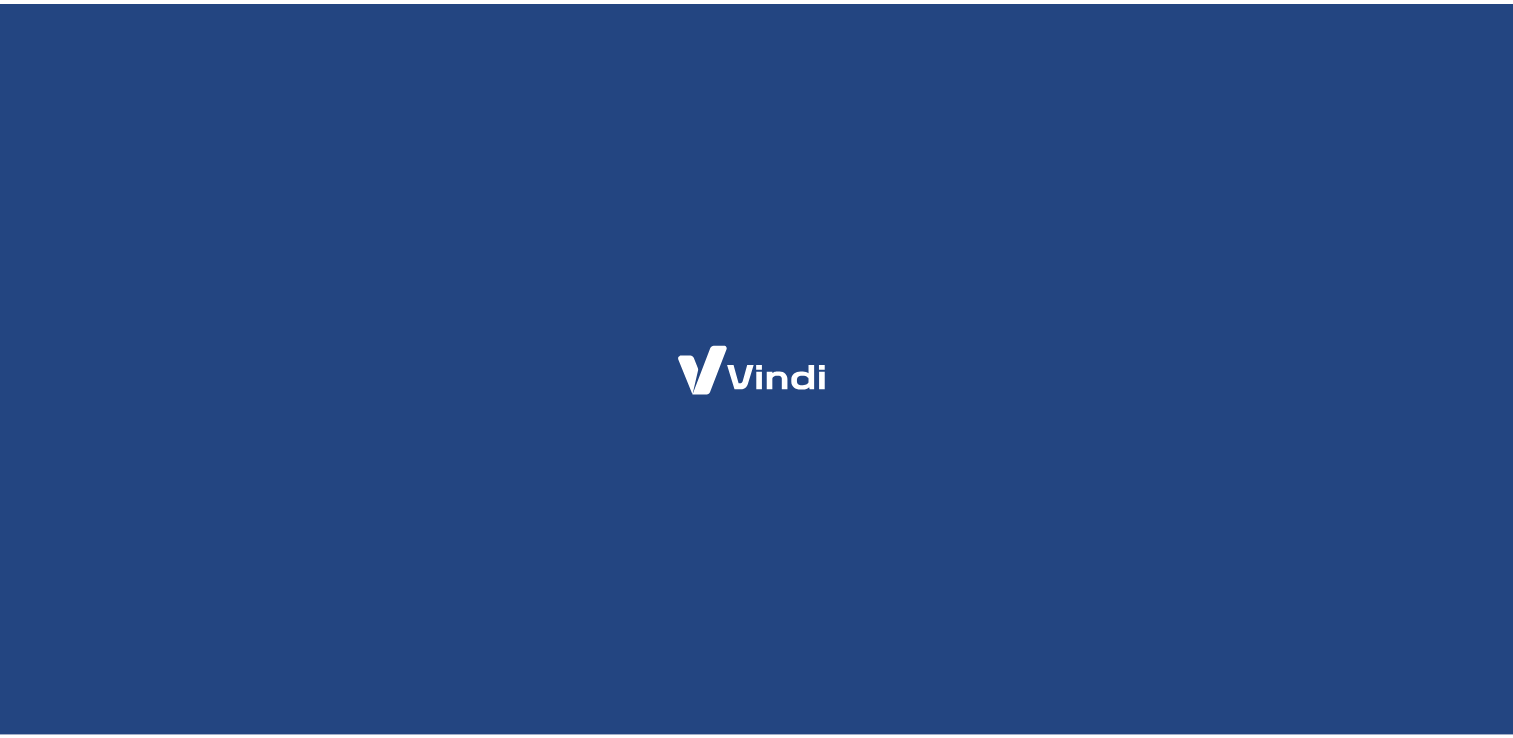 scroll, scrollTop: 0, scrollLeft: 0, axis: both 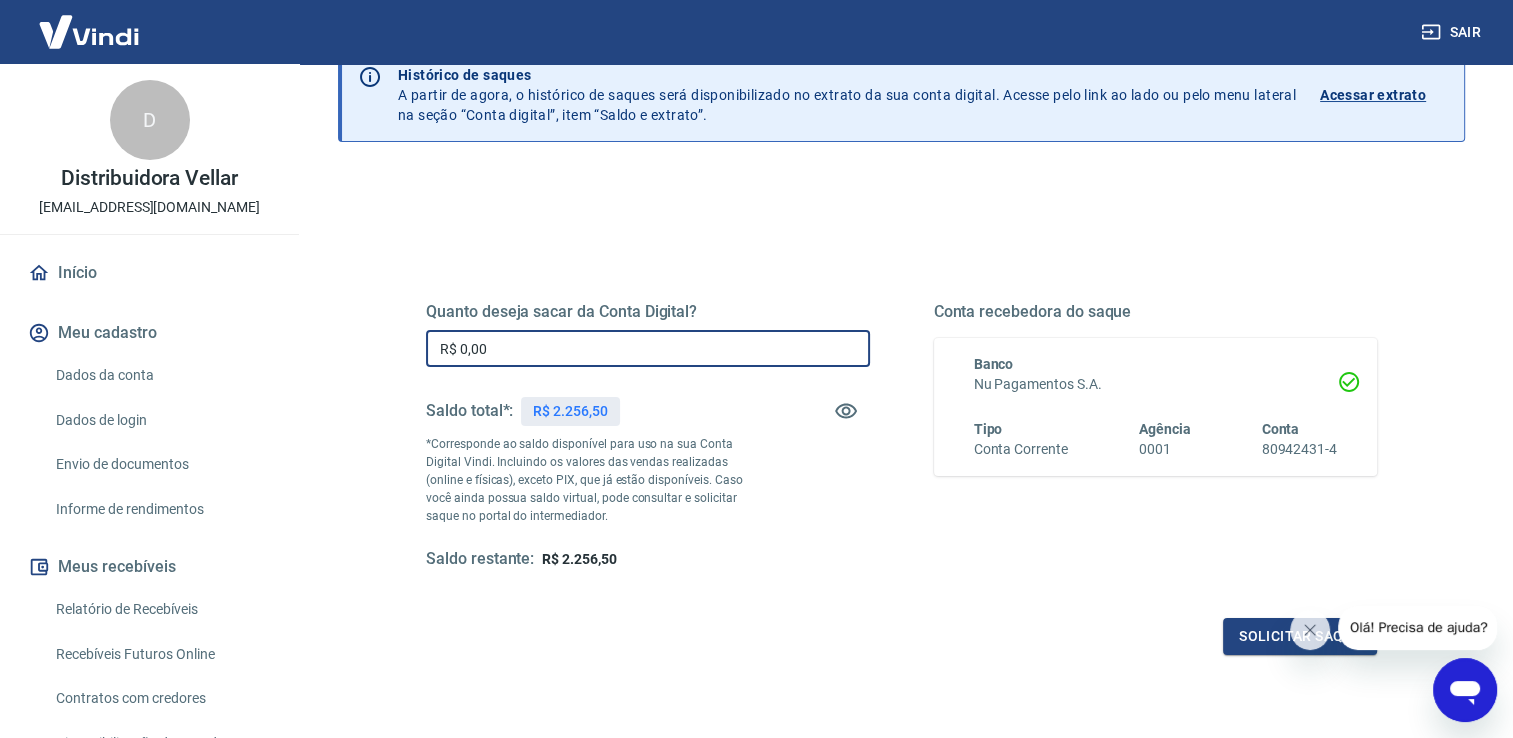 click on "R$ 0,00" at bounding box center [648, 348] 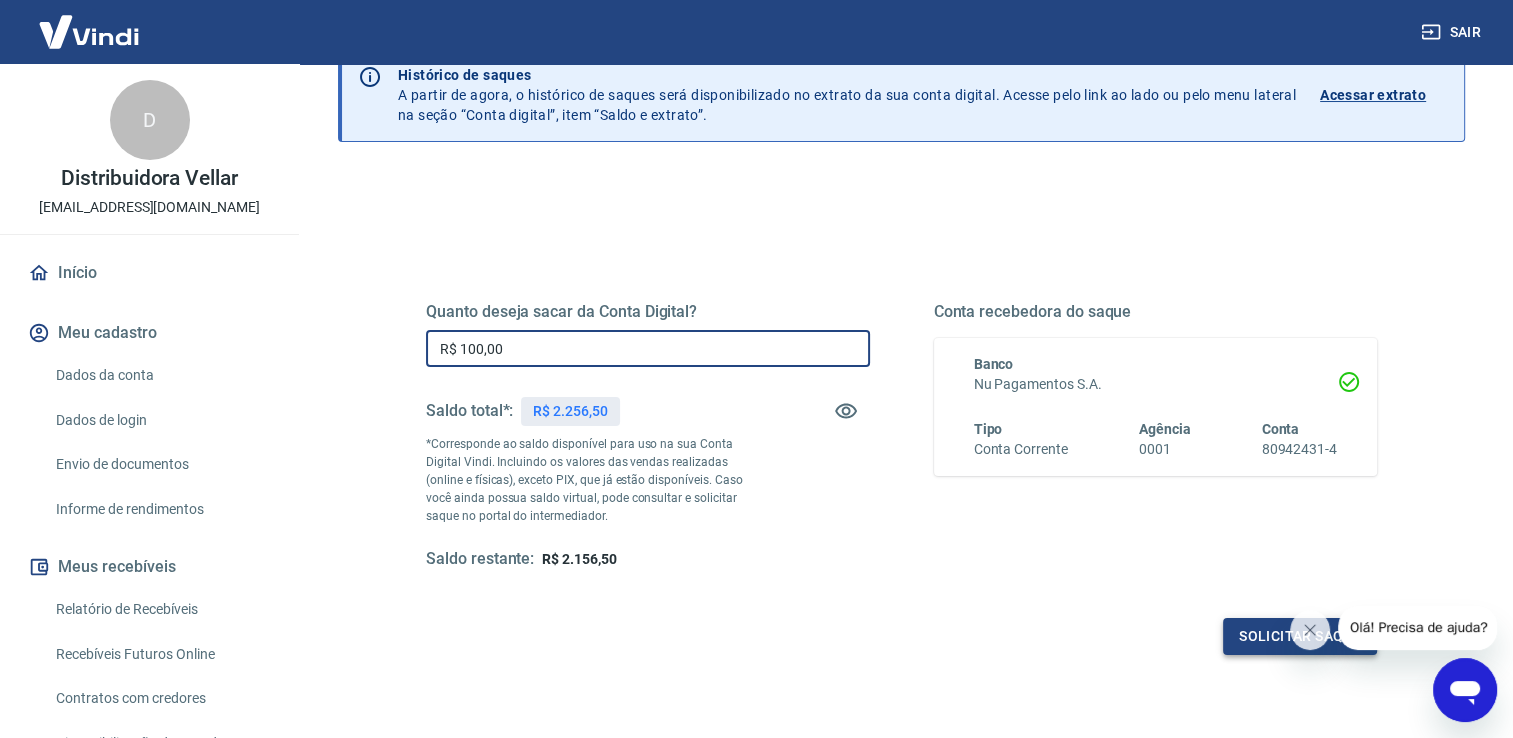 type on "R$ 100,00" 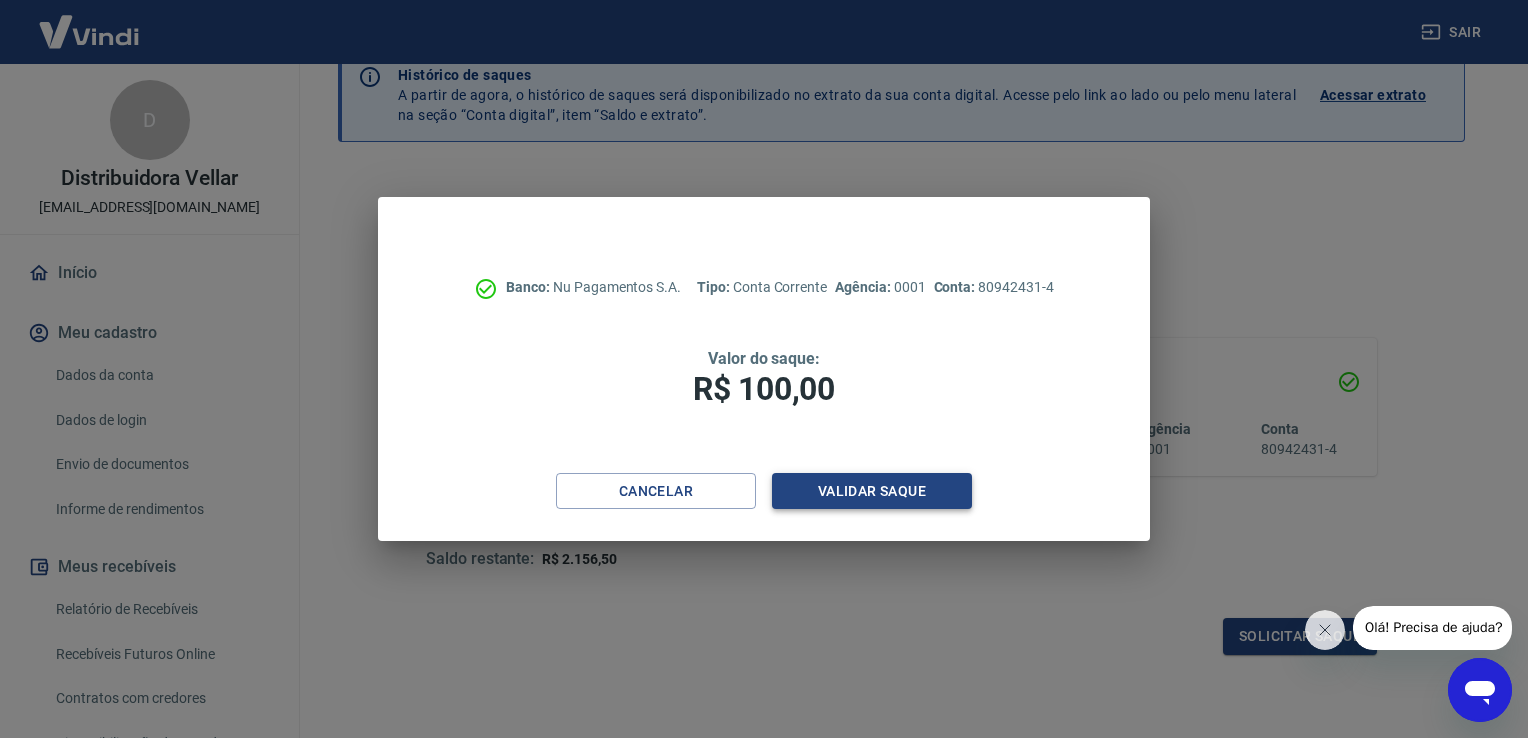 click on "Validar saque" at bounding box center (872, 491) 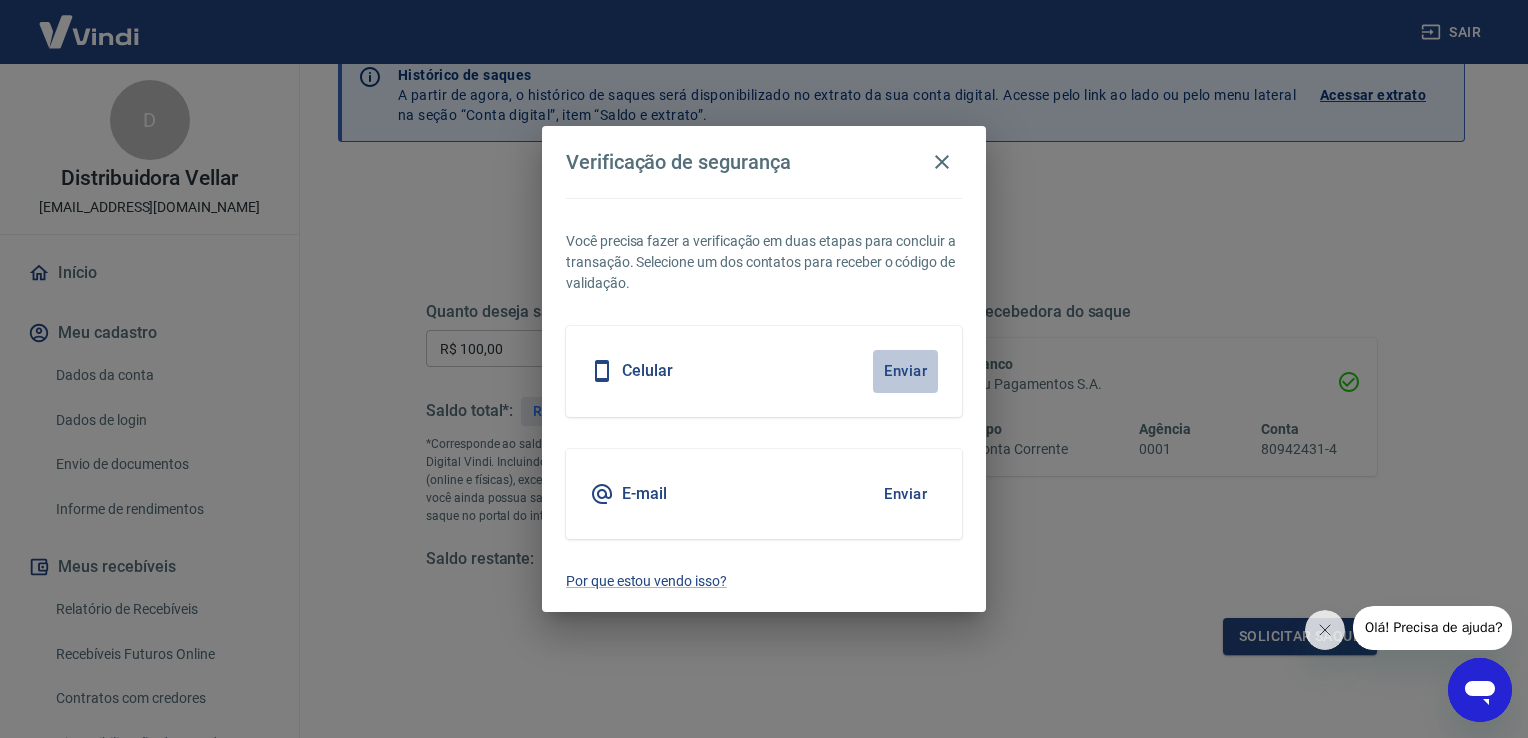 click on "Enviar" at bounding box center [905, 371] 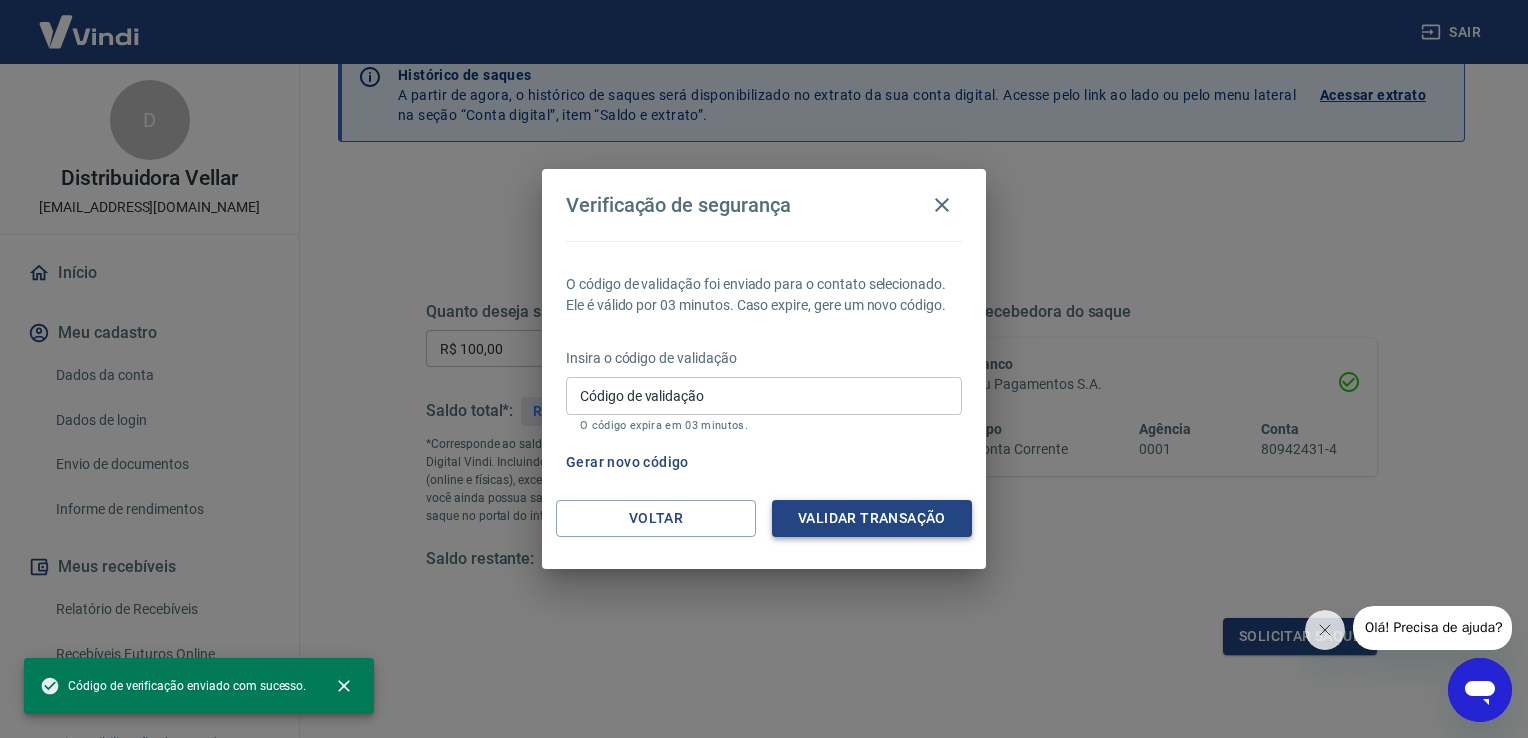 click on "Validar transação" at bounding box center [872, 518] 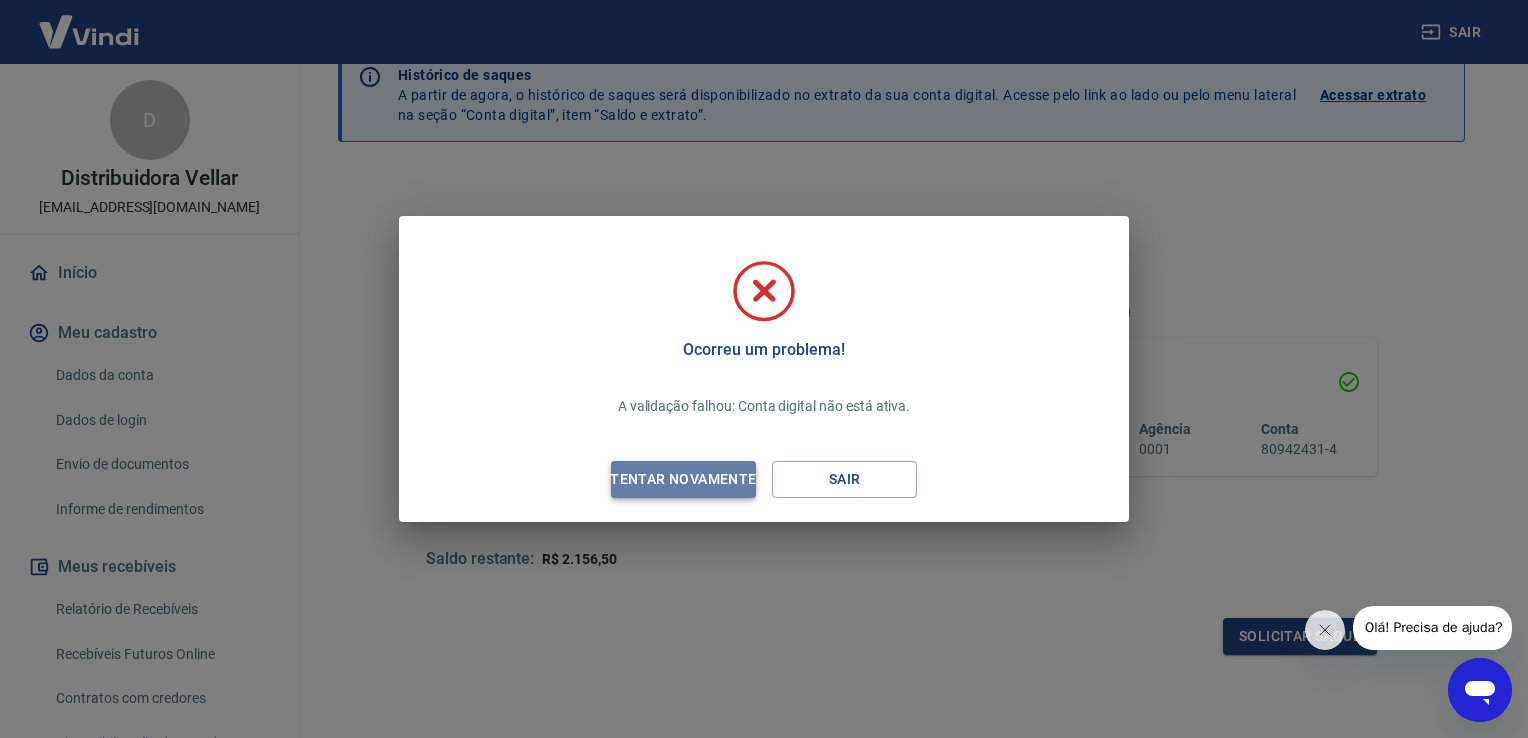 click on "Tentar novamente" at bounding box center [683, 479] 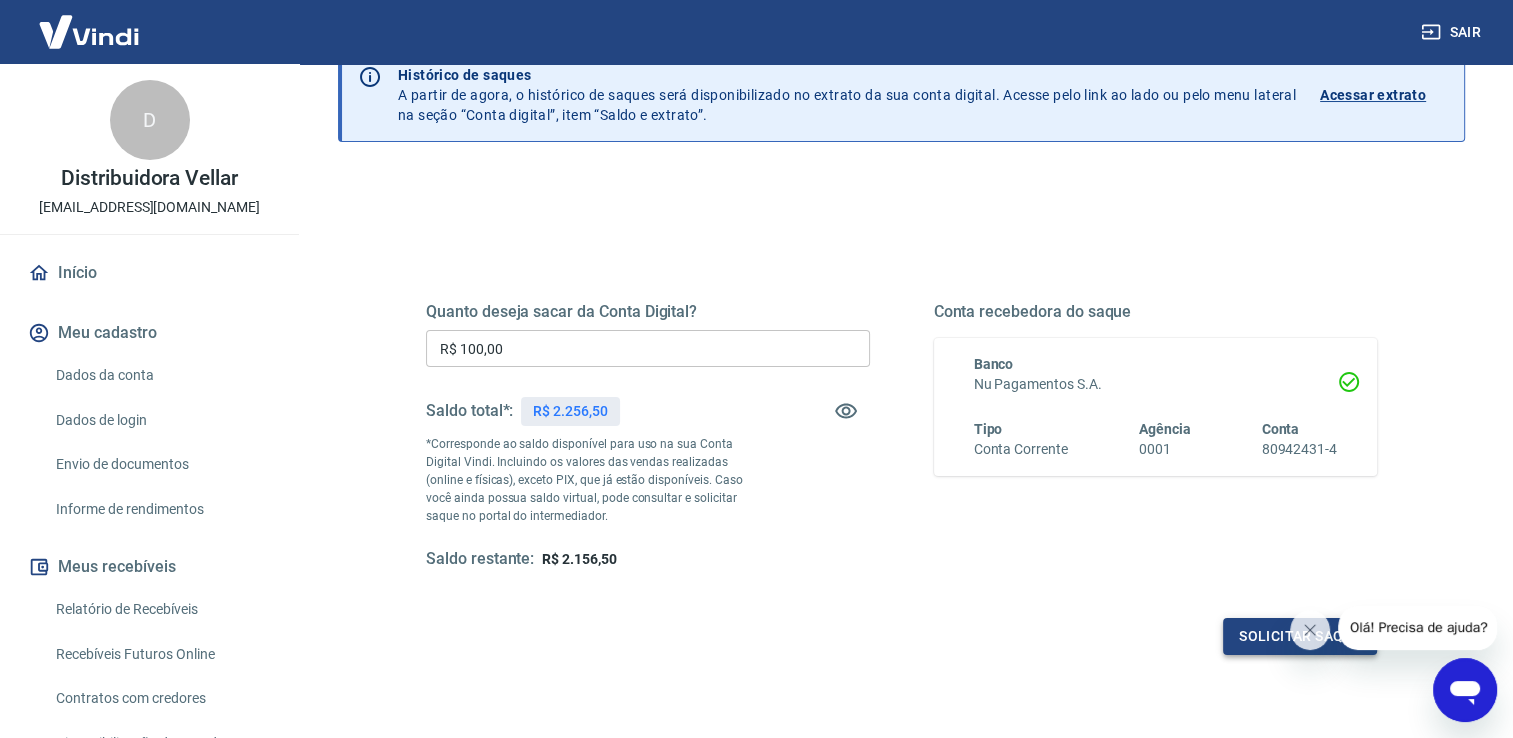 click on "Solicitar saque" at bounding box center [1300, 636] 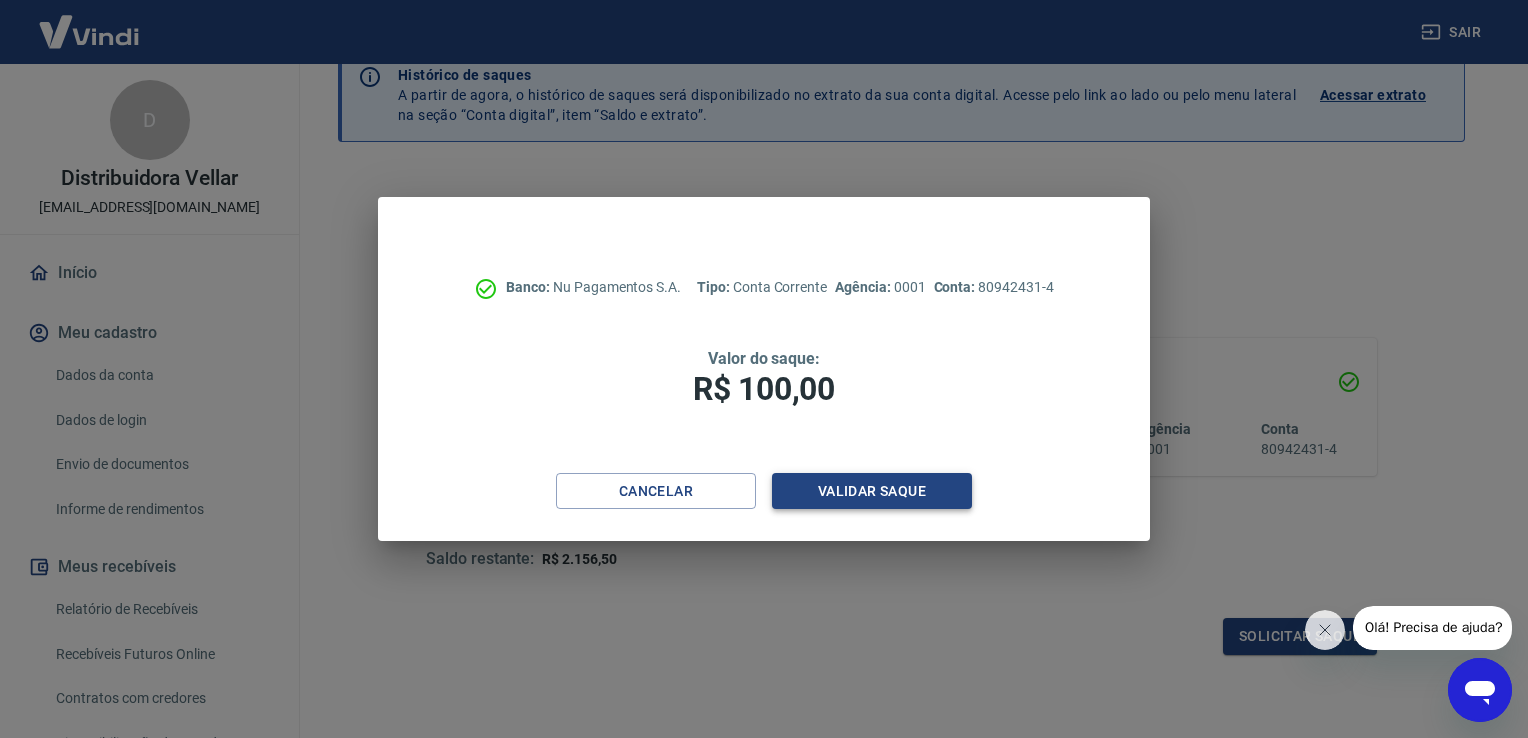 click on "Validar saque" at bounding box center [872, 491] 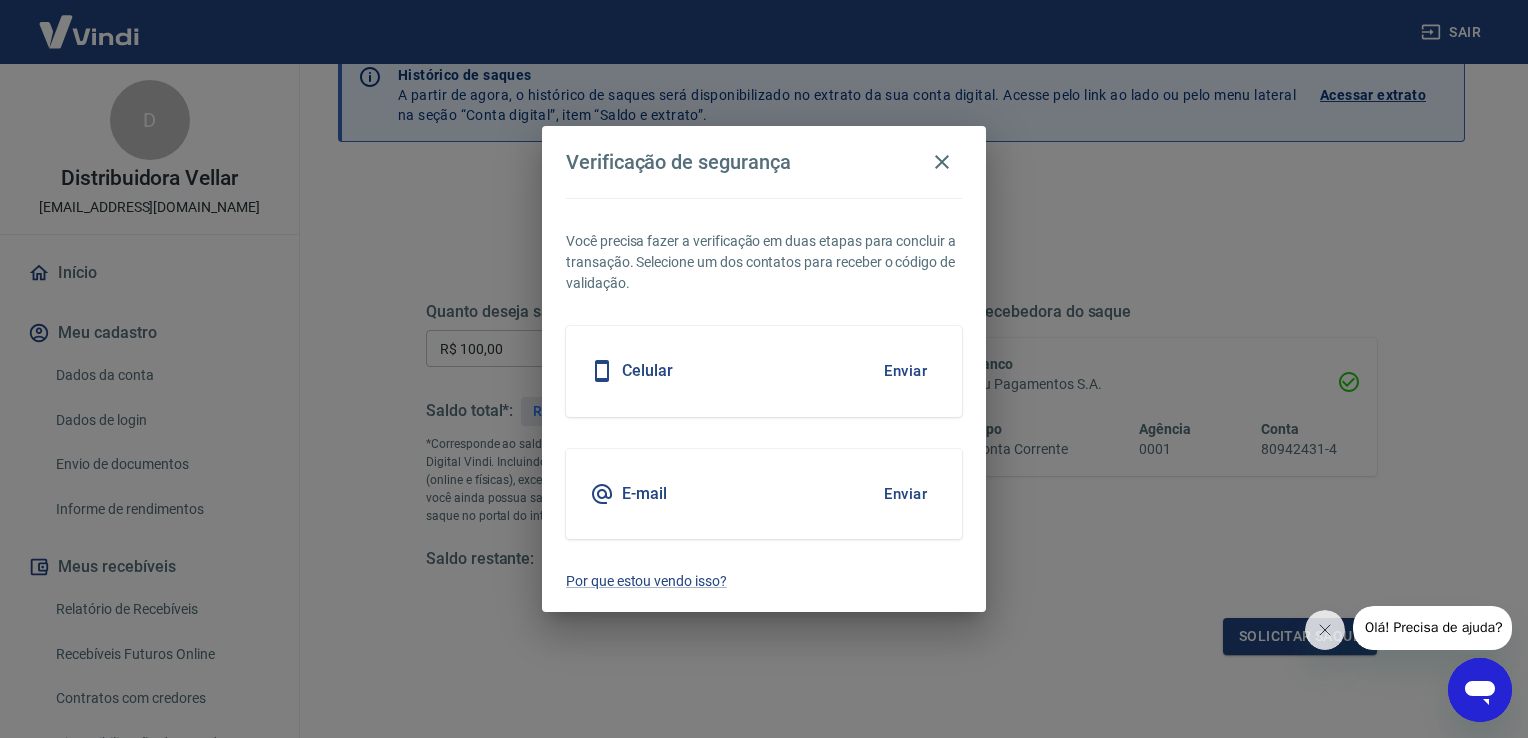 click on "Enviar" at bounding box center (905, 371) 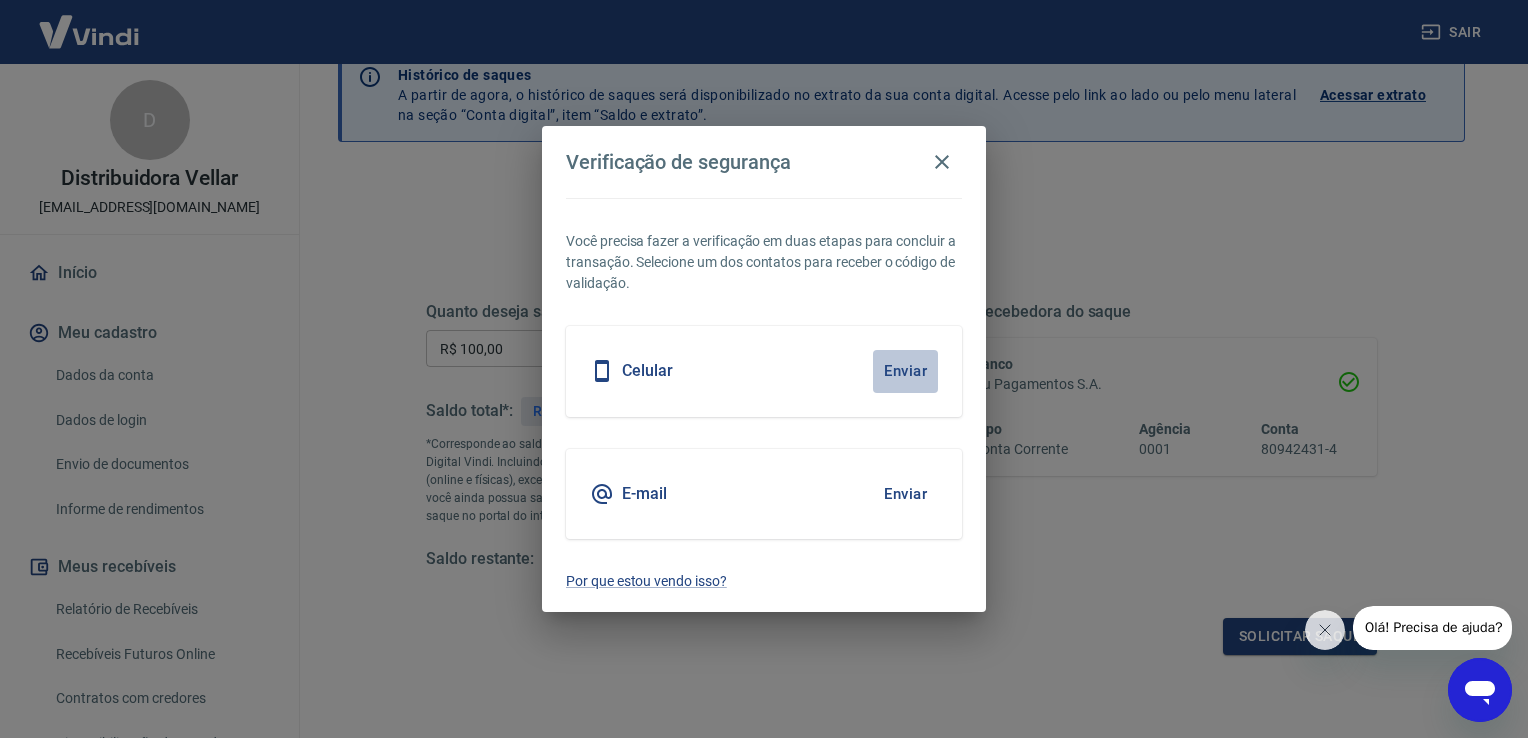 click on "Enviar" at bounding box center (905, 371) 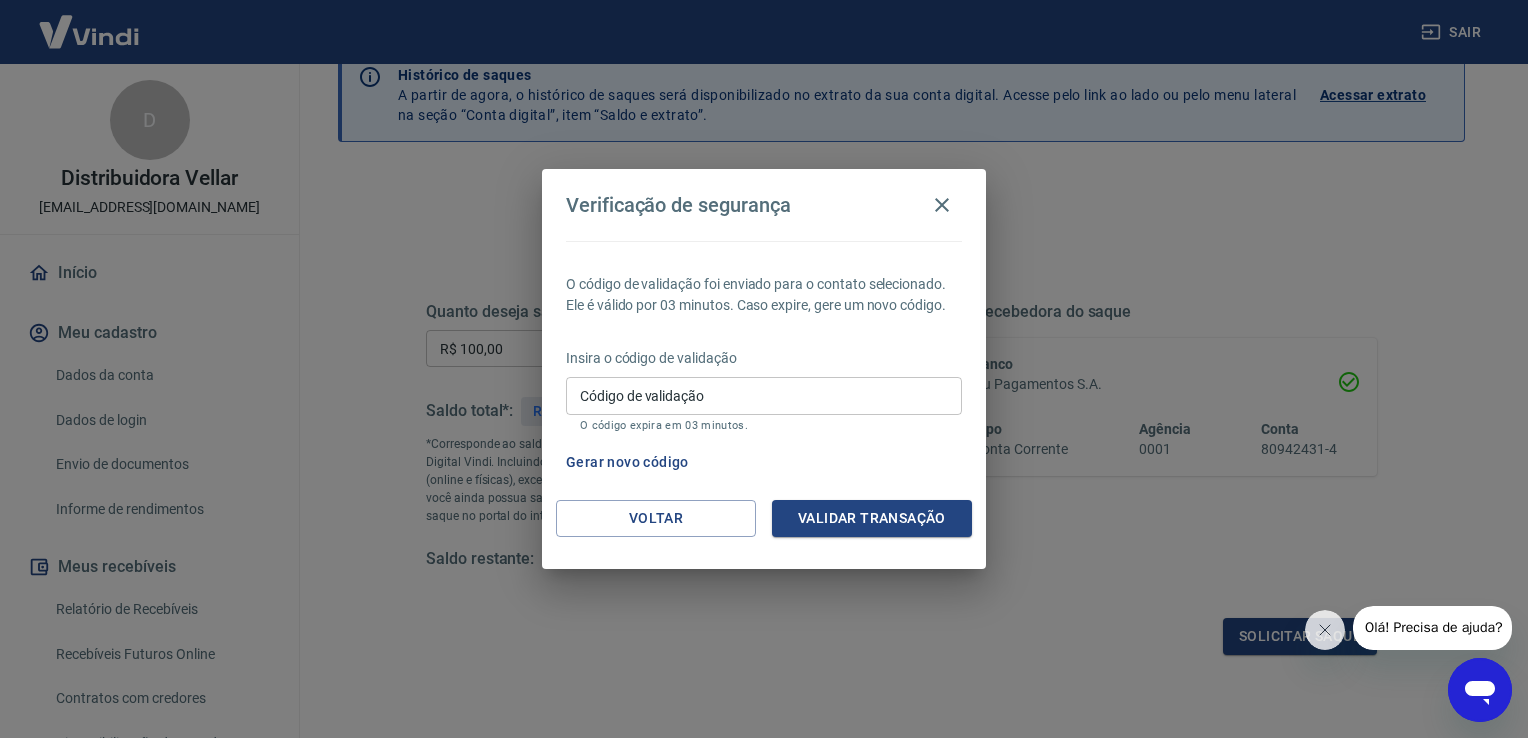 click on "Código de validação" at bounding box center (764, 395) 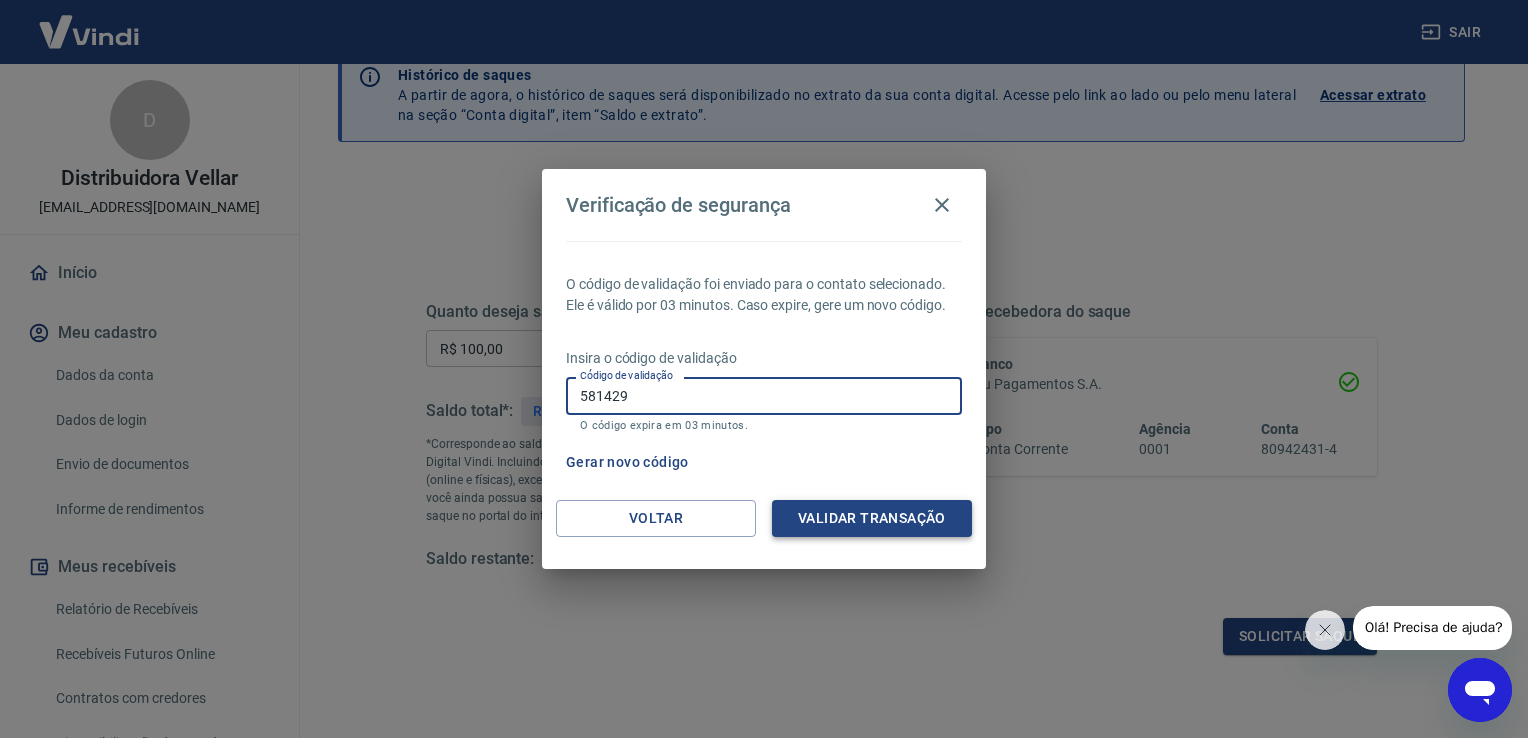 type on "581429" 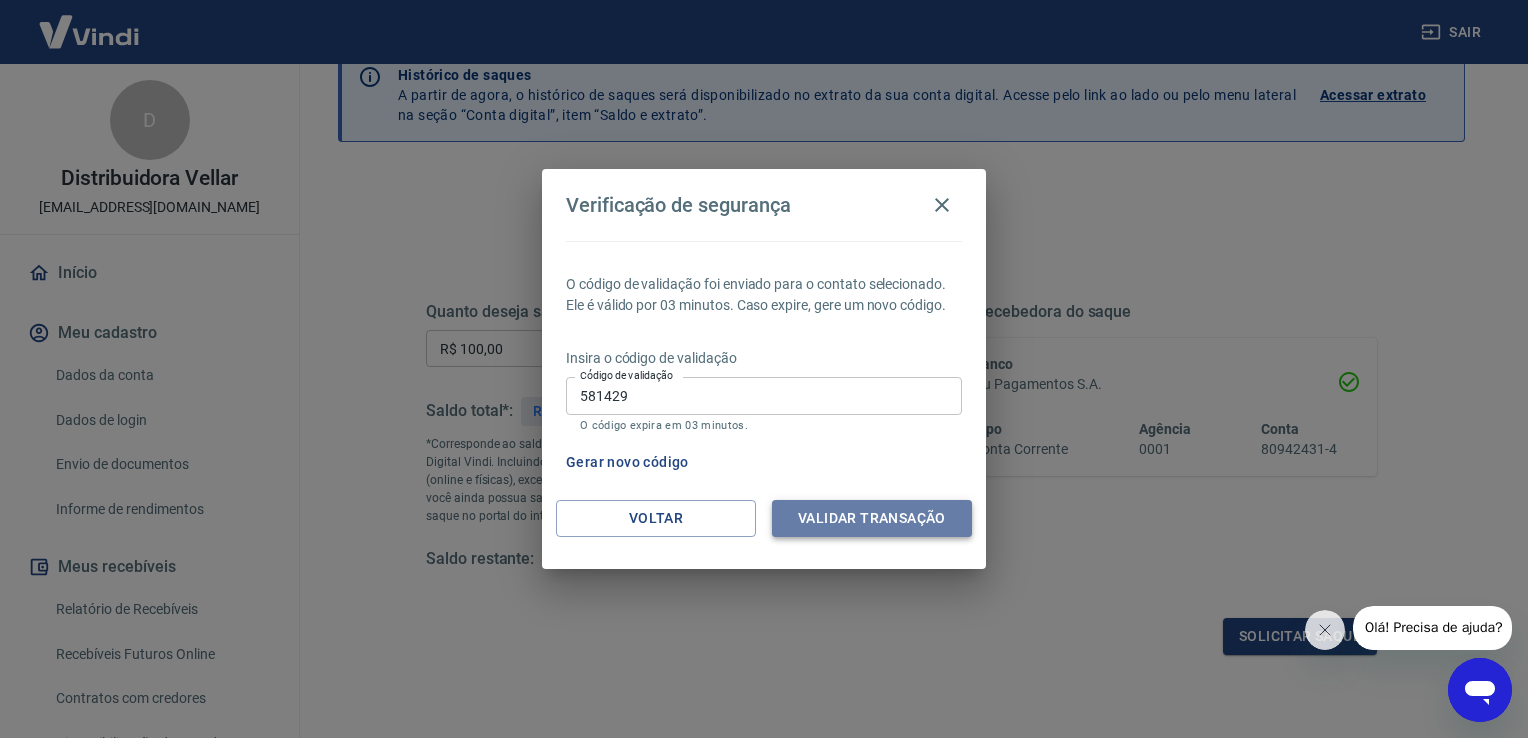 click on "Validar transação" at bounding box center (872, 518) 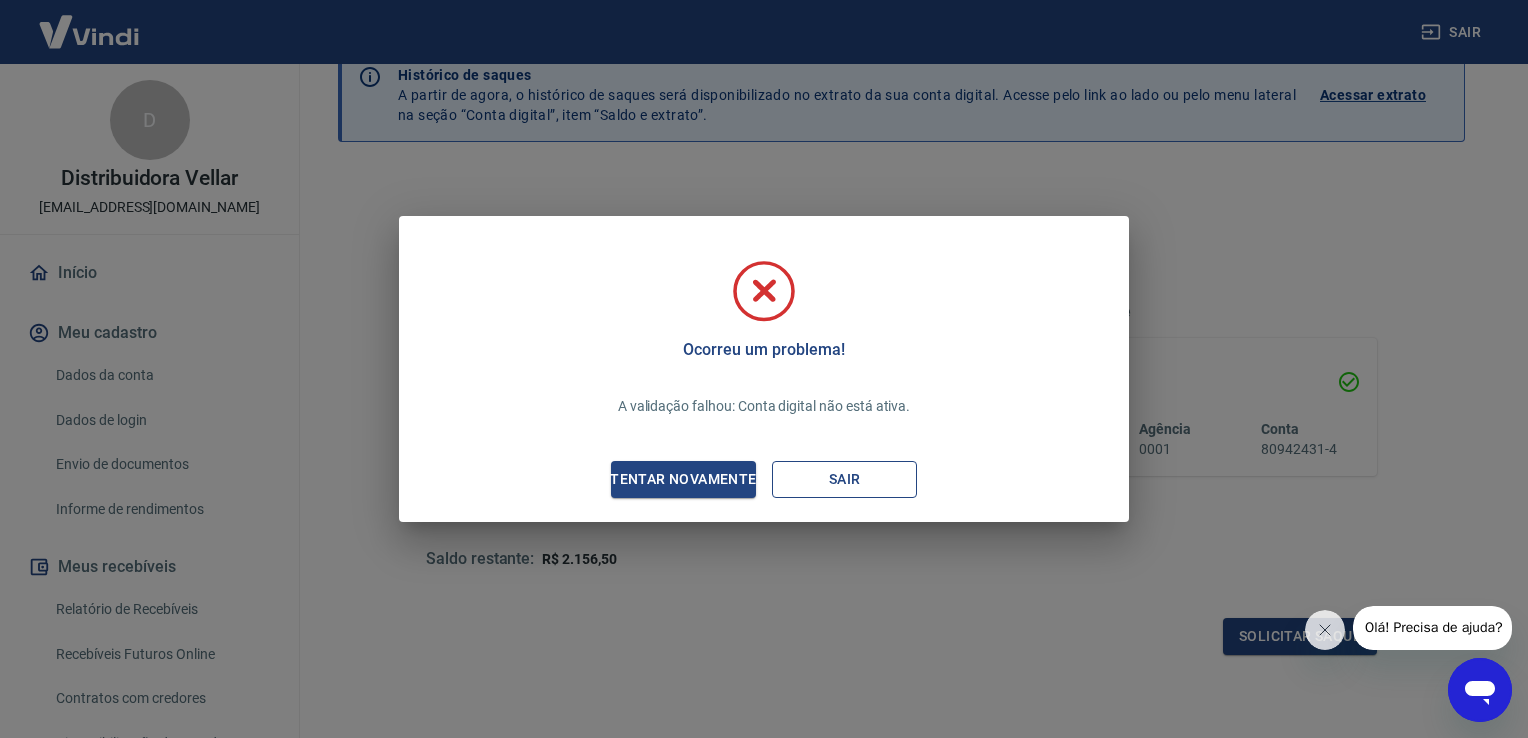 click on "Sair" at bounding box center (844, 479) 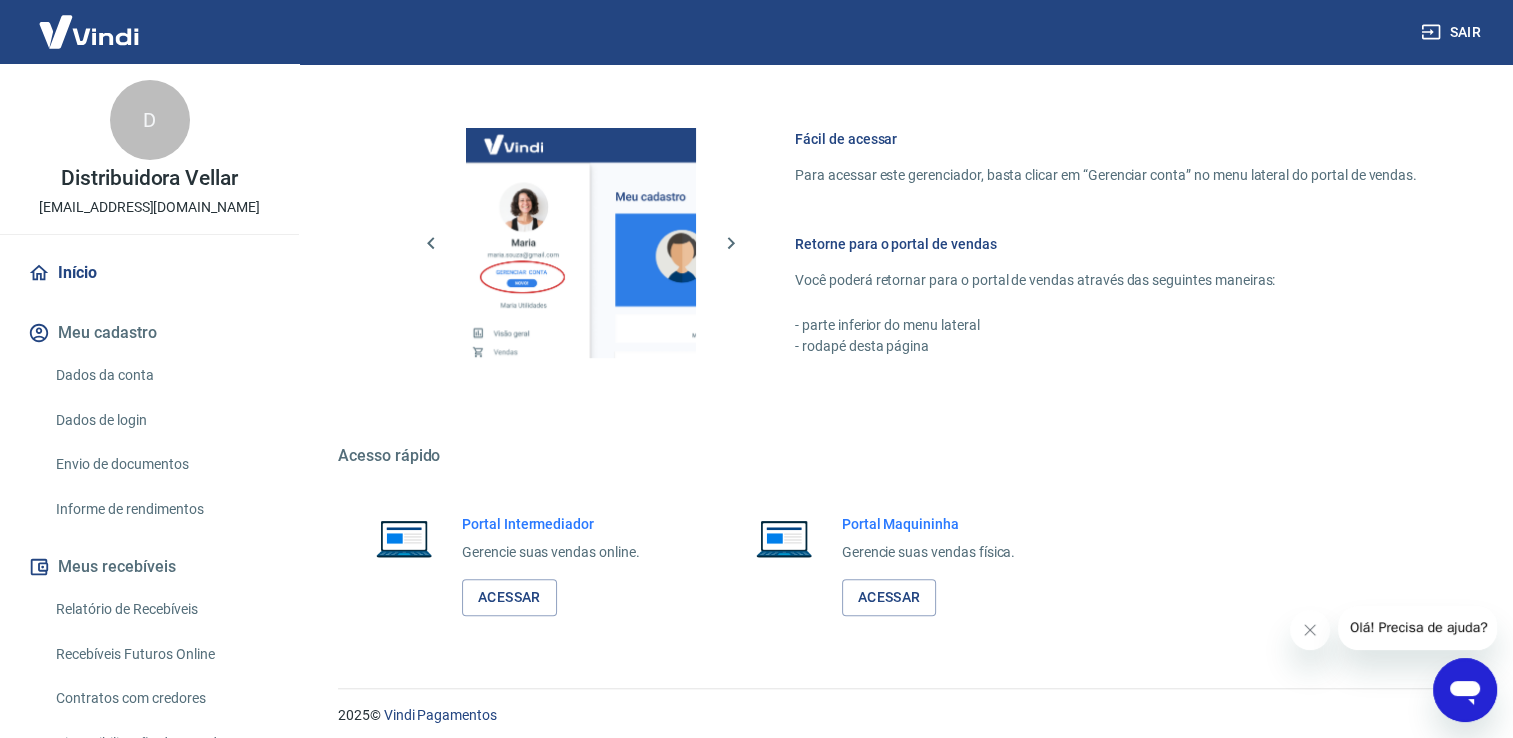 scroll, scrollTop: 840, scrollLeft: 0, axis: vertical 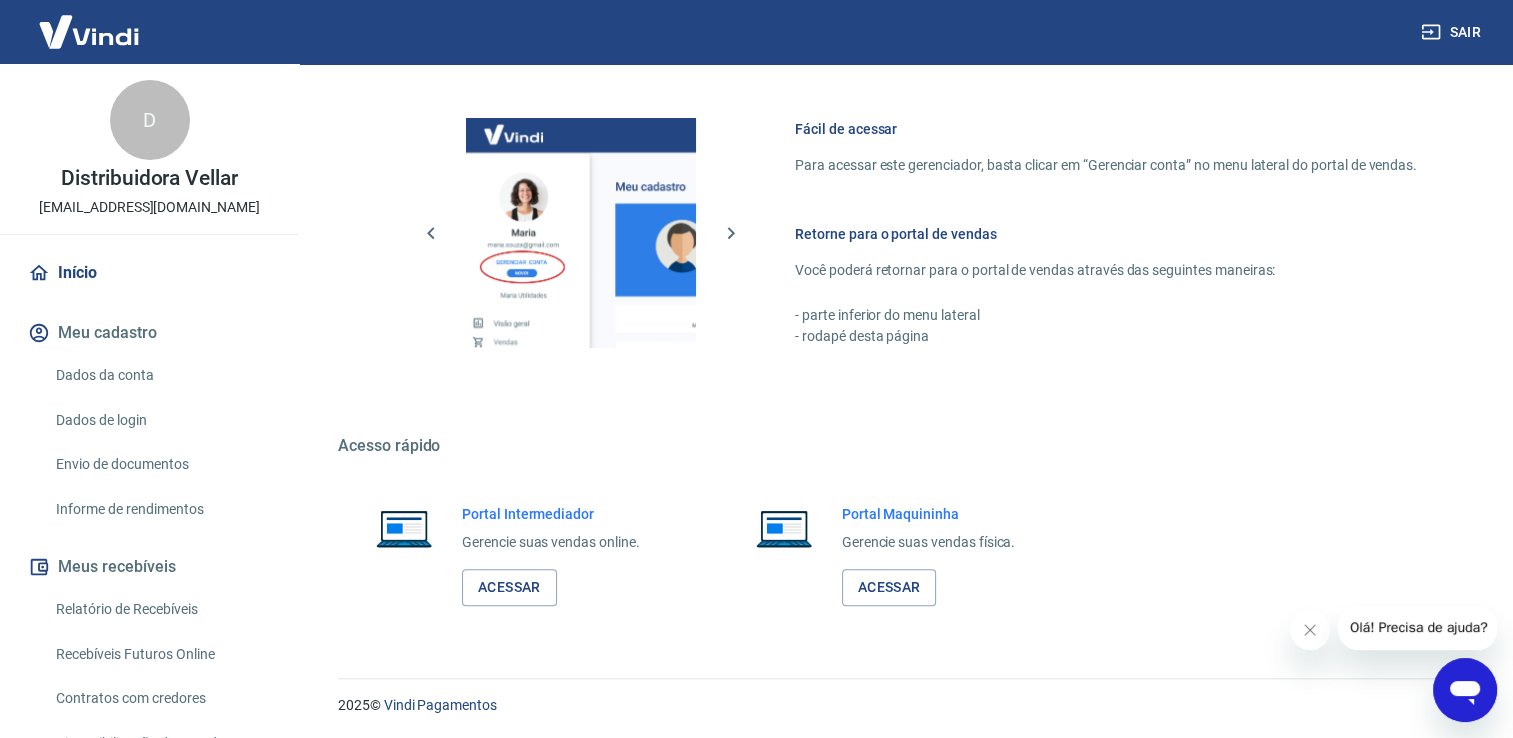 click on "Recebíveis Futuros Online" at bounding box center [161, 654] 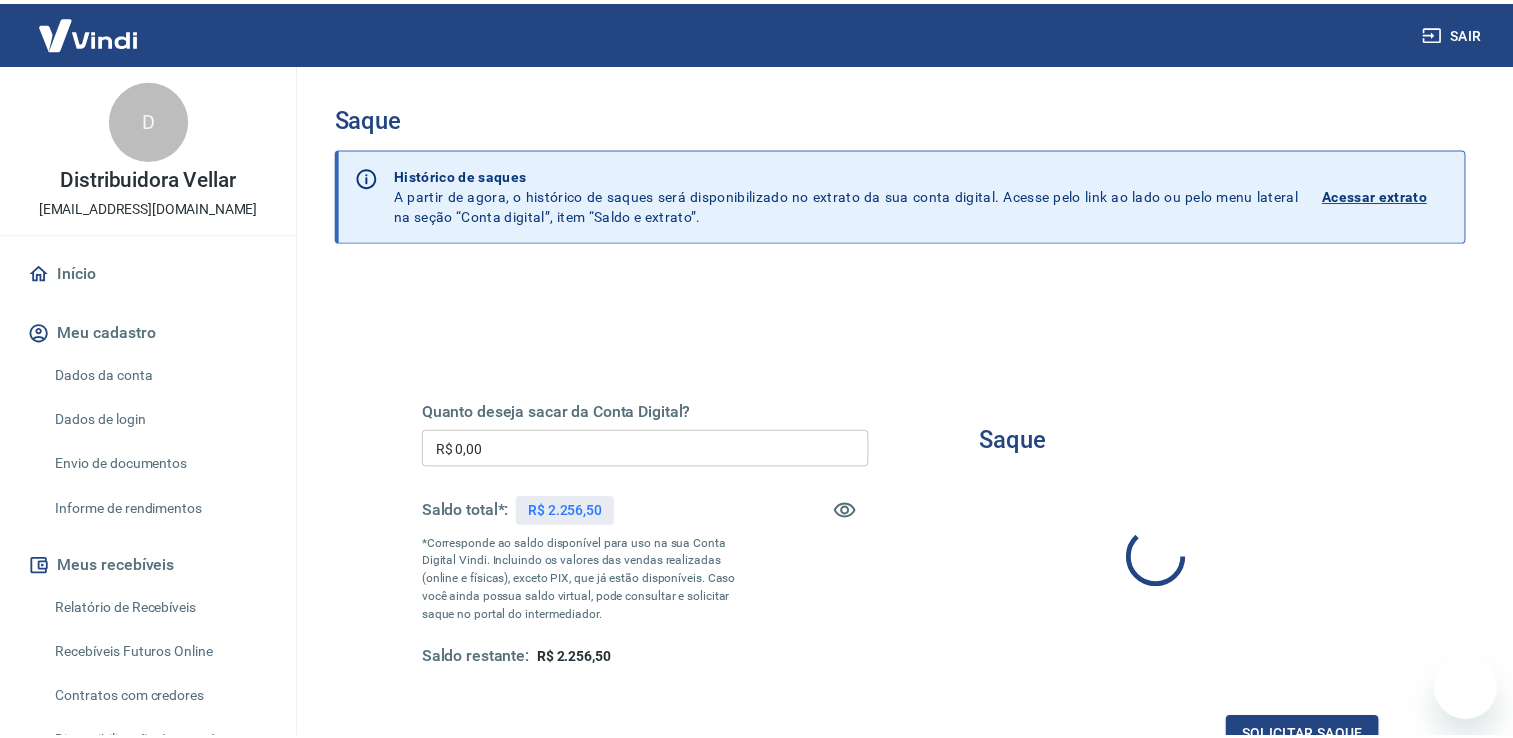 scroll, scrollTop: 100, scrollLeft: 0, axis: vertical 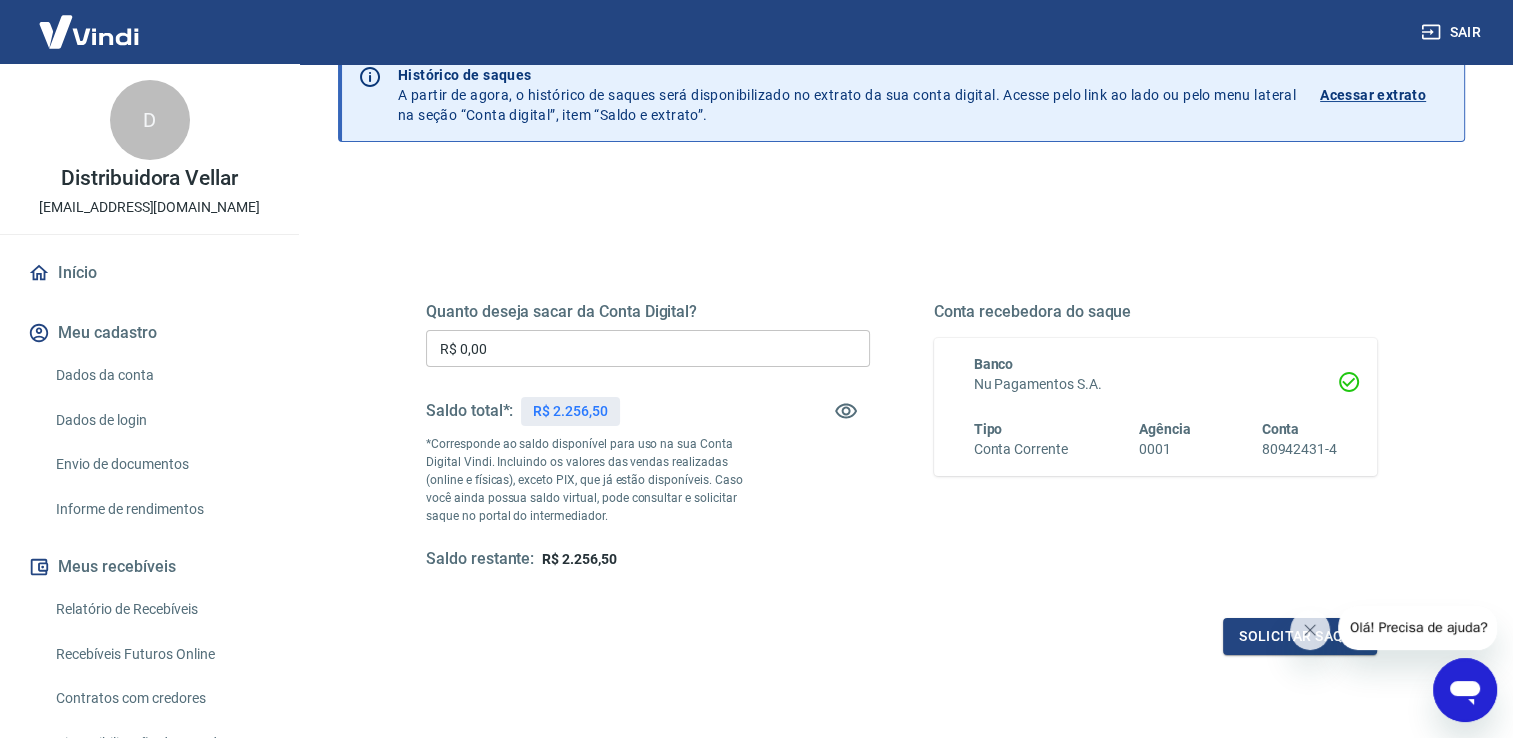 click on "Acessar extrato" at bounding box center (1373, 95) 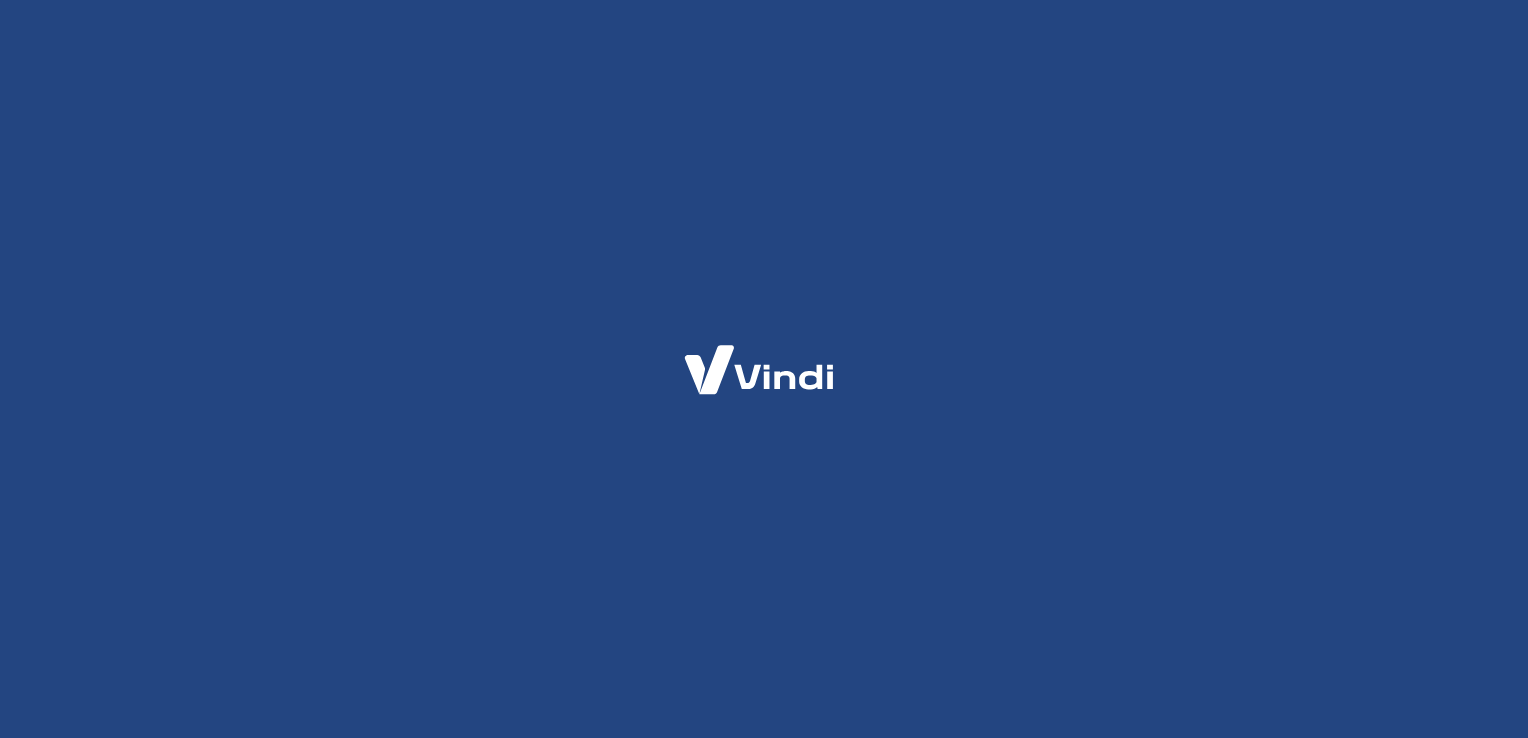scroll, scrollTop: 0, scrollLeft: 0, axis: both 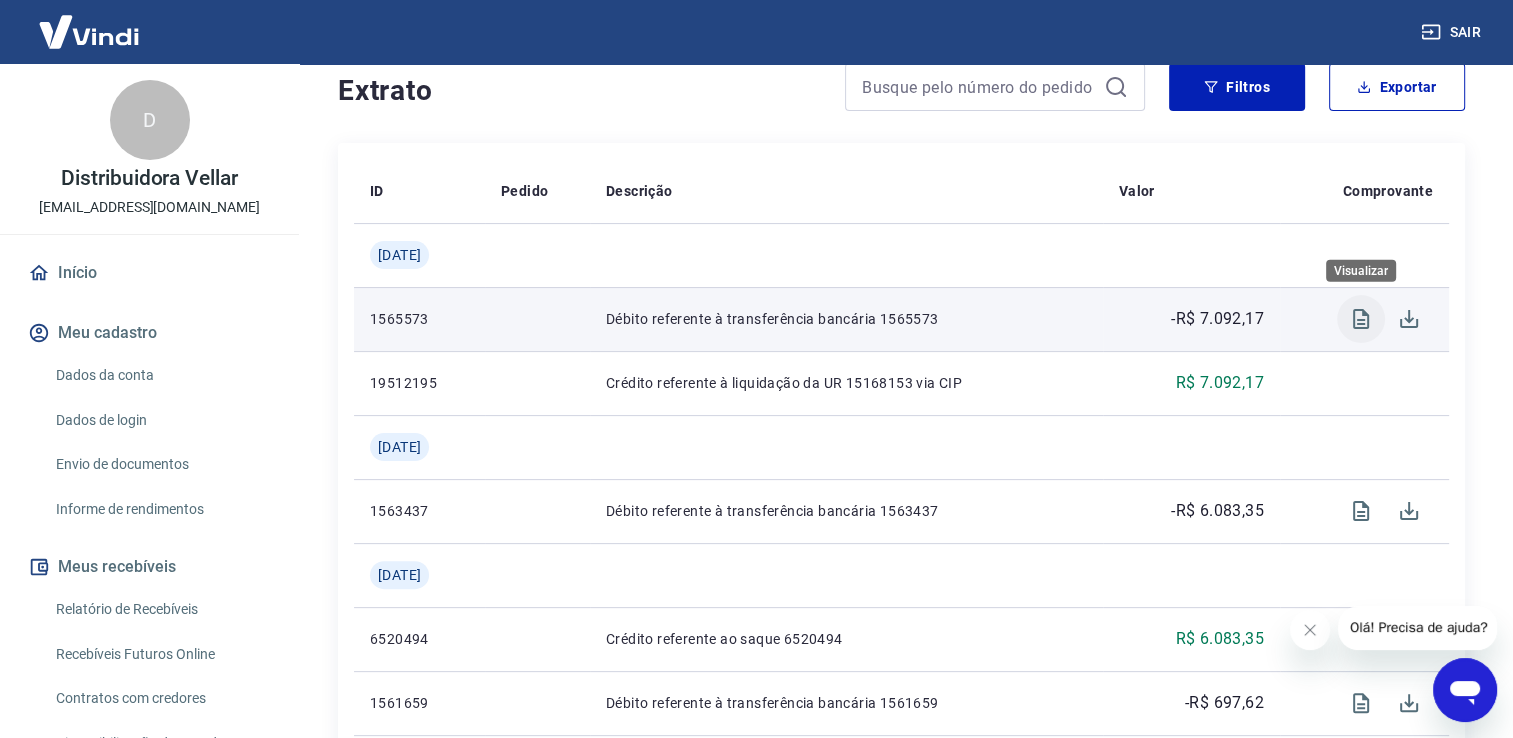 click 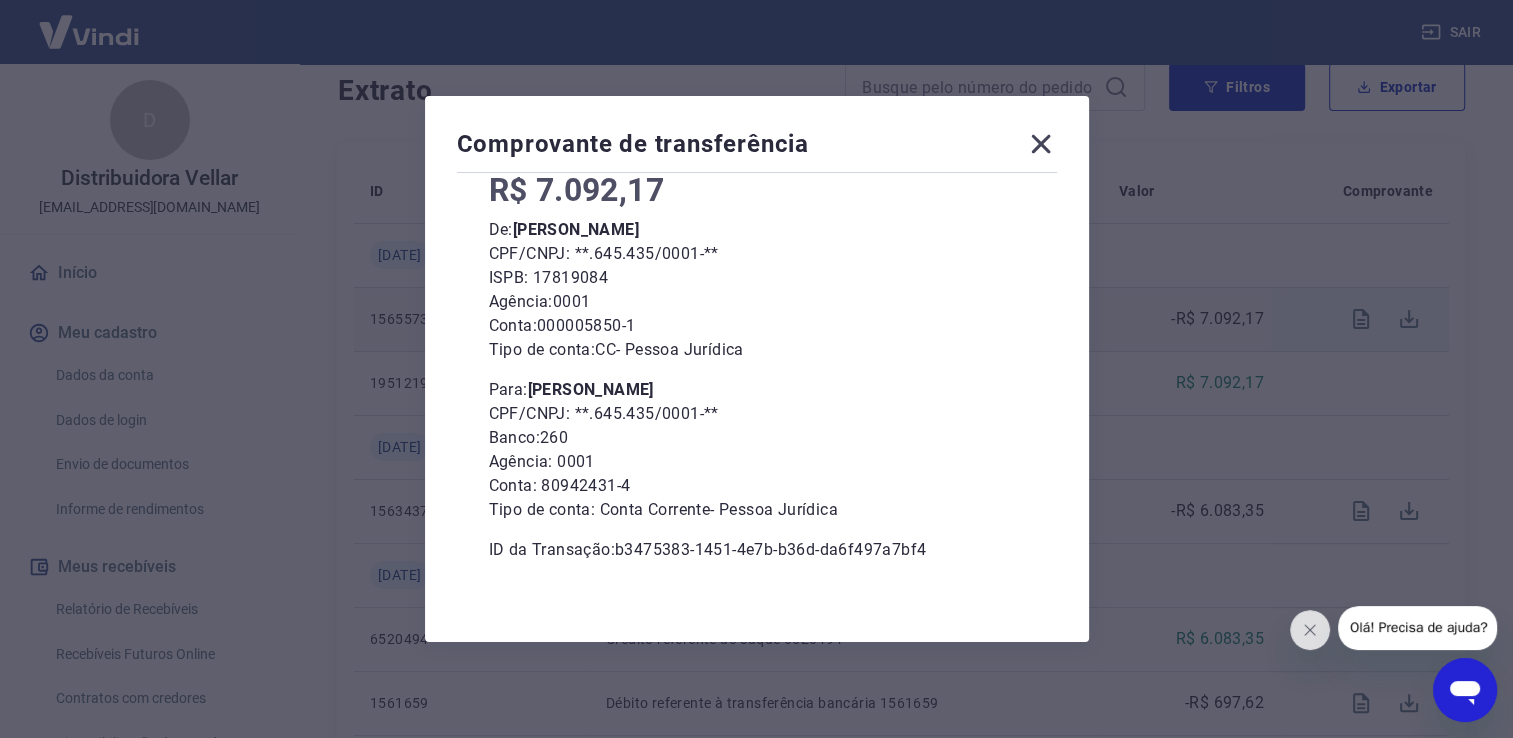 scroll, scrollTop: 141, scrollLeft: 0, axis: vertical 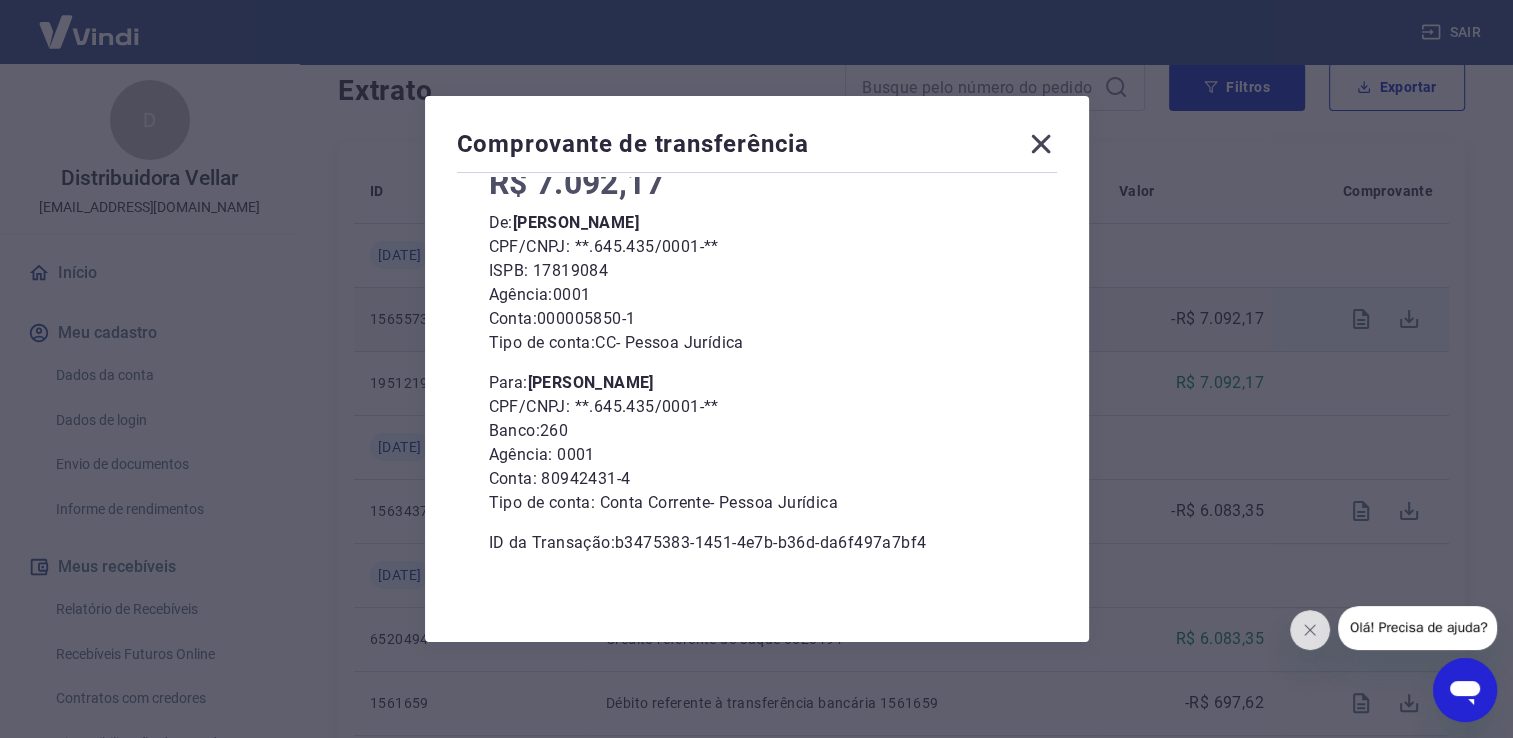 click 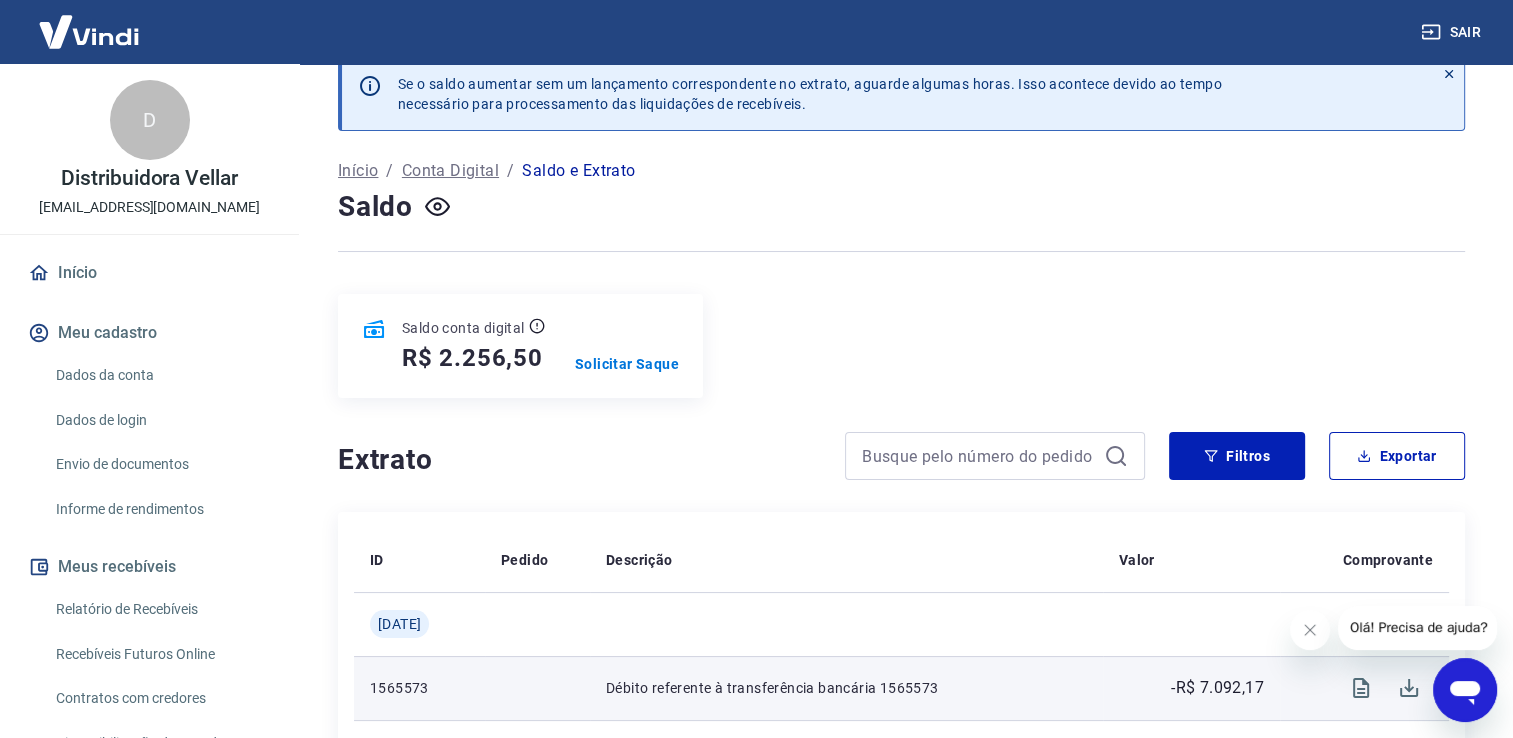 scroll, scrollTop: 0, scrollLeft: 0, axis: both 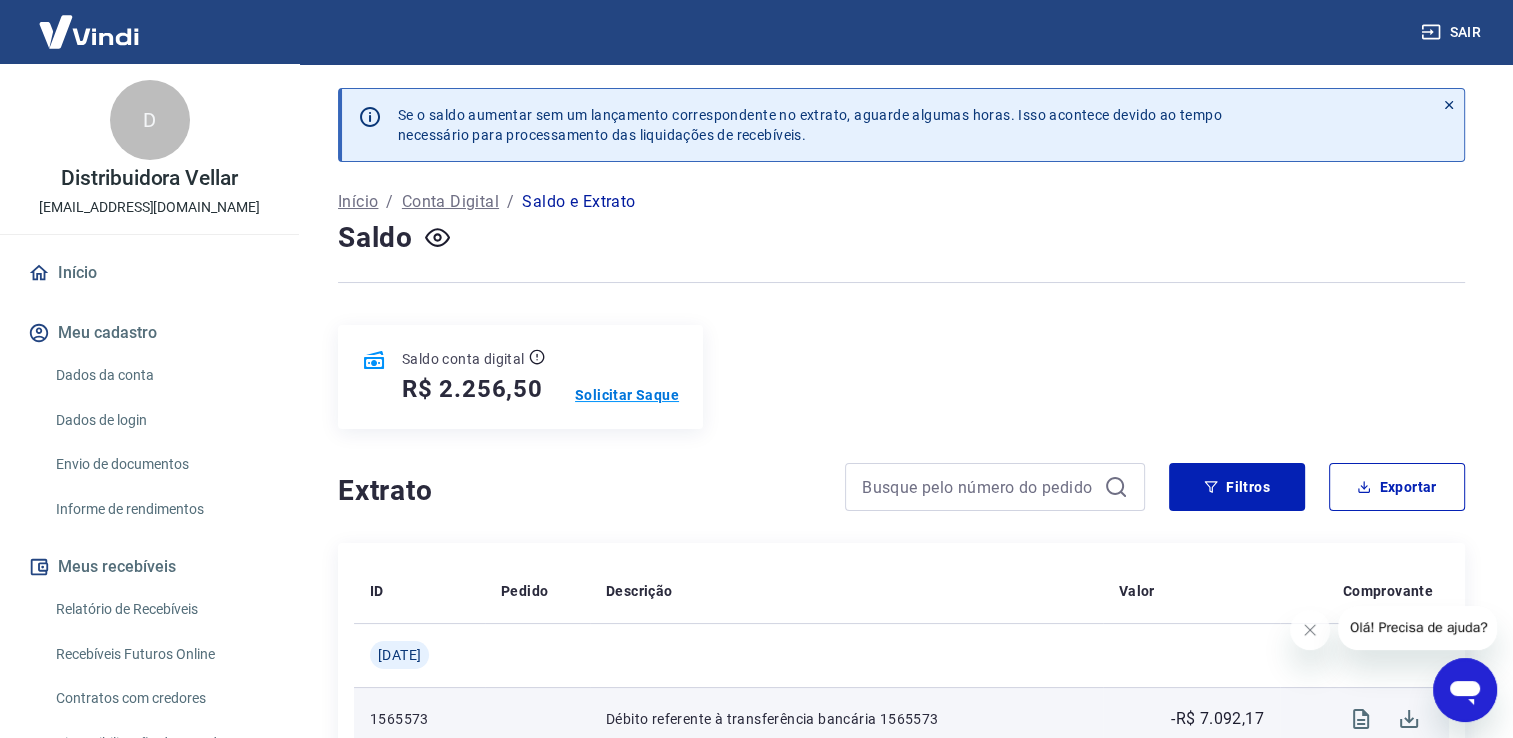 click on "Solicitar Saque" at bounding box center (627, 395) 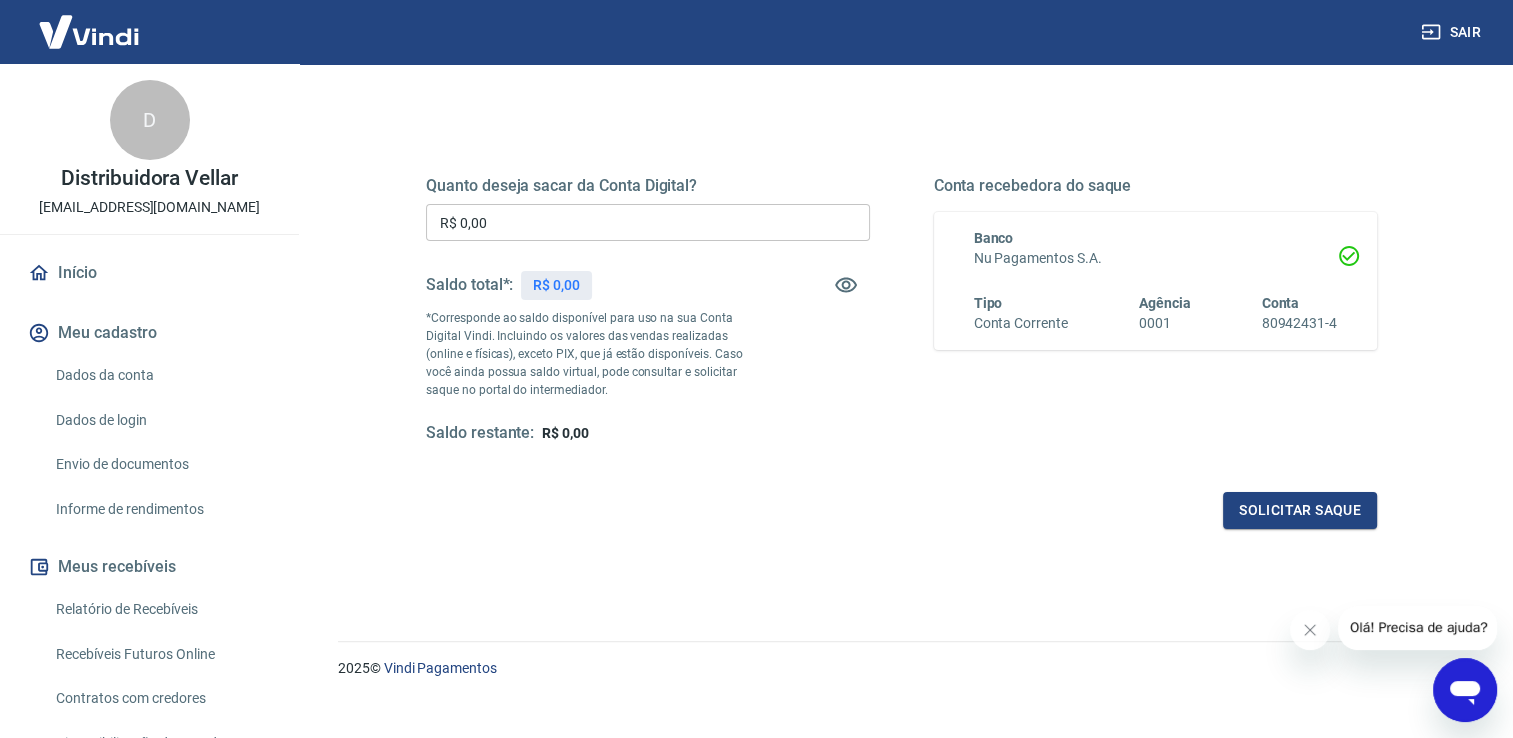 scroll, scrollTop: 249, scrollLeft: 0, axis: vertical 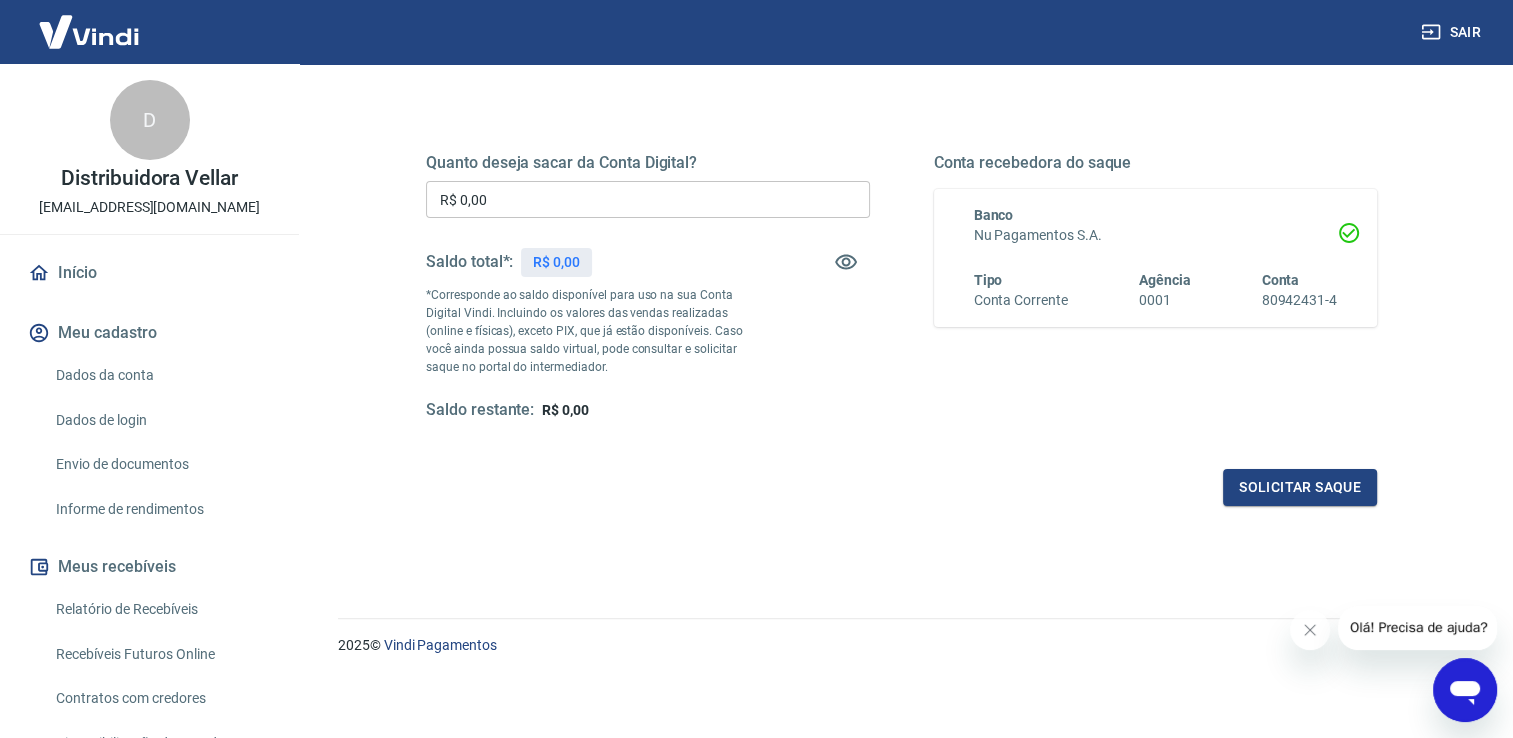 click on "R$ 0,00" at bounding box center (648, 199) 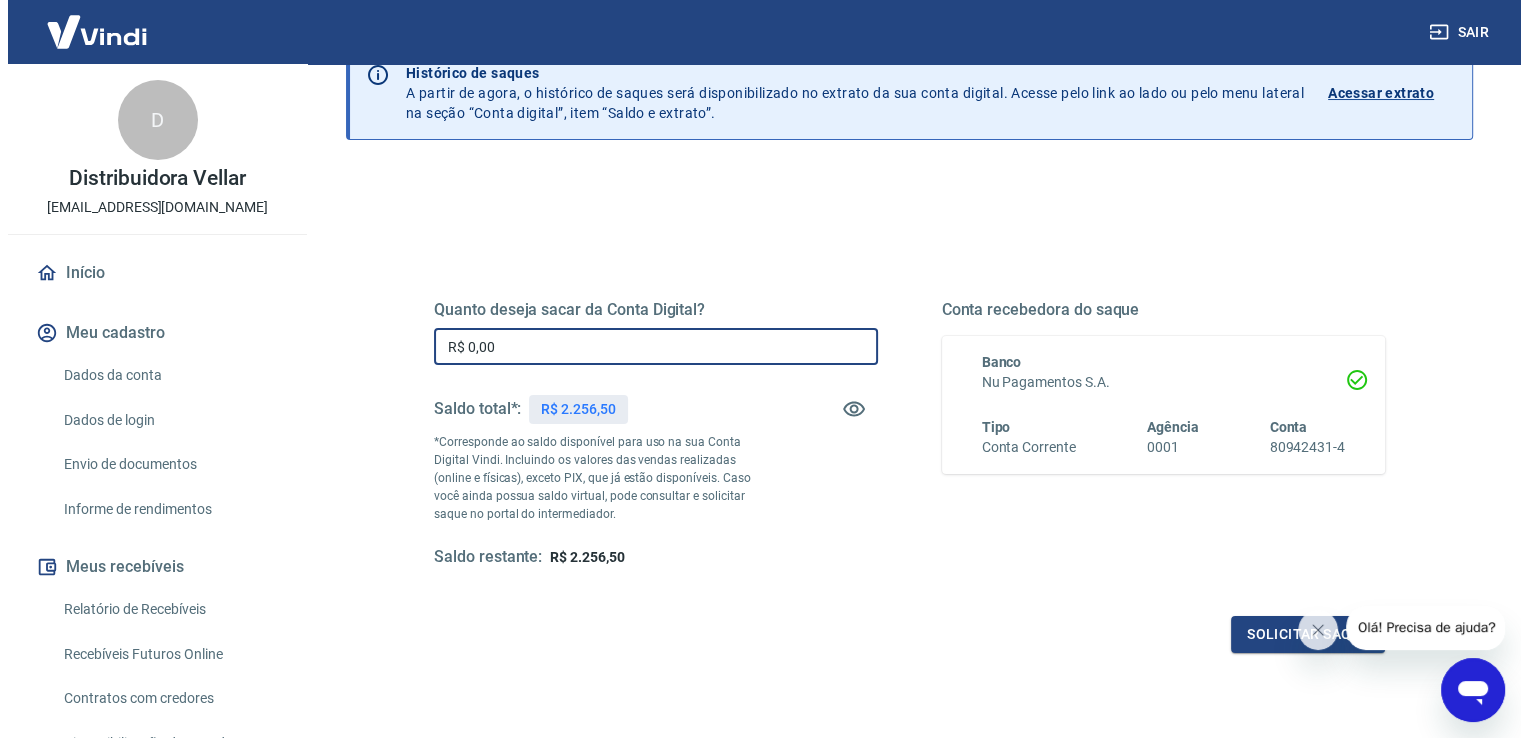 scroll, scrollTop: 49, scrollLeft: 0, axis: vertical 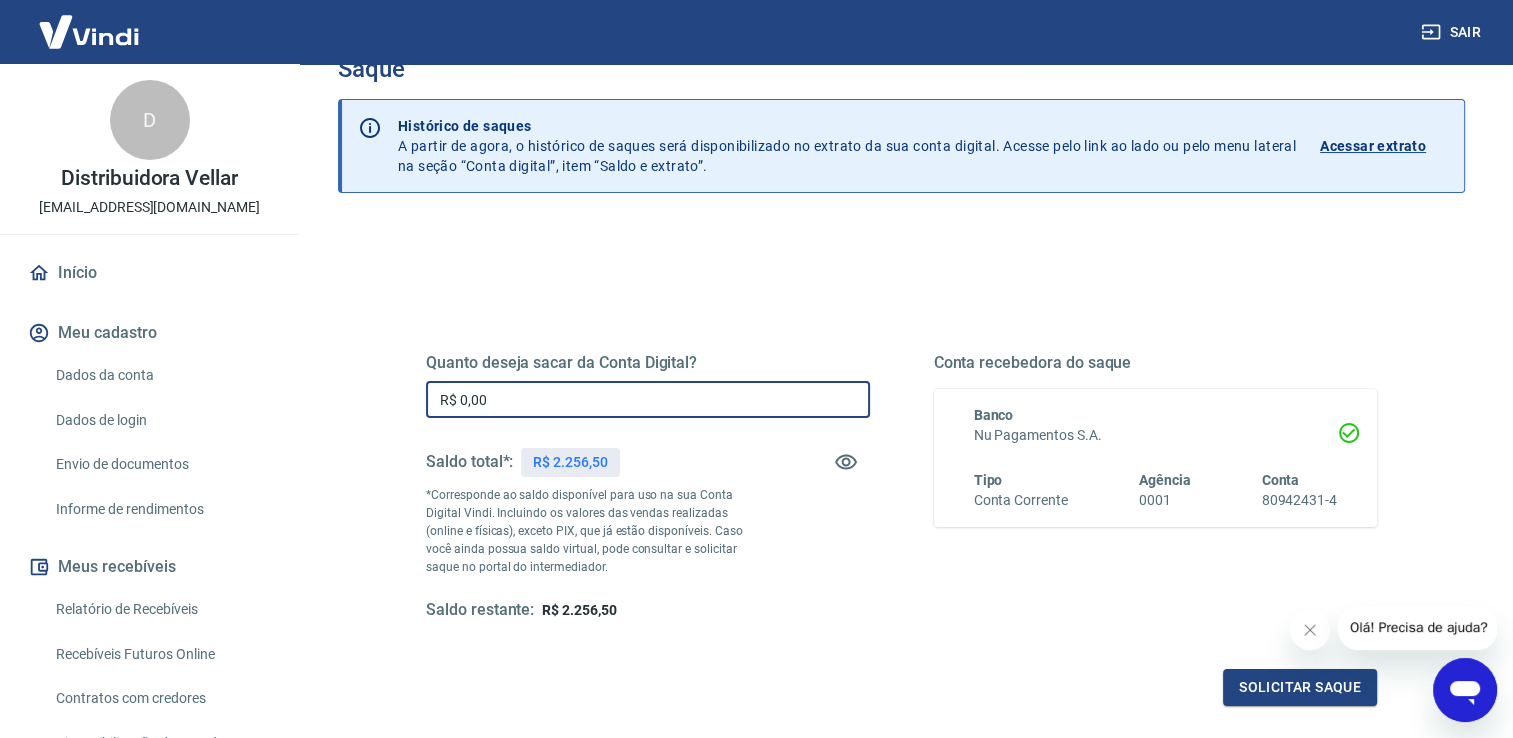 click on "R$ 0,00" at bounding box center [648, 399] 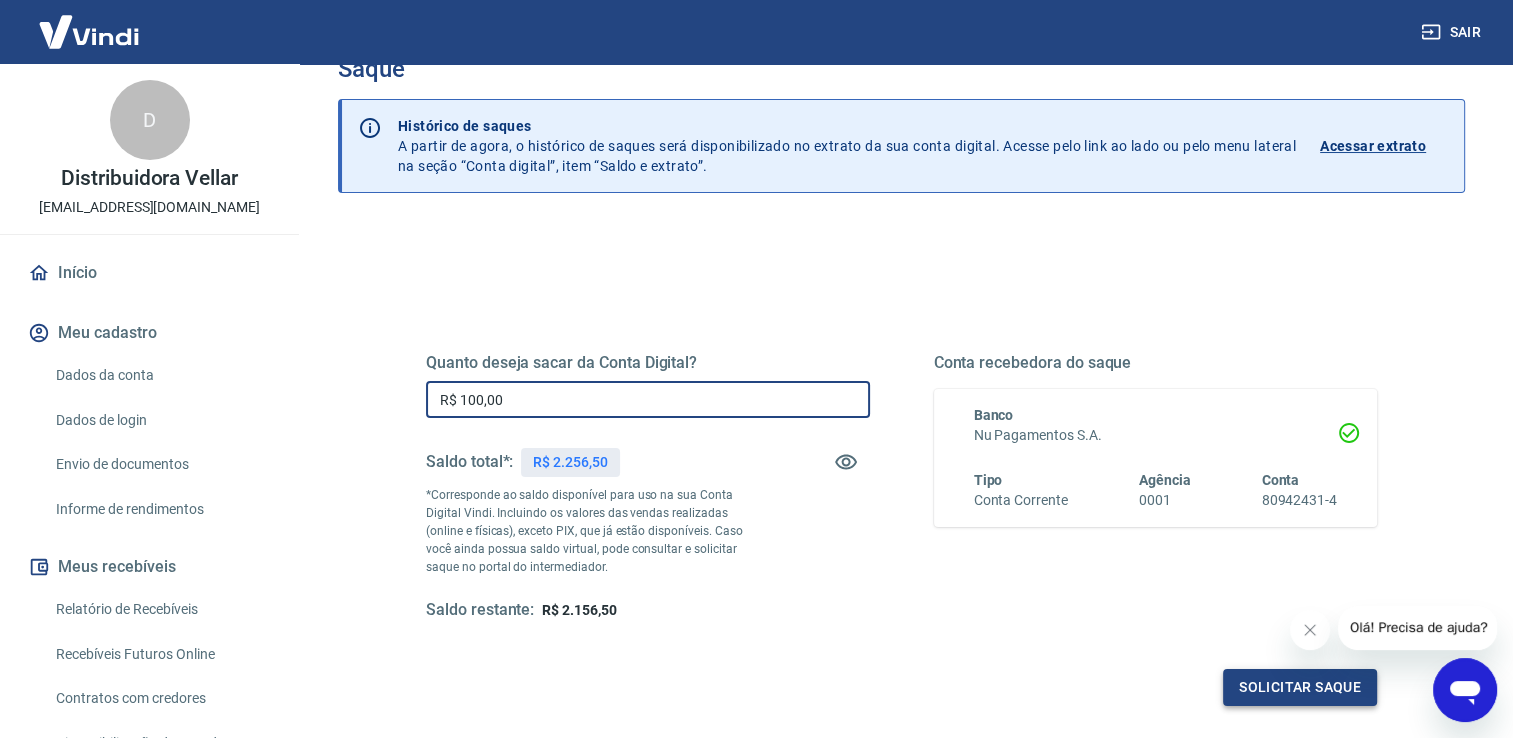 type on "R$ 100,00" 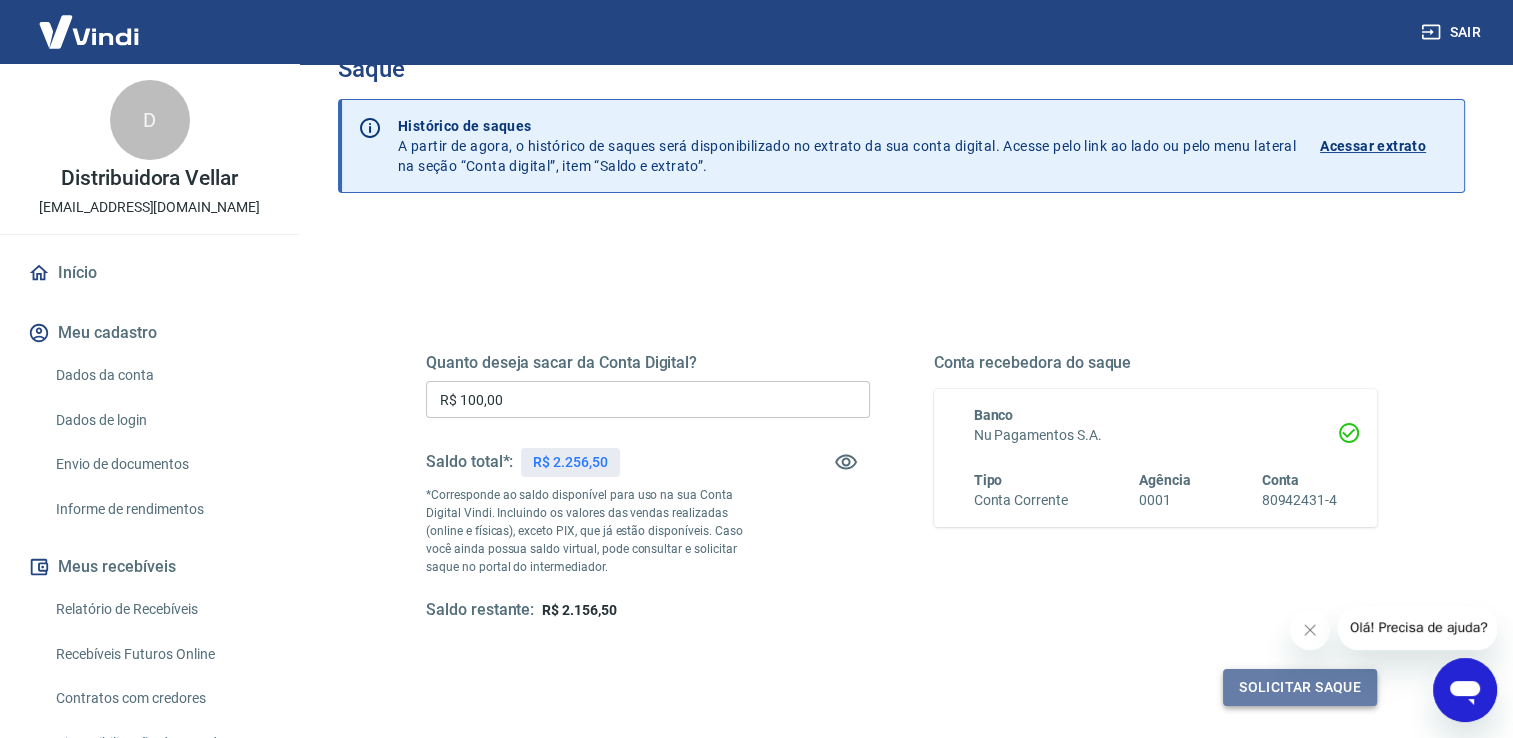 click on "Solicitar saque" at bounding box center [1300, 687] 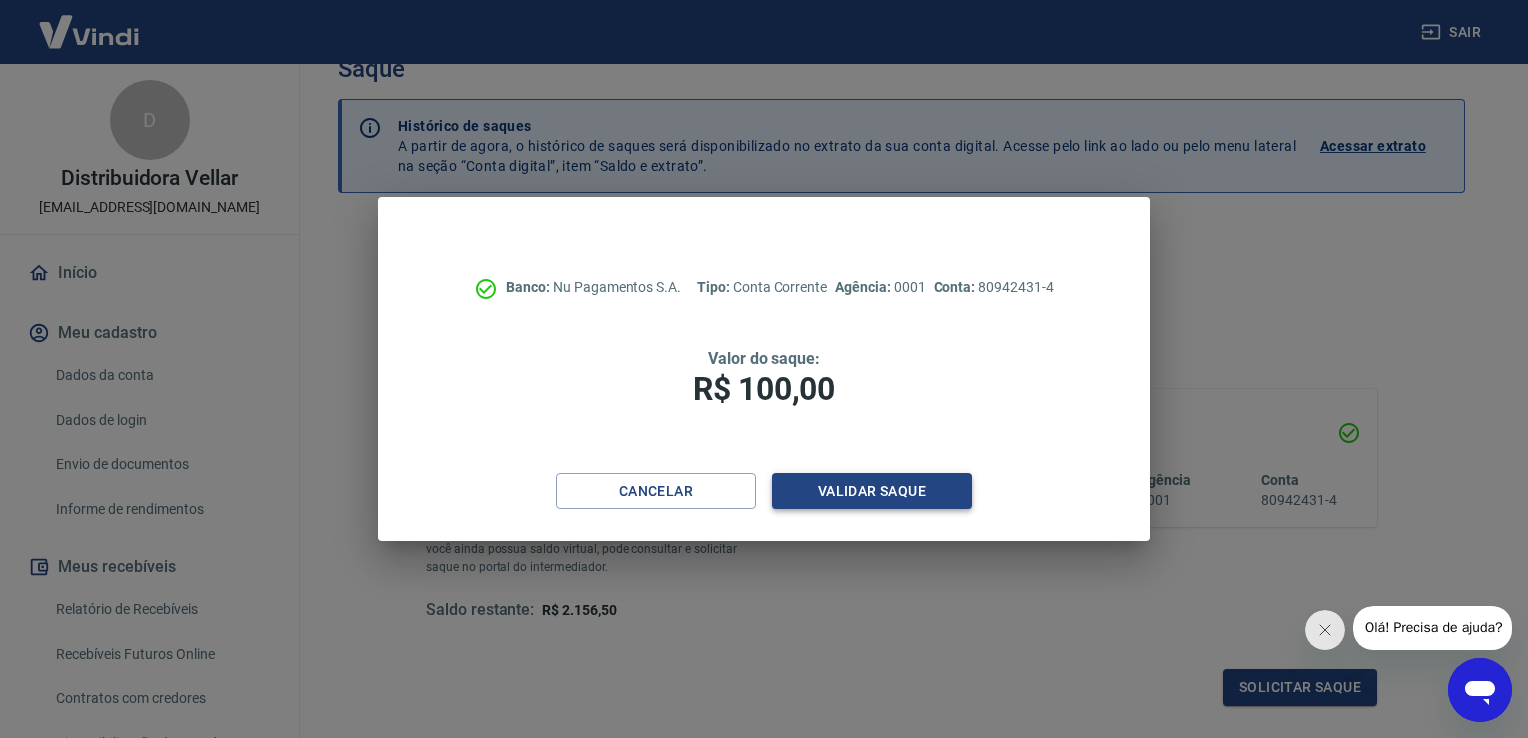 click on "Validar saque" at bounding box center [872, 491] 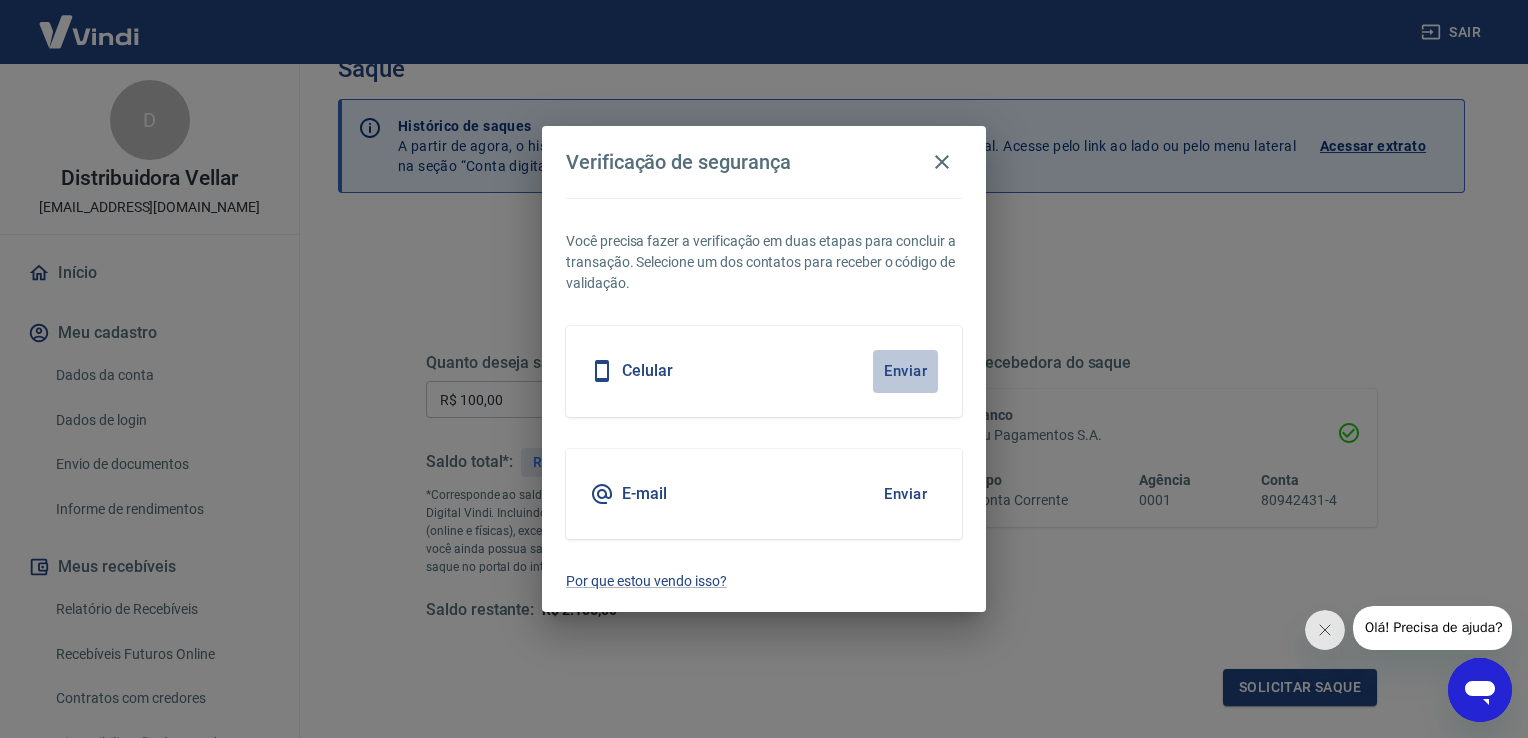 click on "Enviar" at bounding box center [905, 371] 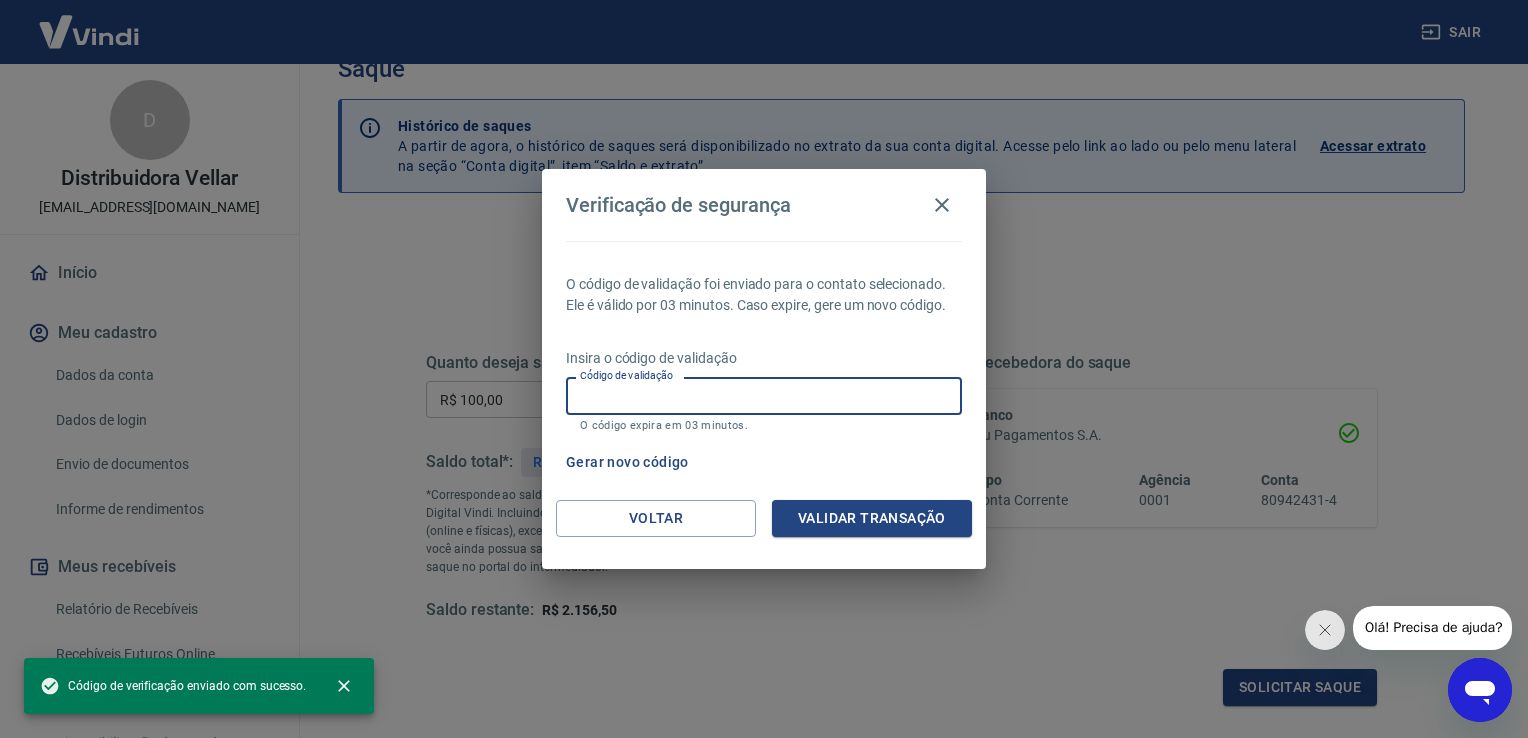 click on "Código de validação" at bounding box center [764, 395] 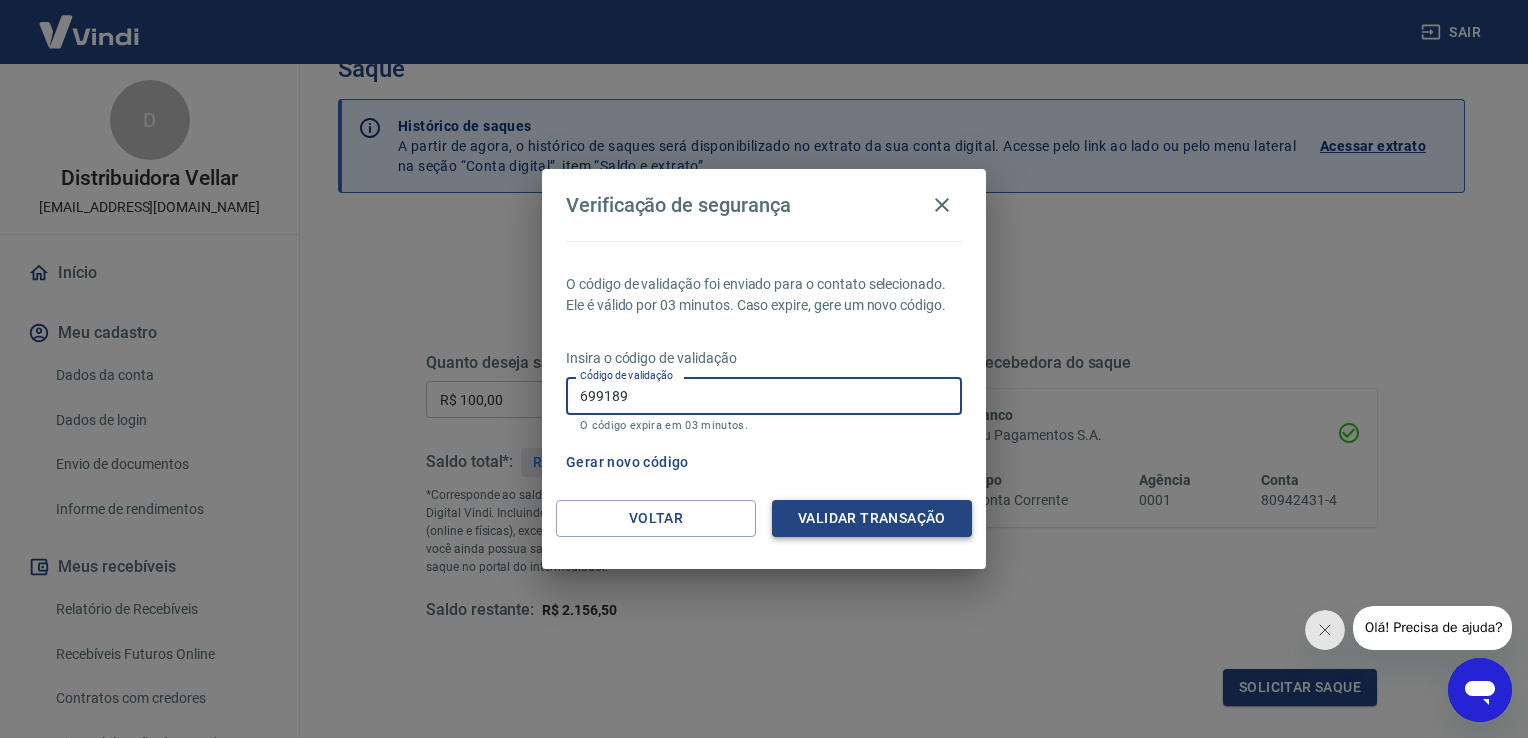 type on "699189" 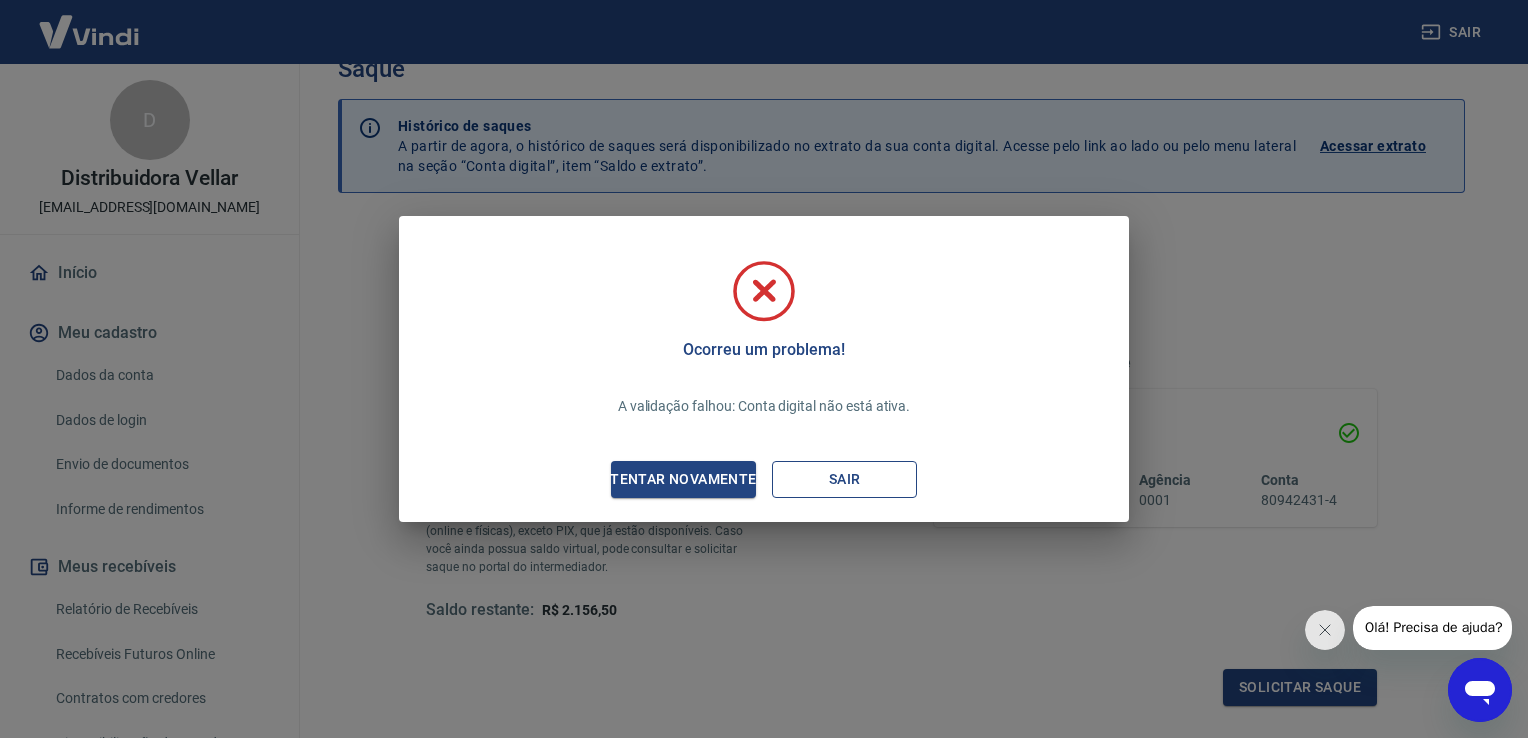 click on "Sair" at bounding box center [844, 479] 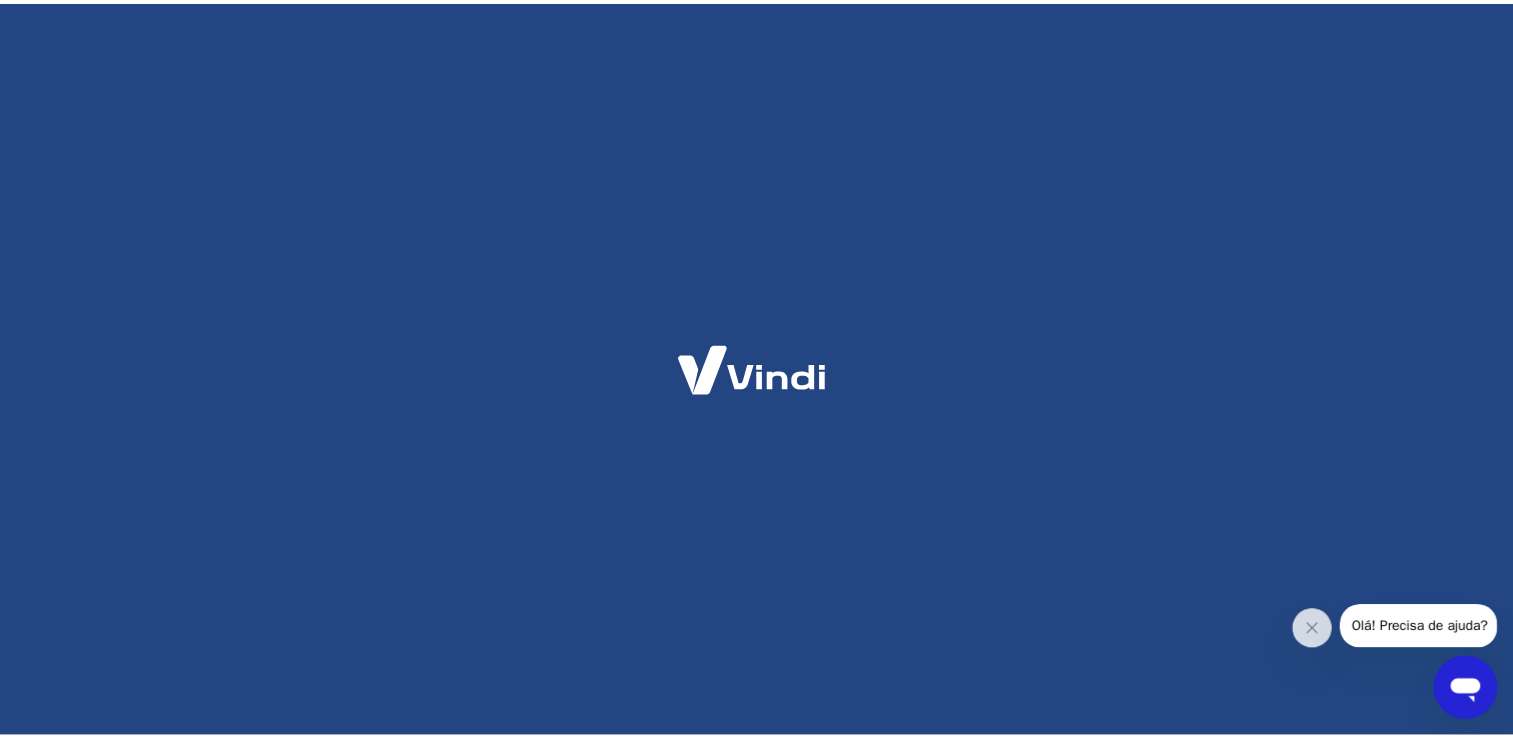 scroll, scrollTop: 0, scrollLeft: 0, axis: both 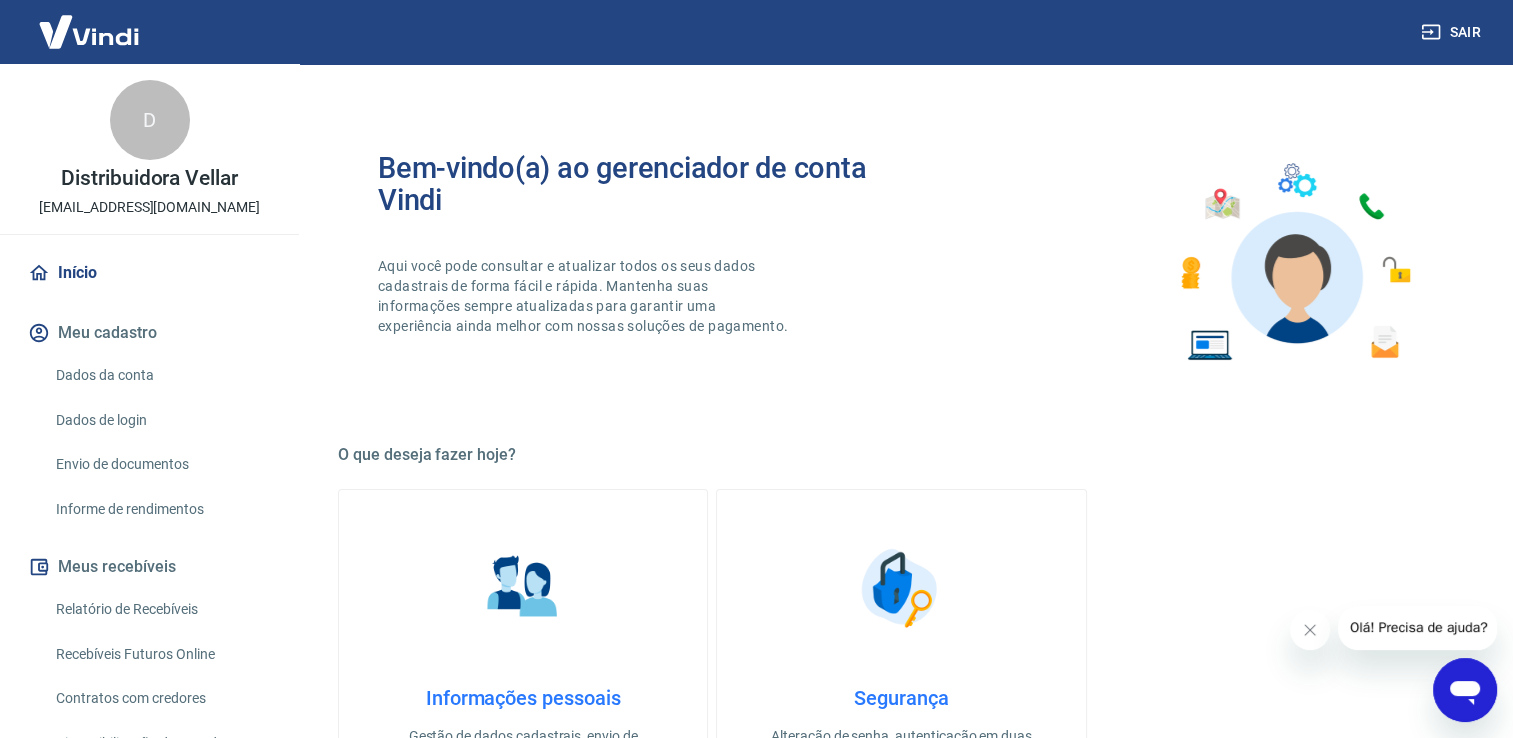 click on "Dados da conta" at bounding box center (161, 375) 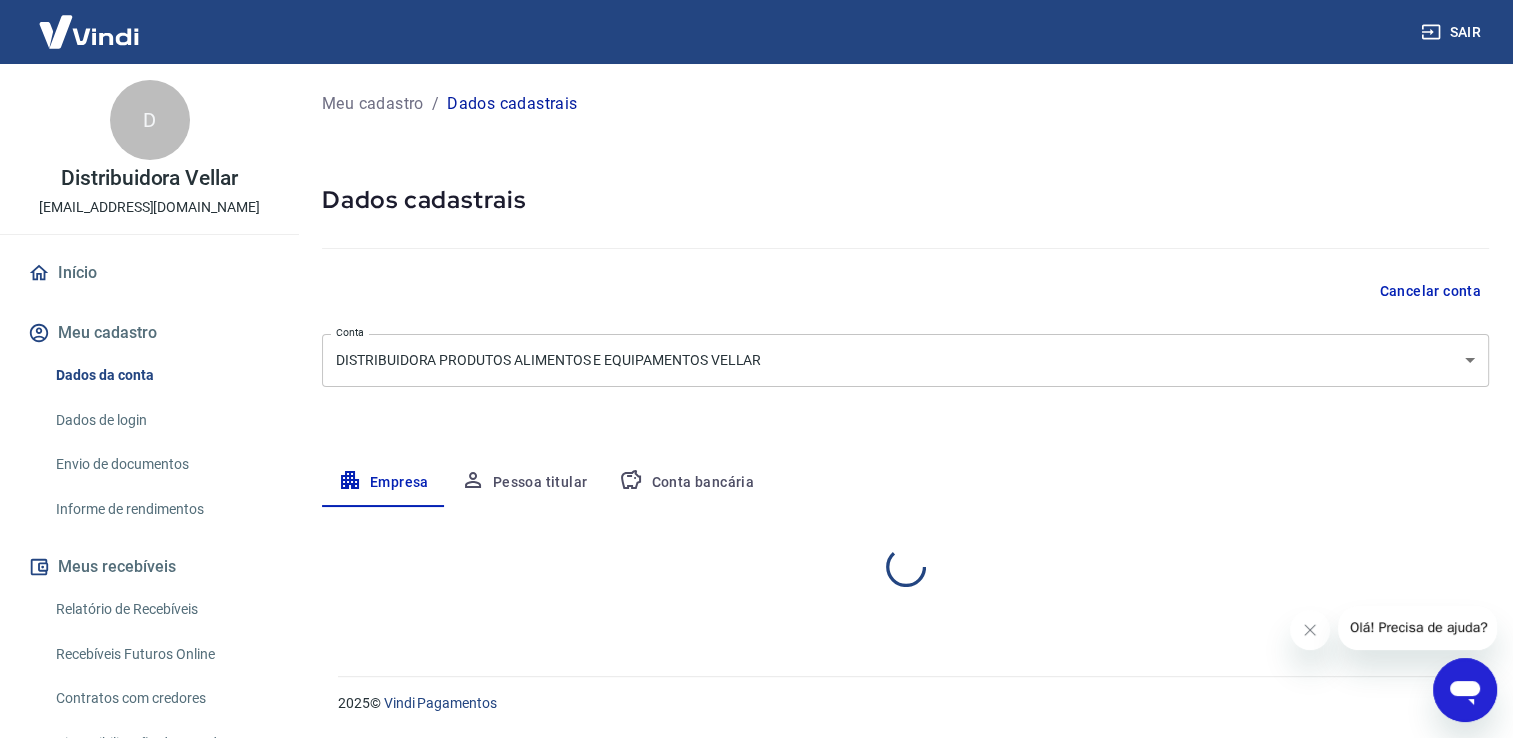 select on "SP" 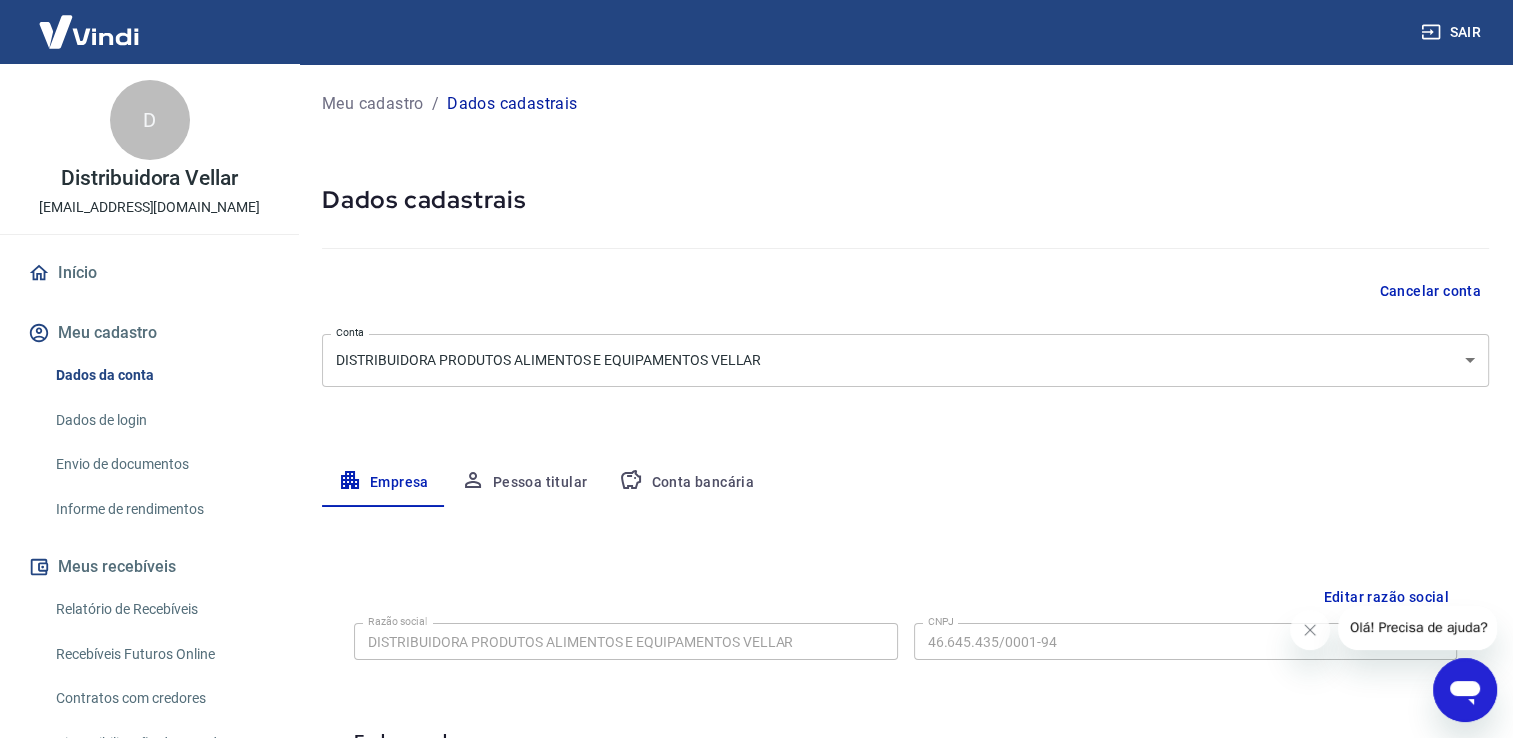 click on "Conta bancária" at bounding box center (686, 483) 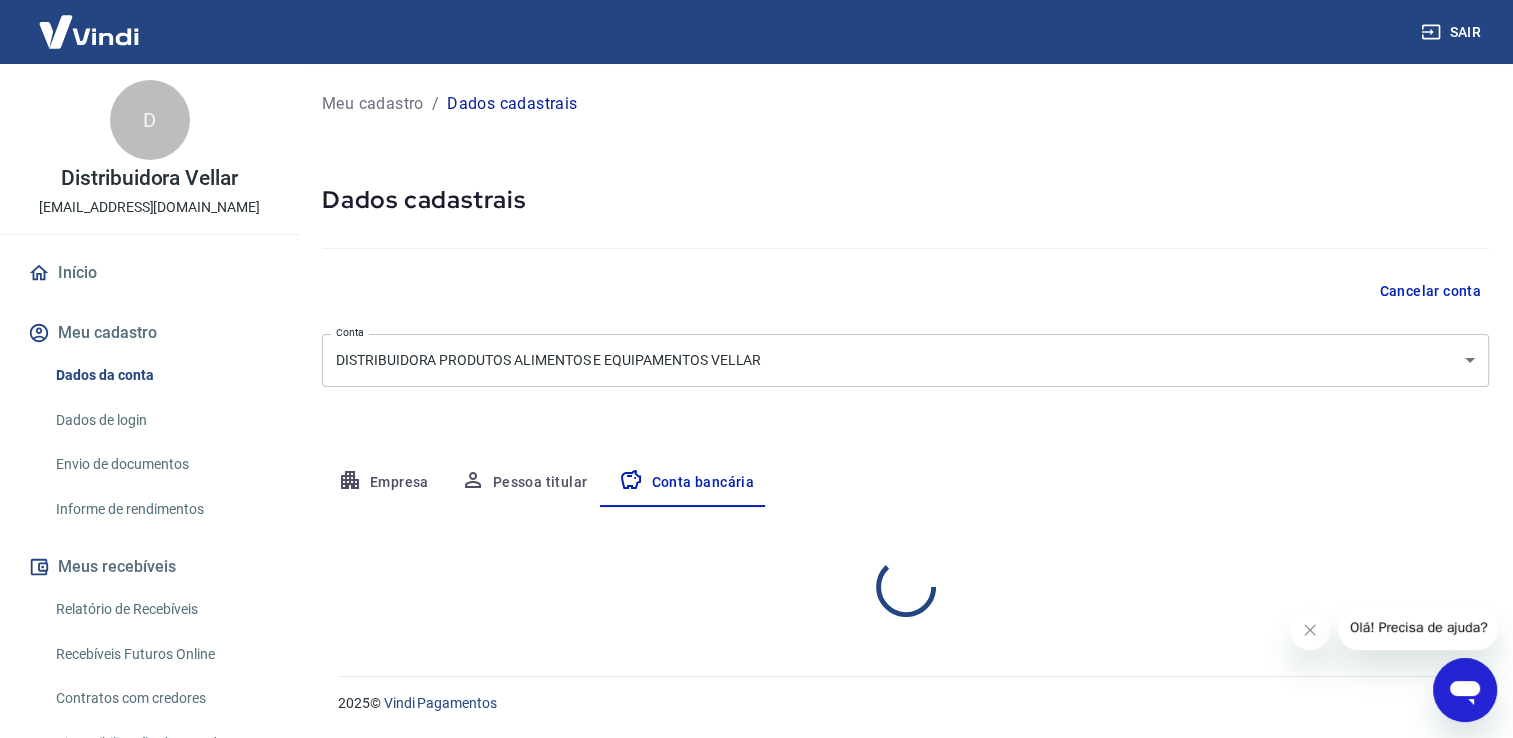 select on "1" 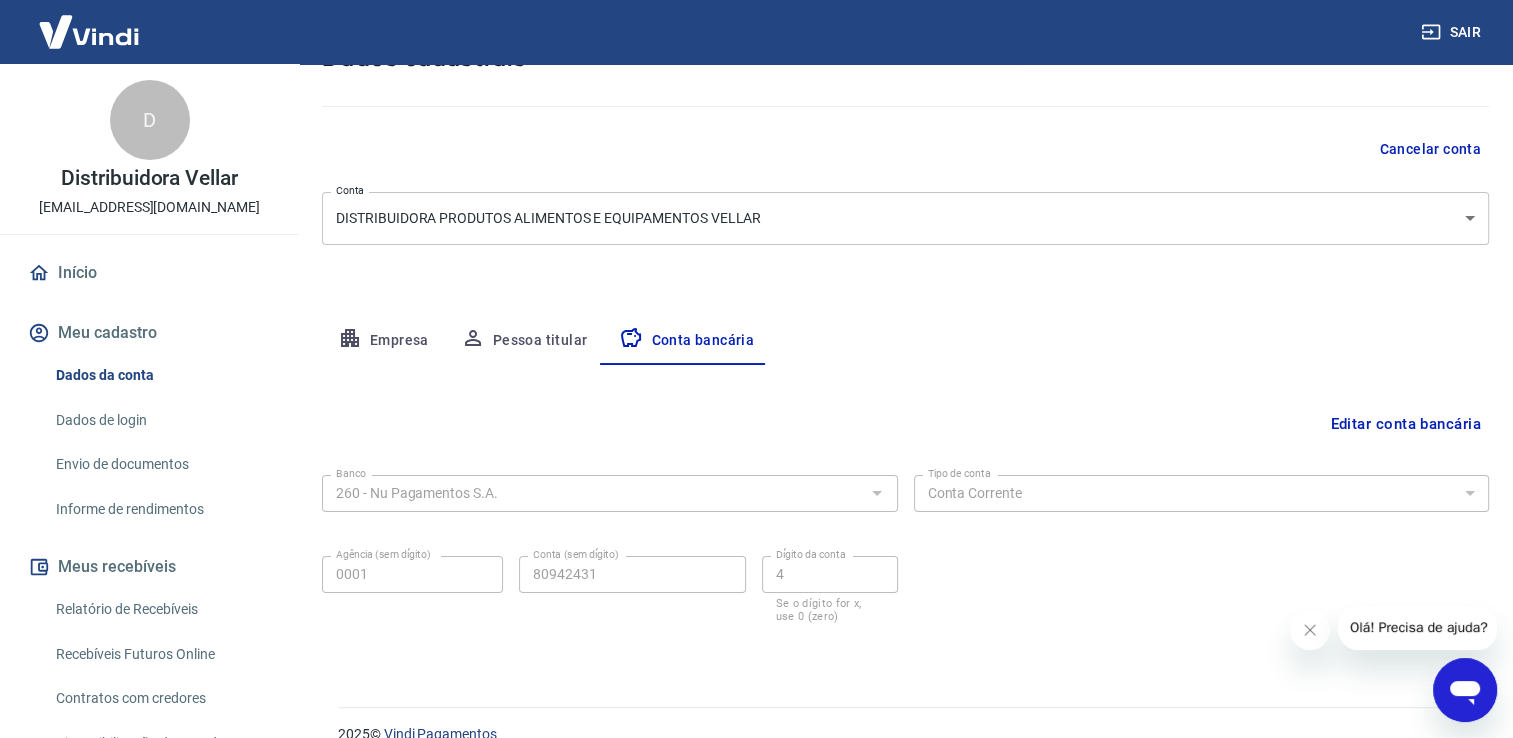 scroll, scrollTop: 172, scrollLeft: 0, axis: vertical 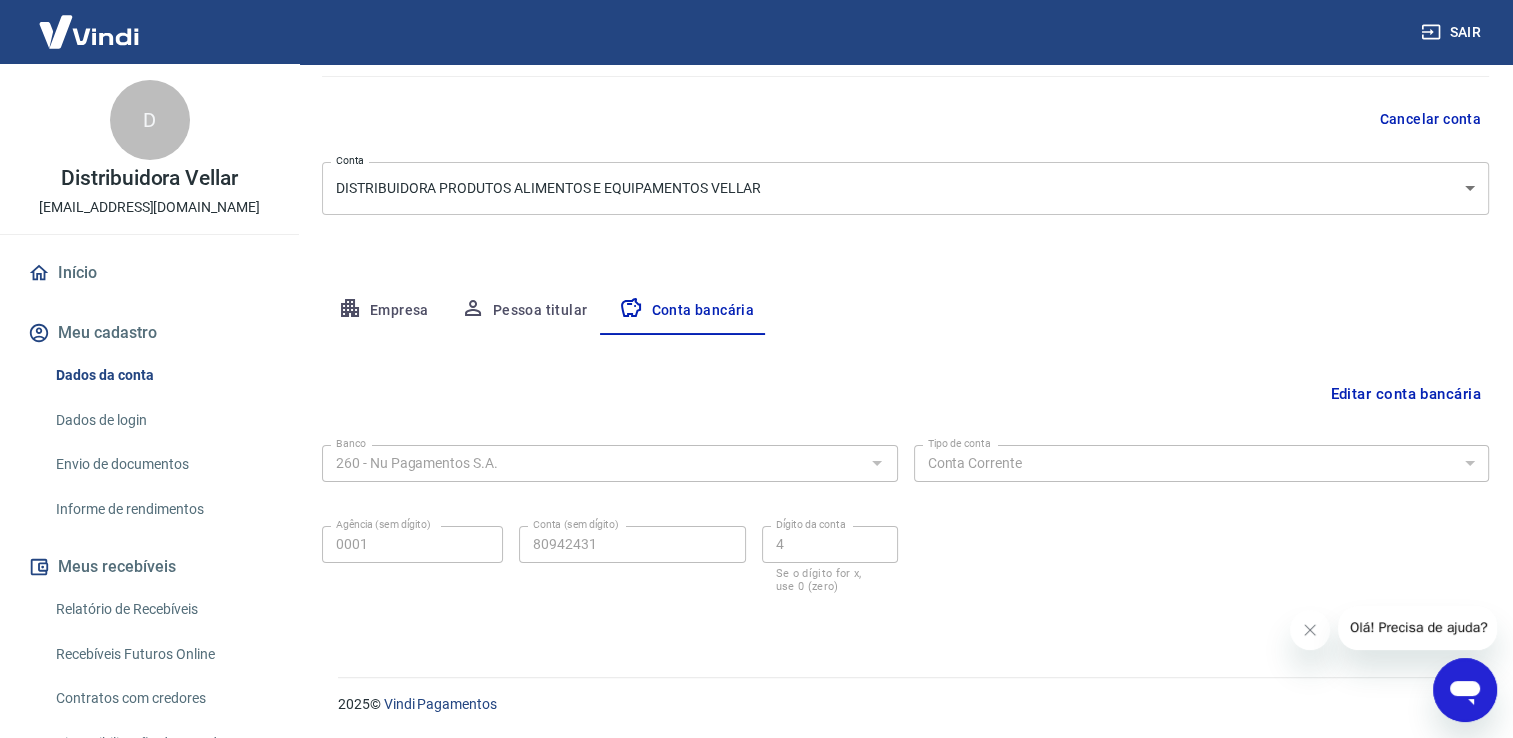click on "Editar conta bancária" at bounding box center [1405, 394] 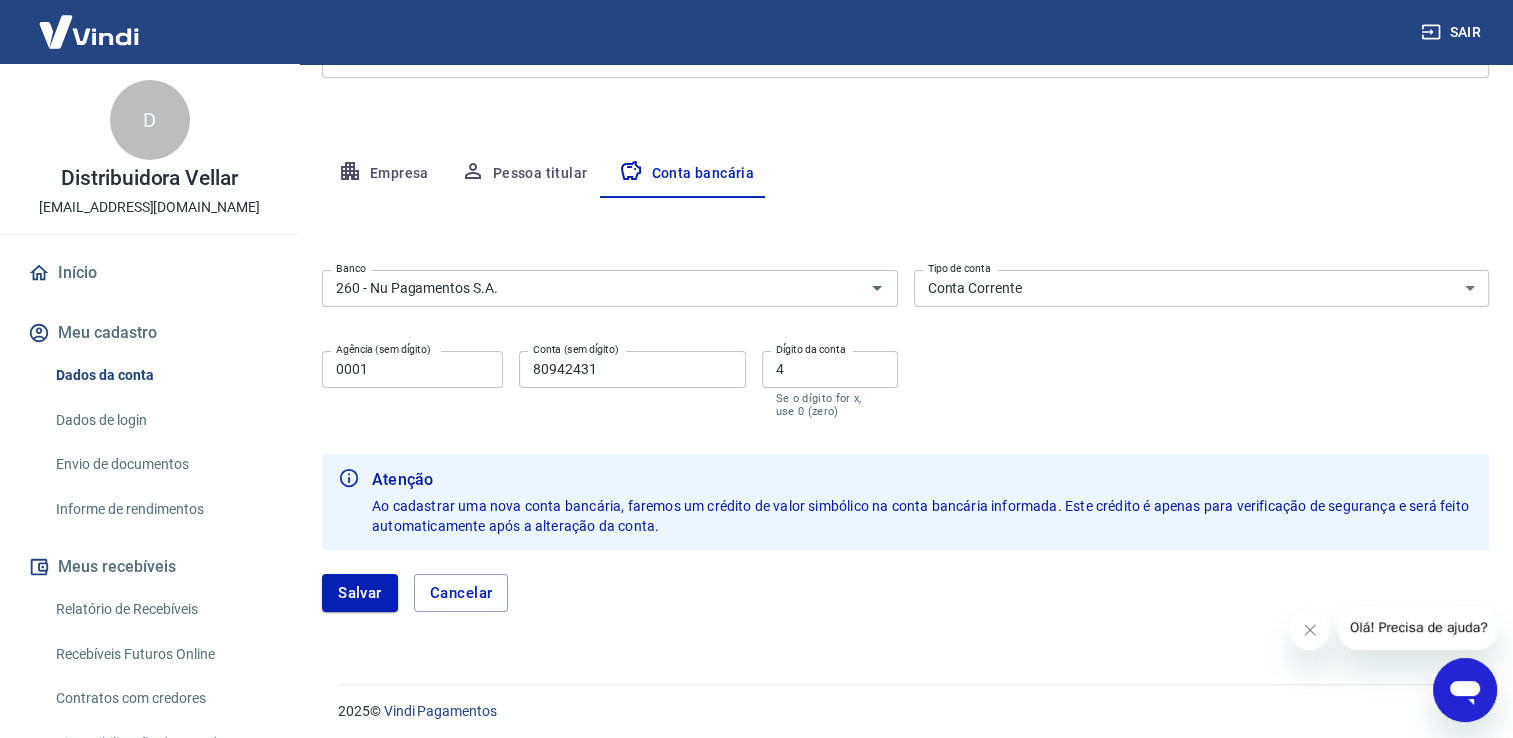 scroll, scrollTop: 316, scrollLeft: 0, axis: vertical 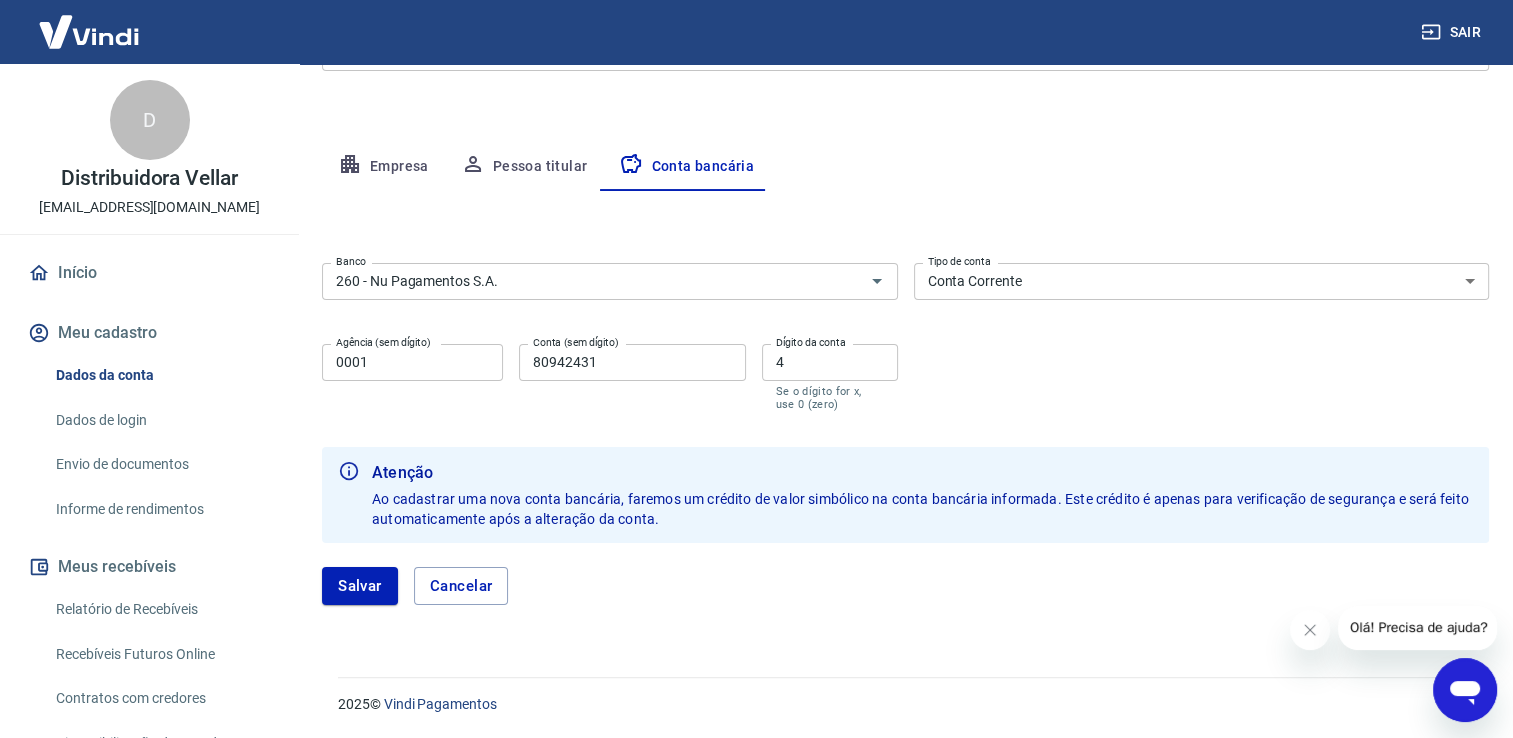 click on "Conta Corrente Conta Poupança" at bounding box center (1202, 281) 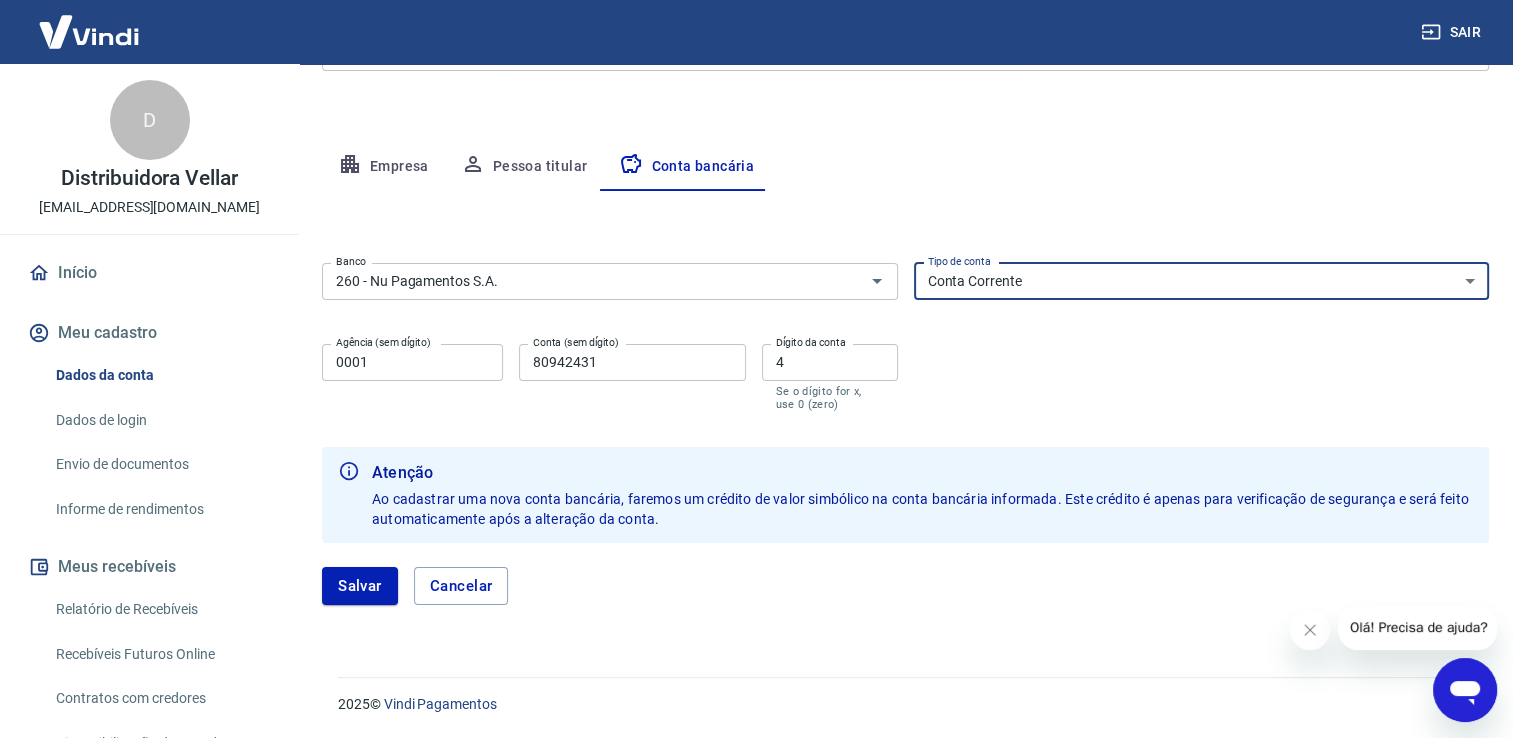 click on "Conta Corrente Conta Poupança" at bounding box center [1202, 281] 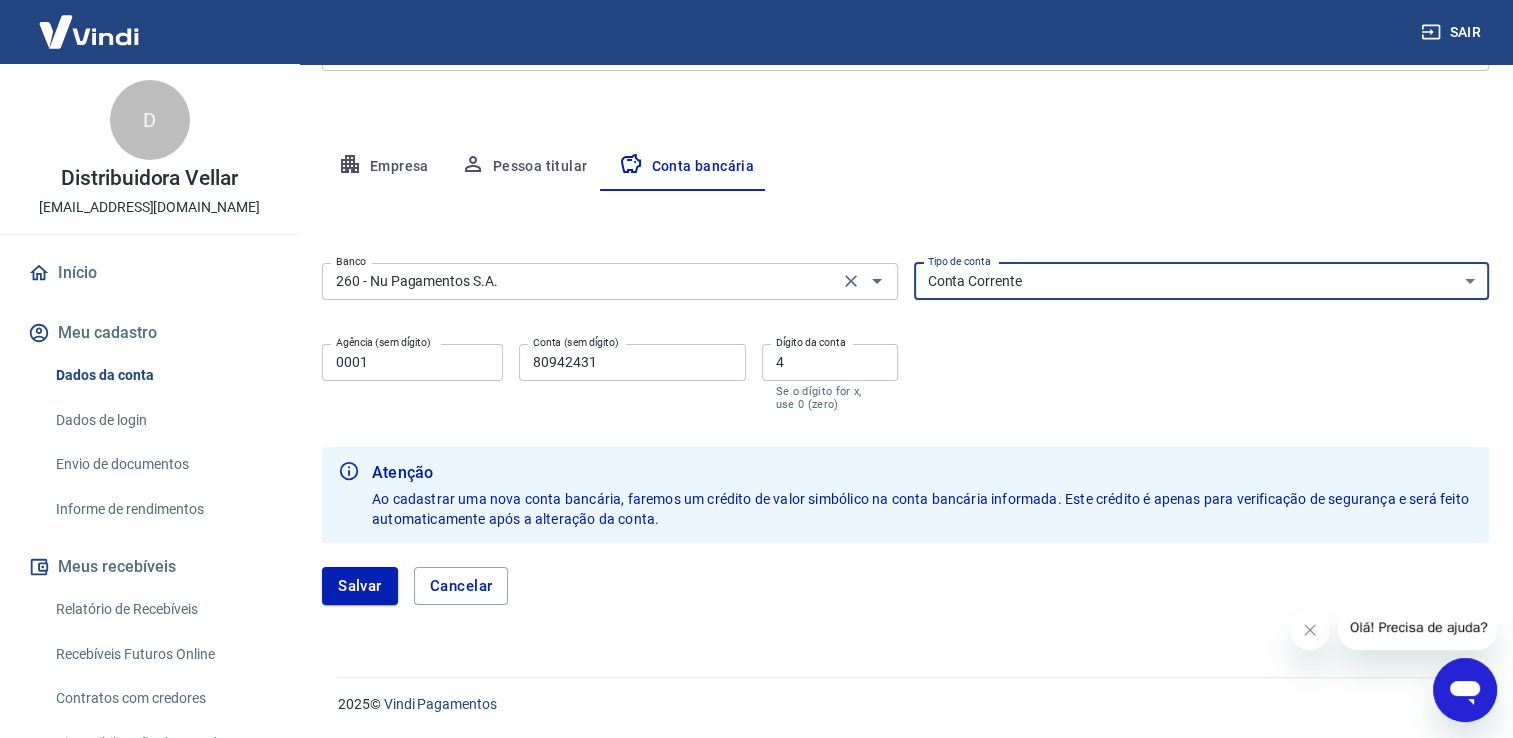 click on "260 - Nu Pagamentos S.A." at bounding box center (580, 281) 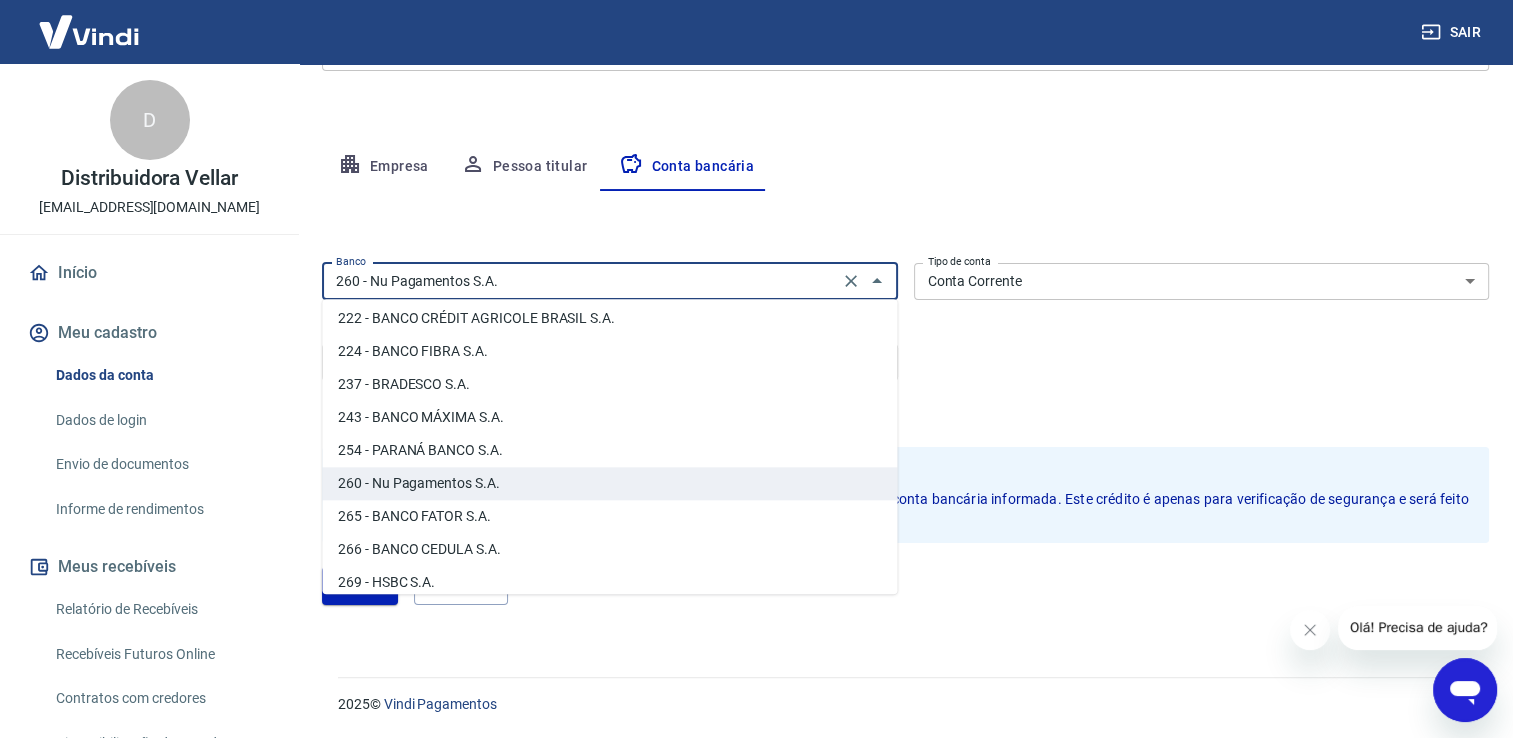 scroll, scrollTop: 1484, scrollLeft: 0, axis: vertical 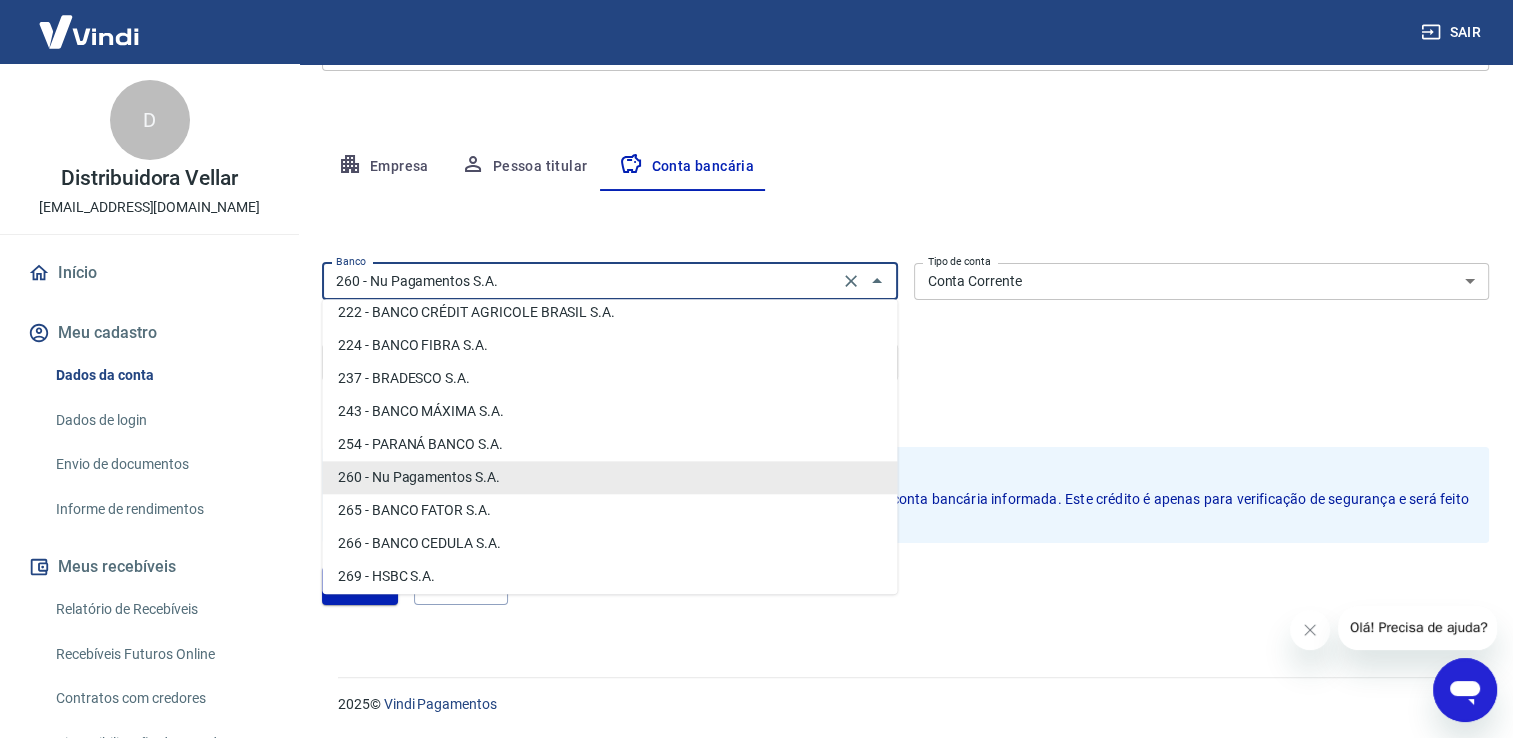 click on "260 - Nu Pagamentos S.A." at bounding box center [609, 477] 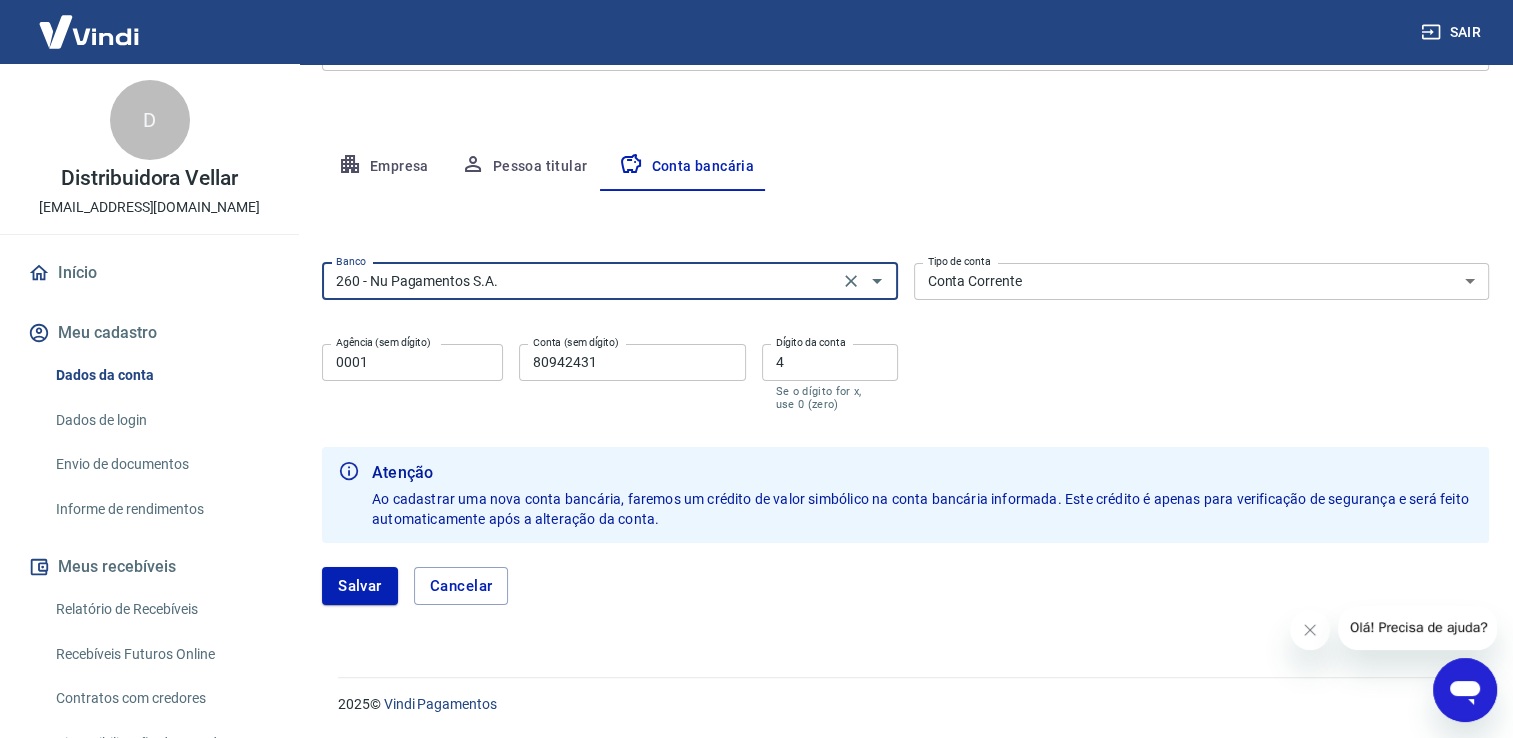 click on "0001" at bounding box center [412, 362] 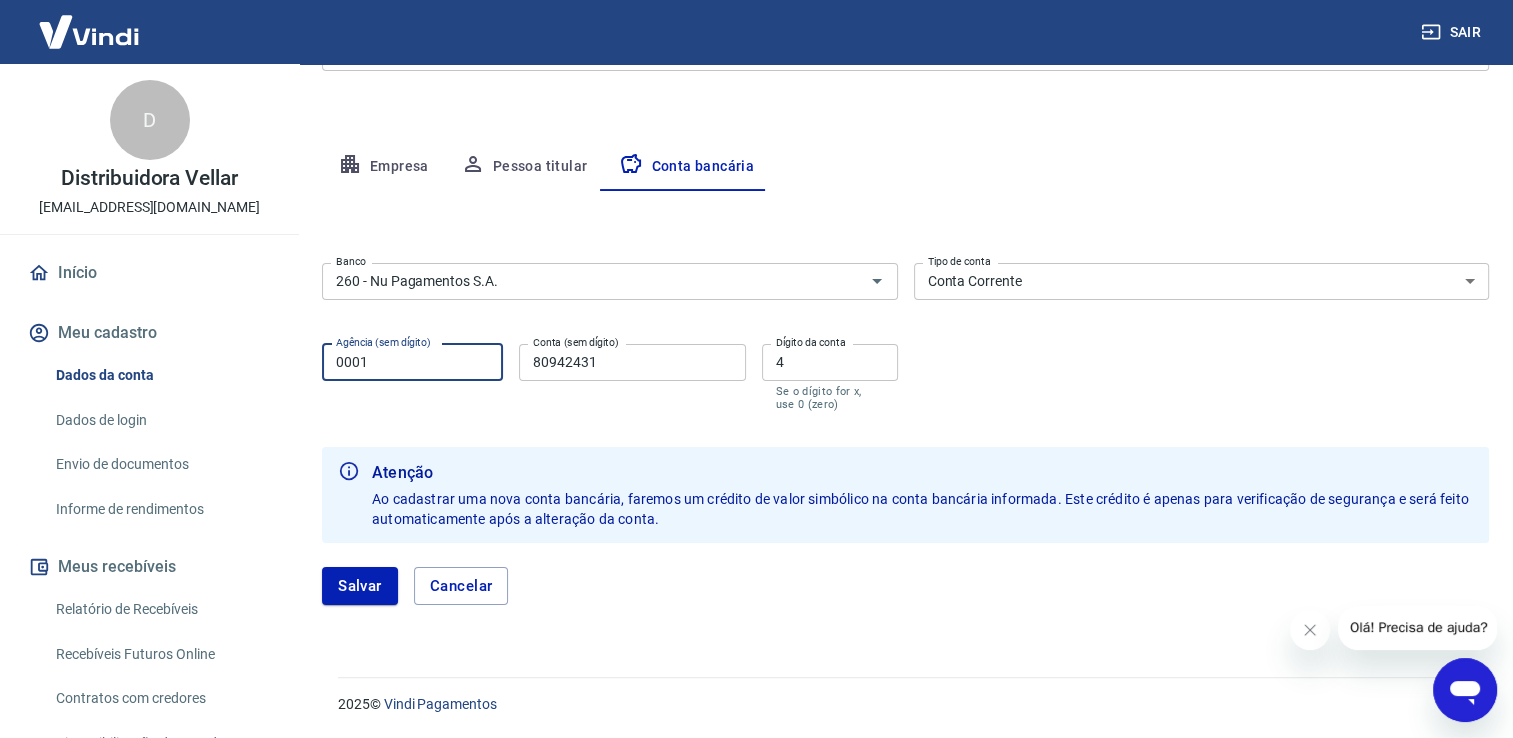 click on "80942431" at bounding box center (632, 362) 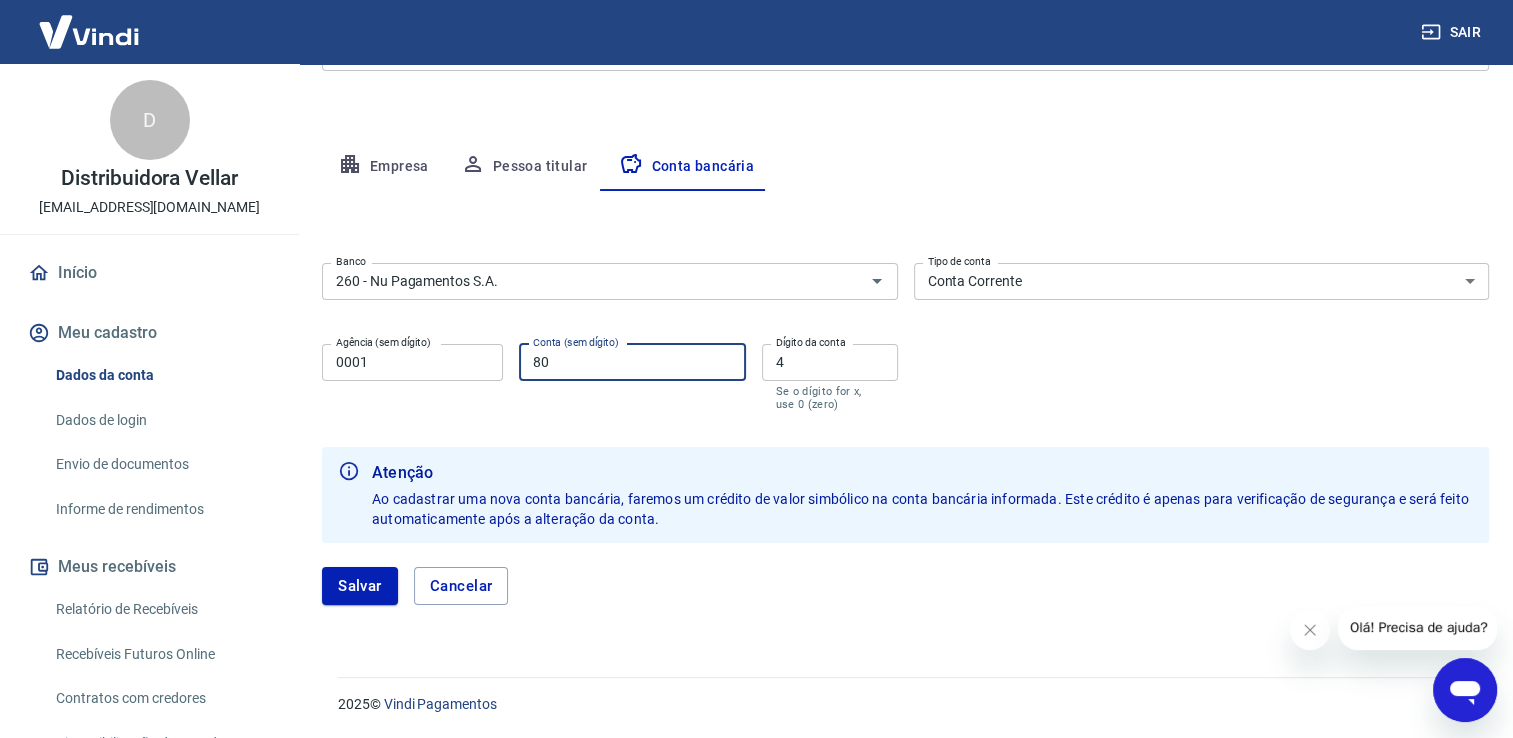 type on "8" 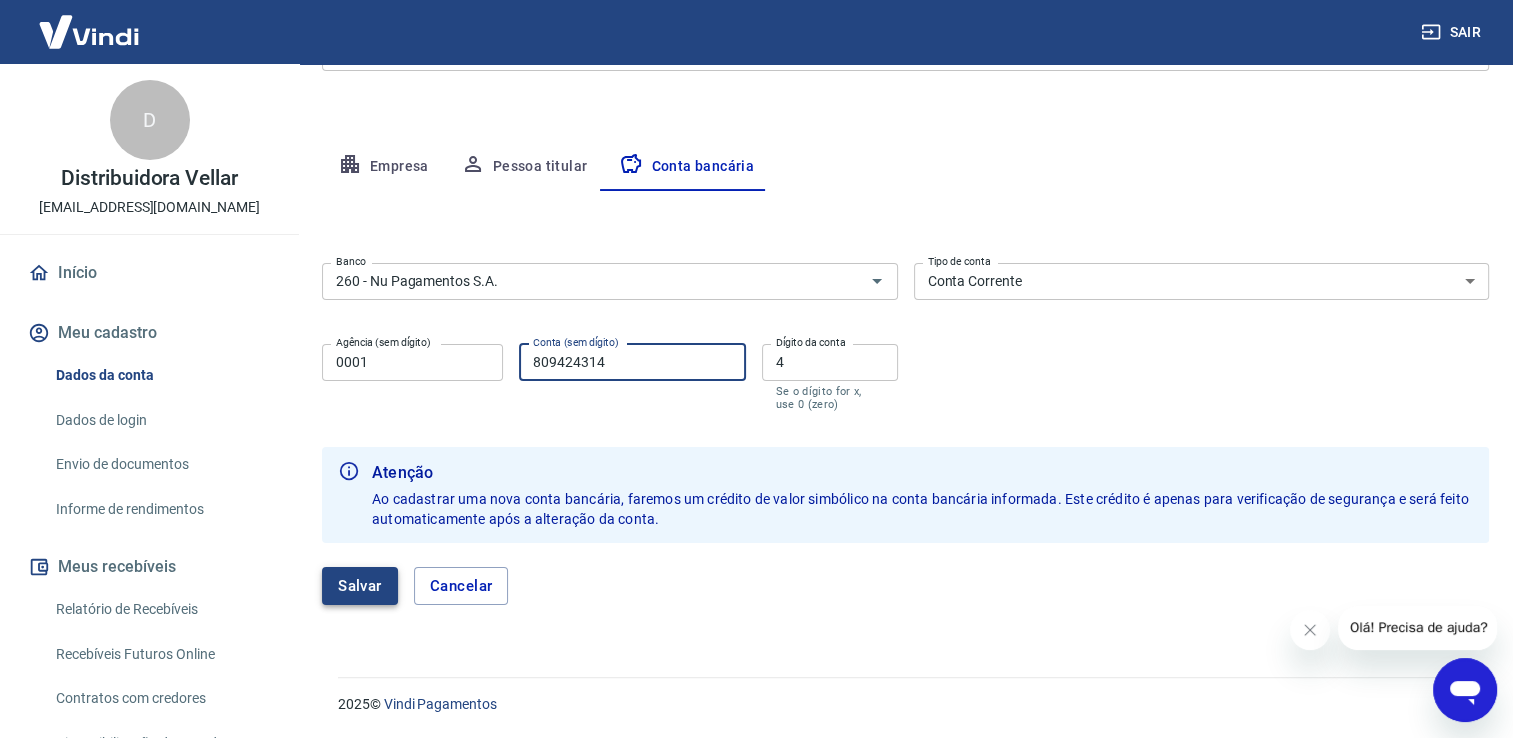 type on "809424314" 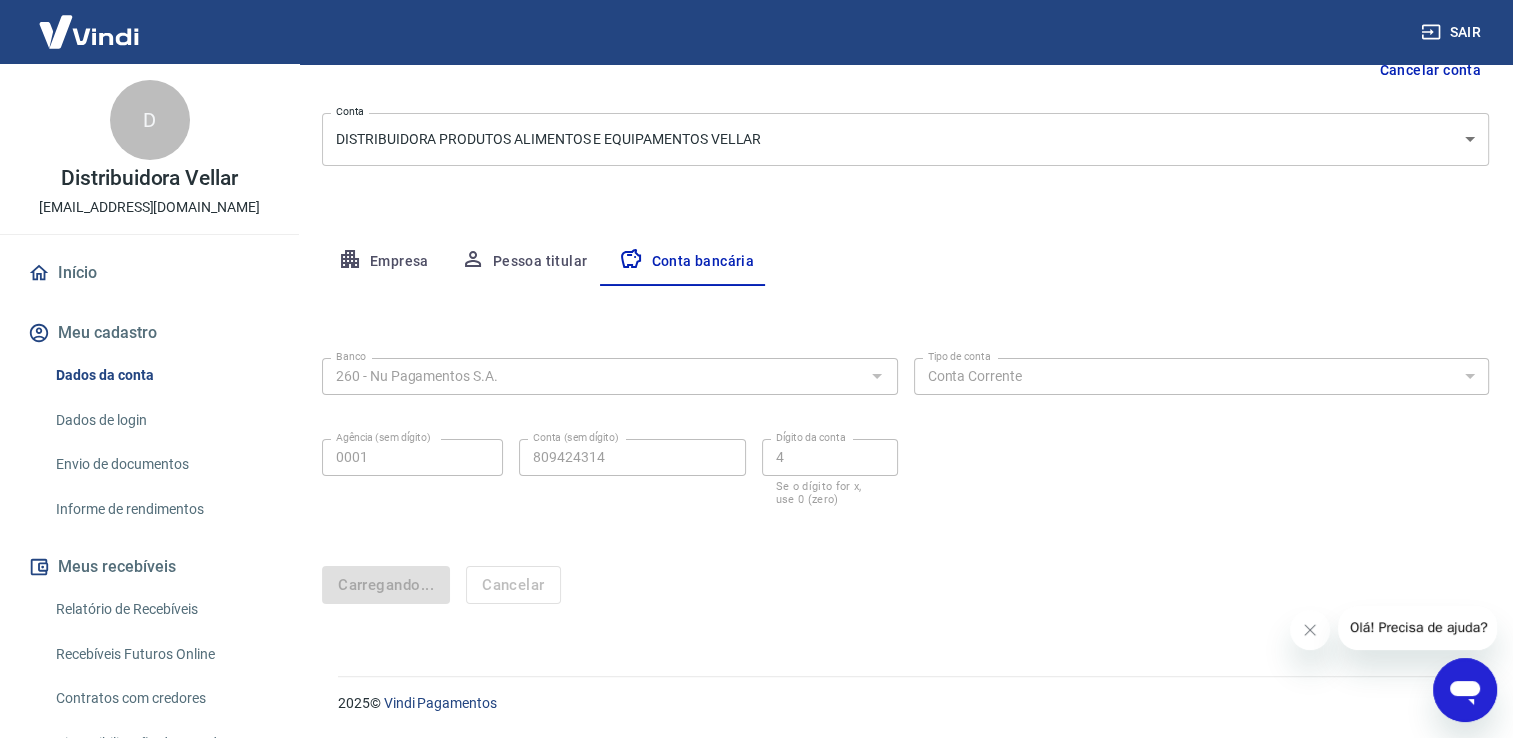 scroll, scrollTop: 0, scrollLeft: 0, axis: both 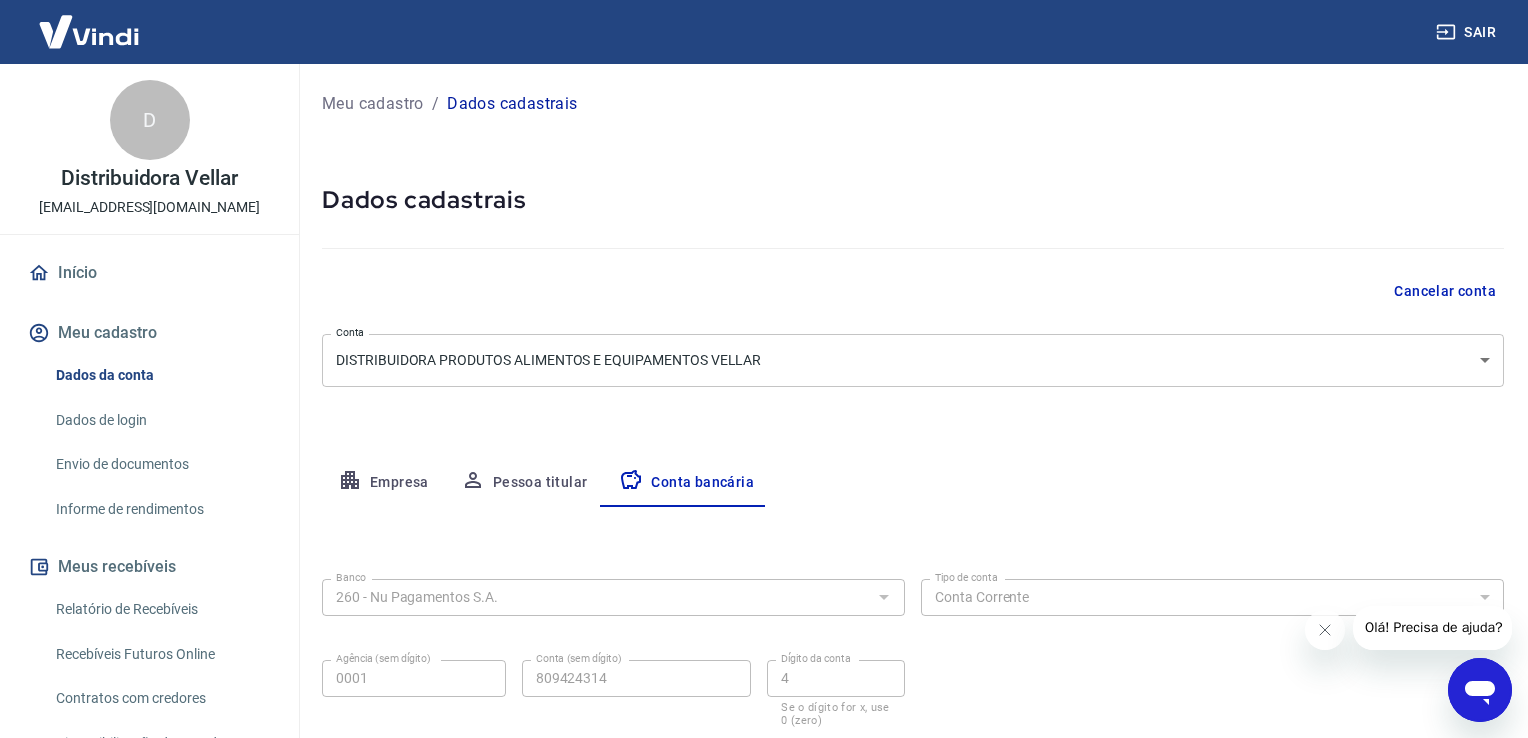 select on "1" 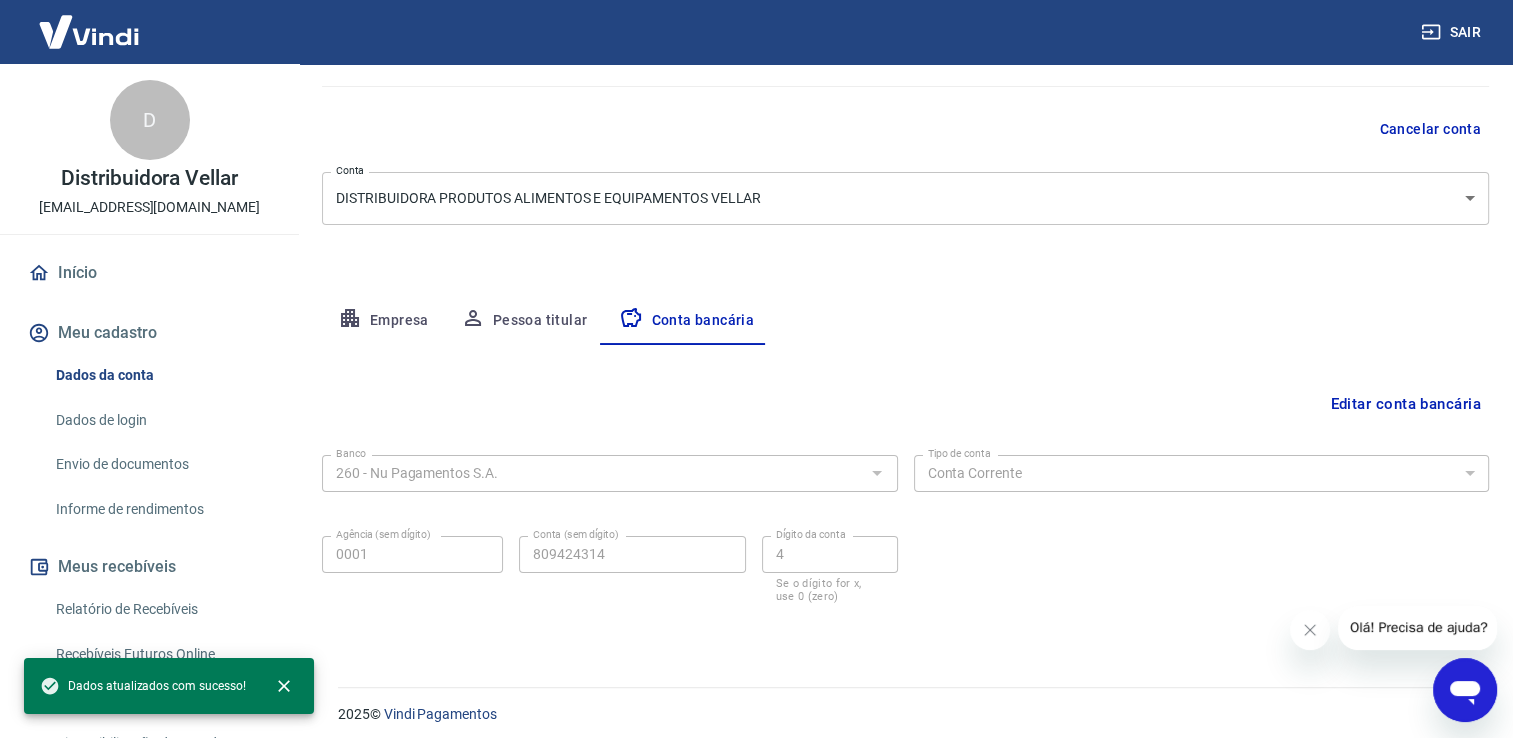 scroll, scrollTop: 172, scrollLeft: 0, axis: vertical 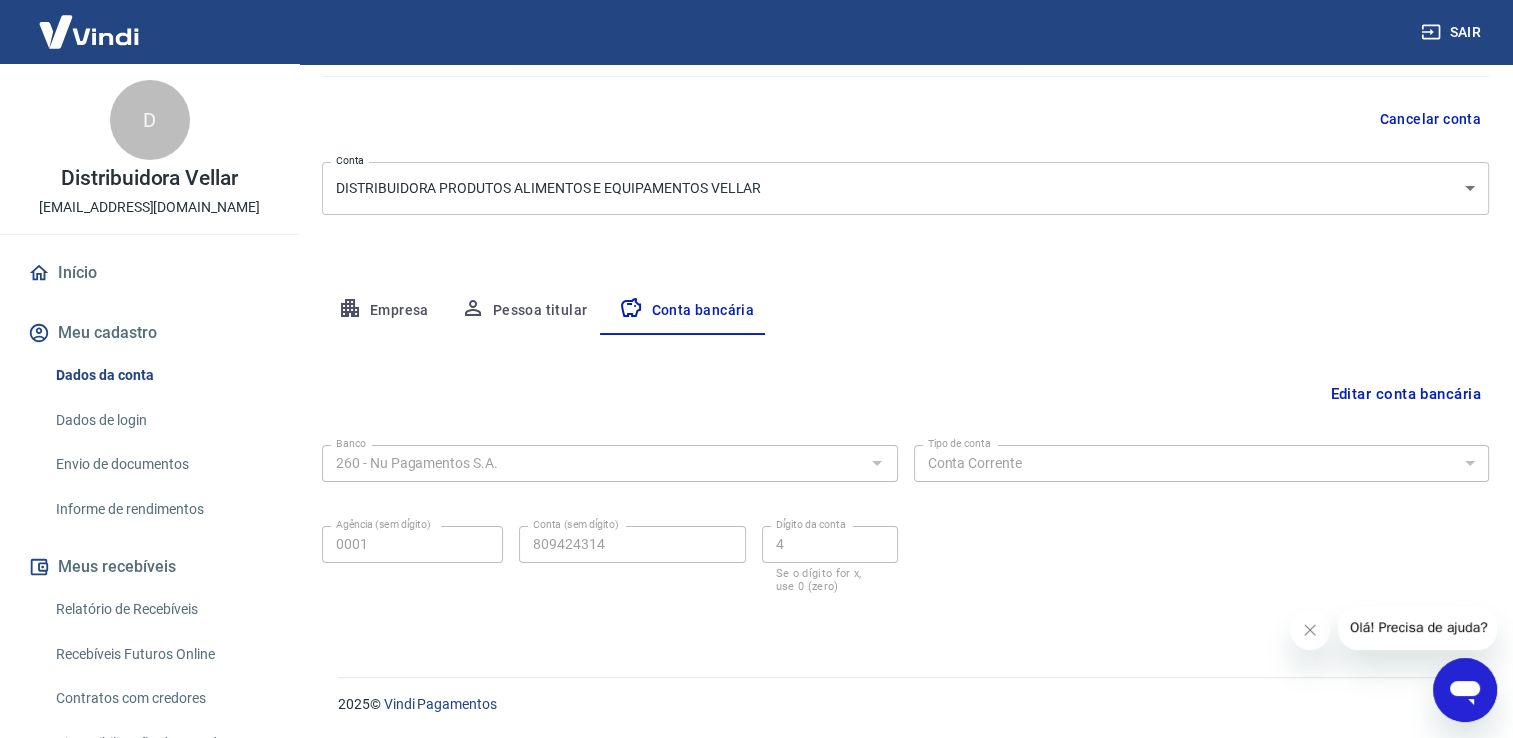 click on "Banco 260 - Nu Pagamentos S.A. Banco Tipo de conta Conta Corrente Conta Poupança Tipo de conta Agência (sem dígito) 0001 Agência (sem dígito) Conta (sem dígito) 809424314 Conta (sem dígito) Dígito da conta 4 Dígito da conta Se o dígito for x, use 0 (zero)" at bounding box center (905, 517) 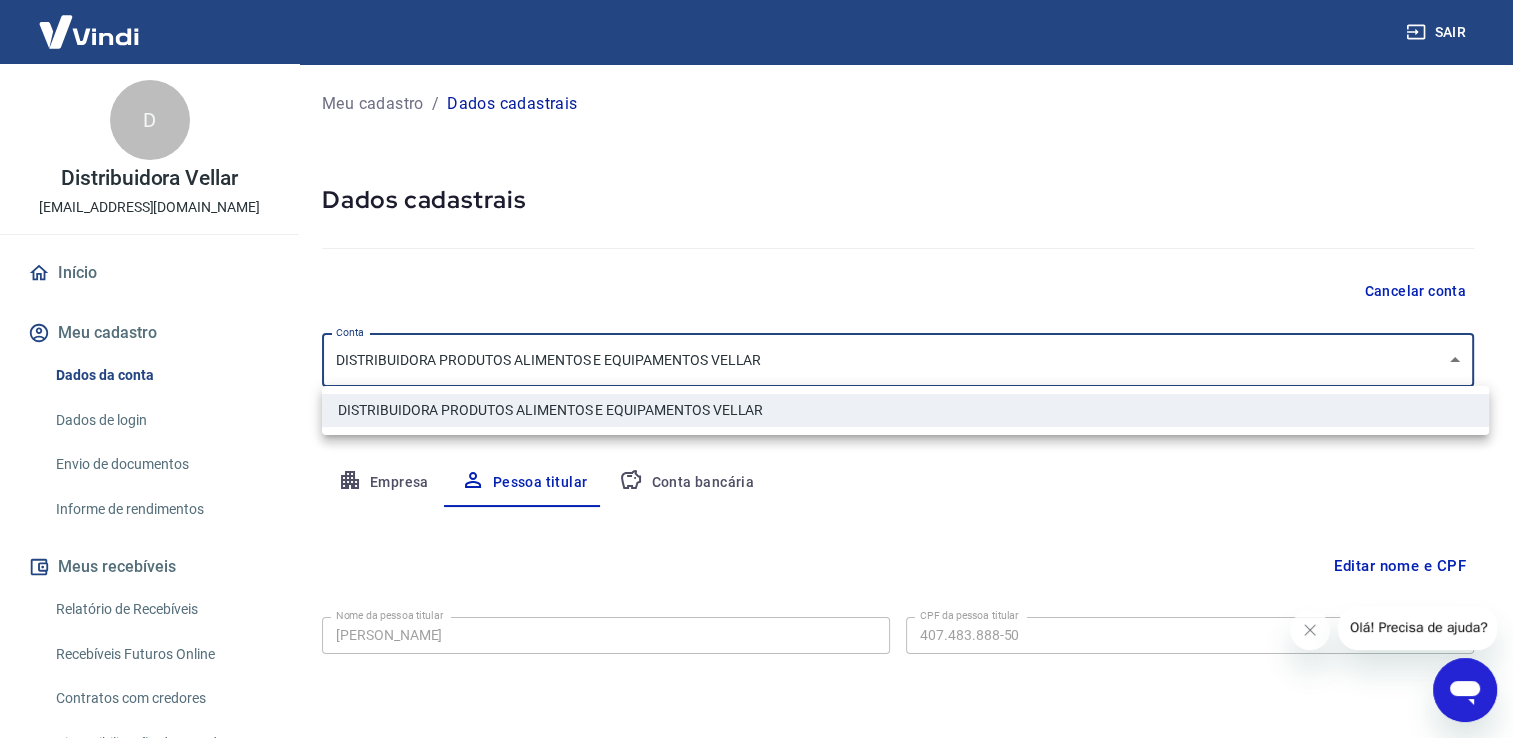 click on "Sair D Distribuidora Vellar marketing@distribuidoravellar.com.br Início Meu cadastro Dados da conta Dados de login Envio de documentos Informe de rendimentos Meus recebíveis Relatório de Recebíveis Recebíveis Futuros Online Contratos com credores Disponibilização de agenda Conta Digital Saldo e Extrato Saque Segurança Fale conosco Meu cadastro / Dados cadastrais Dados cadastrais Cancelar conta Conta DISTRIBUIDORA PRODUTOS ALIMENTOS E EQUIPAMENTOS VELLAR [object Object] Conta Empresa Pessoa titular Conta bancária Editar nome e CPF Nome da pessoa titular CAIO RODRIGO RIBEIRO Nome da pessoa titular CPF da pessoa titular 407.483.888-50 CPF da pessoa titular Atenção! Seus recebimentos podem ficar temporariamente bloqueados se o nome e/ou CPF da pessoa titular forem alterados. Salvar Cancelar 2025  ©   Vindi Pagamentos DISTRIBUIDORA PRODUTOS ALIMENTOS E EQUIPAMENTOS VELLAR" at bounding box center [756, 369] 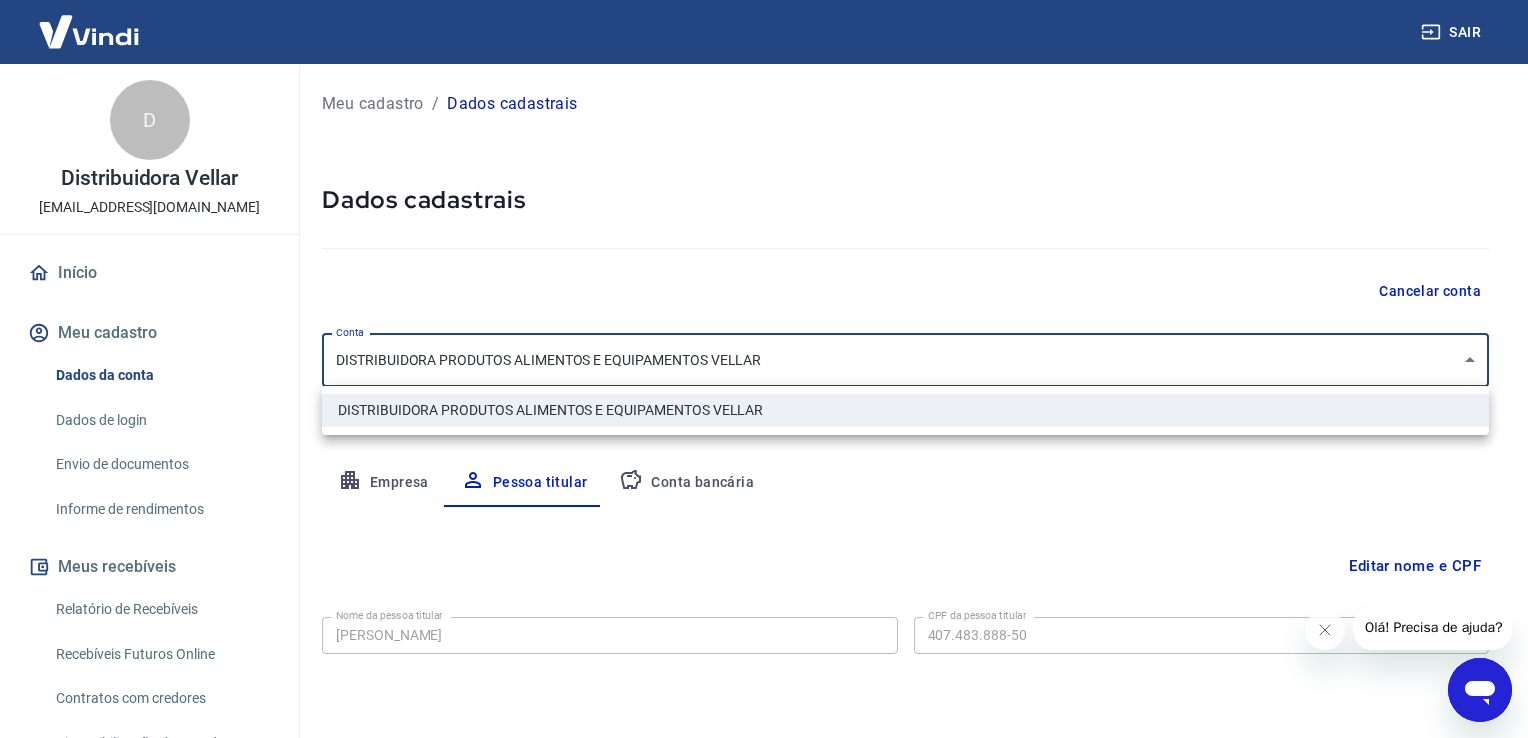 click at bounding box center (764, 369) 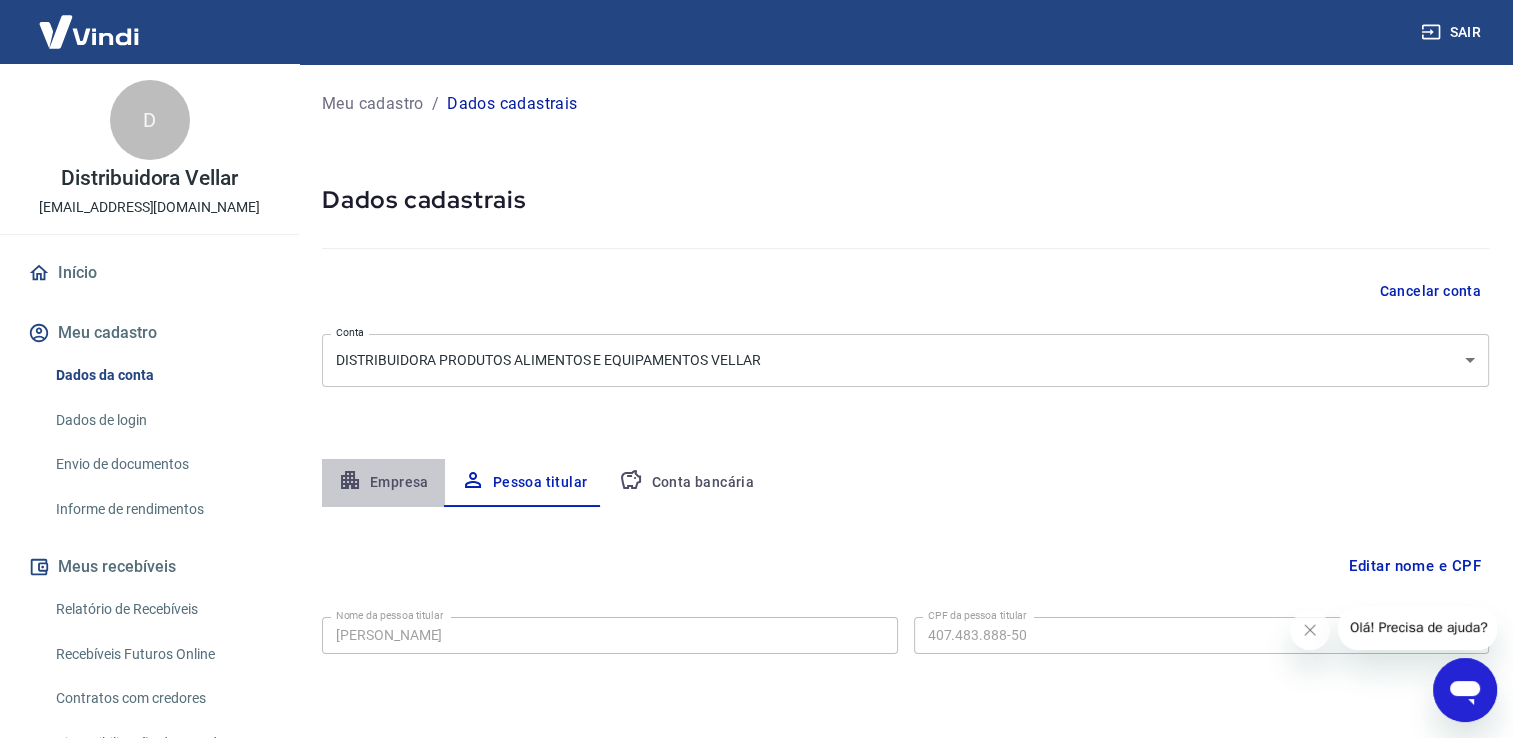 click on "Empresa" at bounding box center (383, 483) 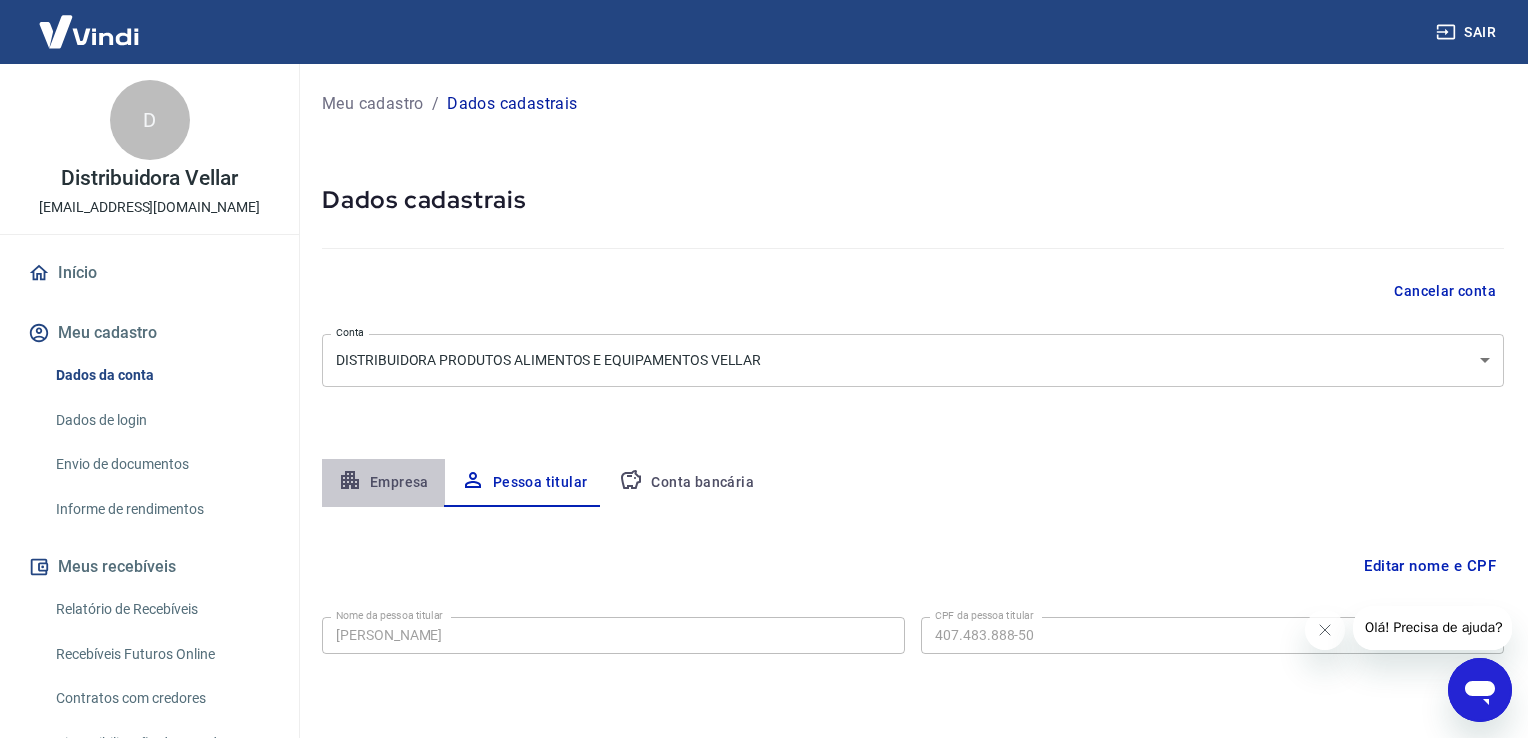 select on "SP" 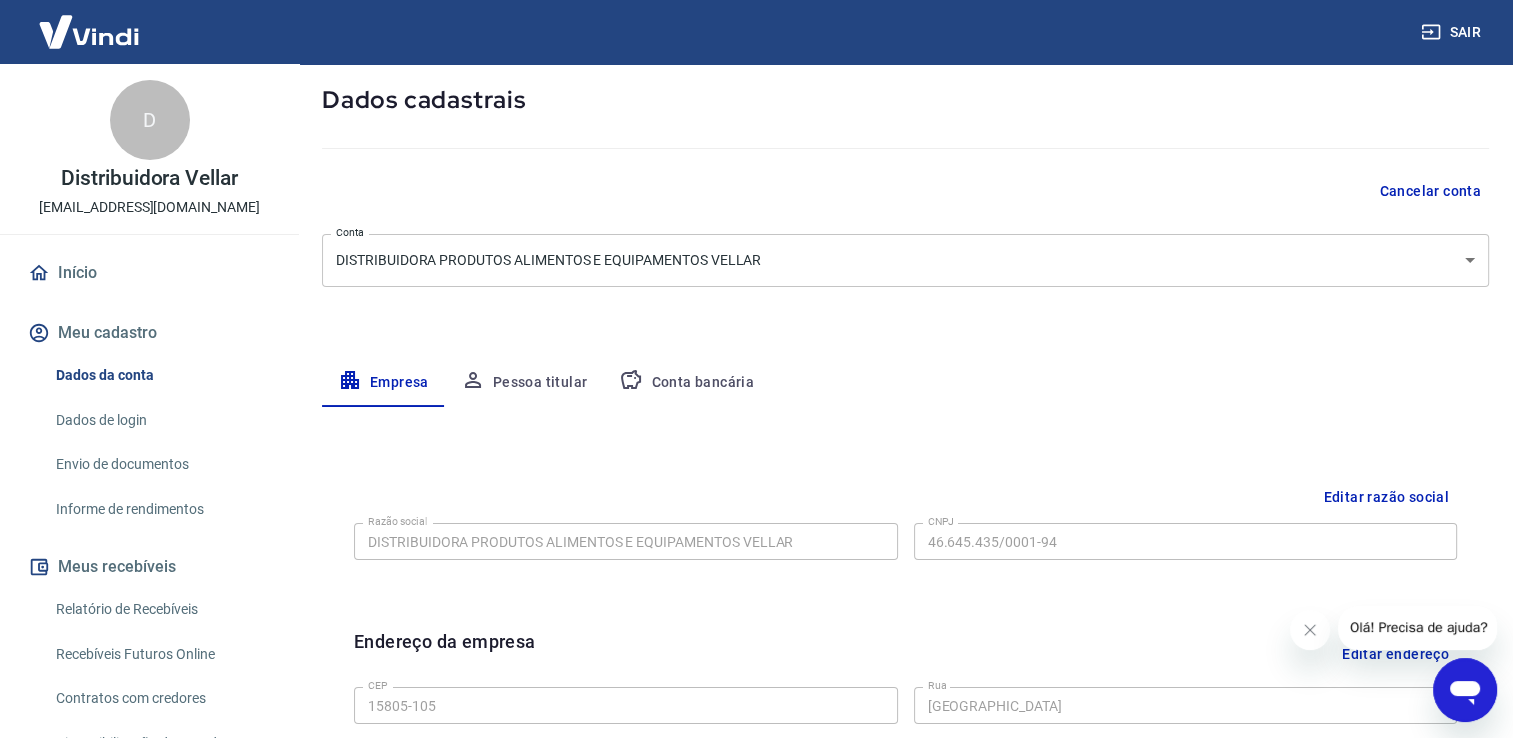 scroll, scrollTop: 100, scrollLeft: 0, axis: vertical 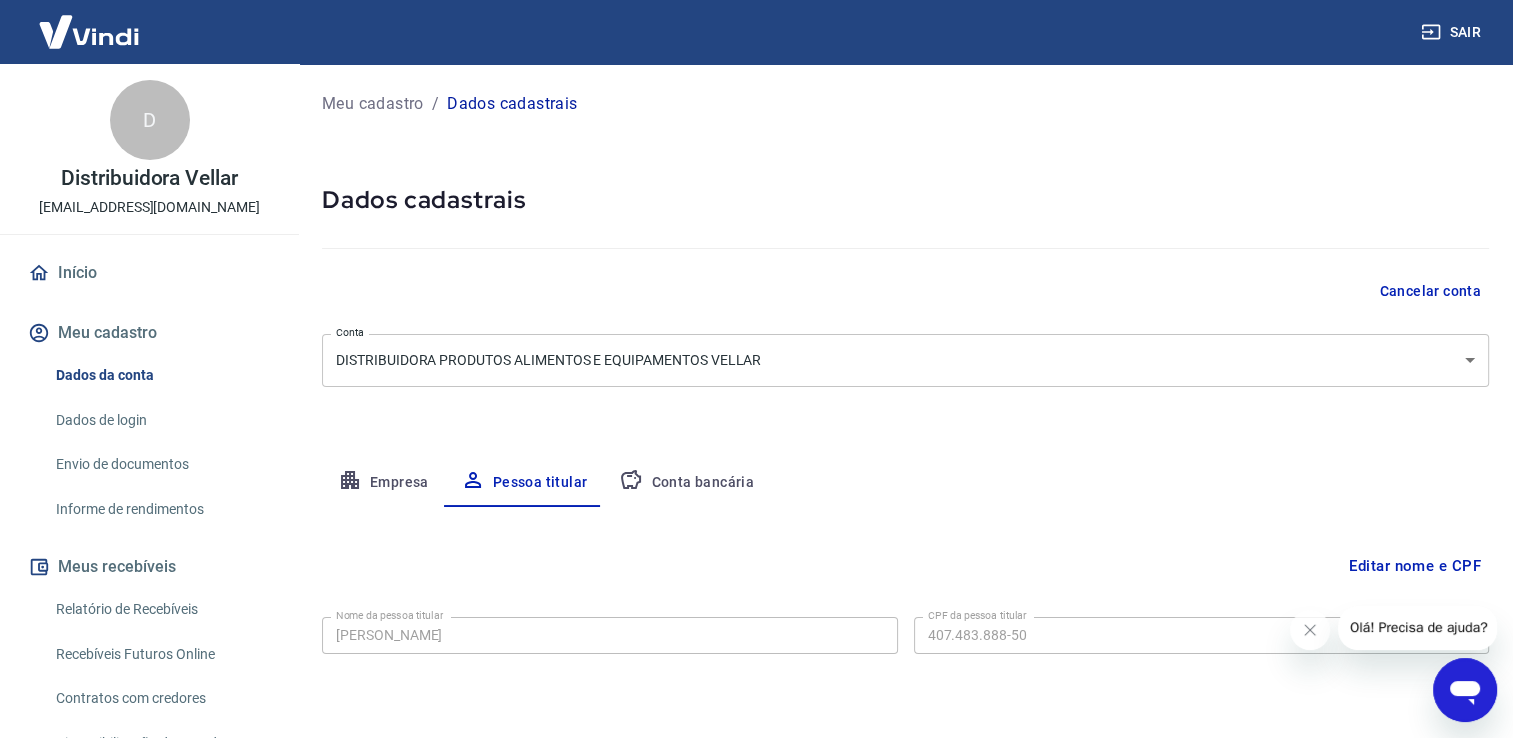 click on "Sair D Distribuidora Vellar marketing@distribuidoravellar.com.br Início Meu cadastro Dados da conta Dados de login Envio de documentos Informe de rendimentos Meus recebíveis Relatório de Recebíveis Recebíveis Futuros Online Contratos com credores Disponibilização de agenda Conta Digital Saldo e Extrato Saque Segurança Fale conosco Meu cadastro / Dados cadastrais Dados cadastrais Cancelar conta Conta DISTRIBUIDORA PRODUTOS ALIMENTOS E EQUIPAMENTOS VELLAR [object Object] Conta Empresa Pessoa titular Conta bancária Editar nome e CPF Nome da pessoa titular CAIO RODRIGO RIBEIRO Nome da pessoa titular CPF da pessoa titular 407.483.888-50 CPF da pessoa titular Atenção! Seus recebimentos podem ficar temporariamente bloqueados se o nome e/ou CPF da pessoa titular forem alterados. Salvar Cancelar 2025  ©   Vindi Pagamentos" at bounding box center [756, 369] 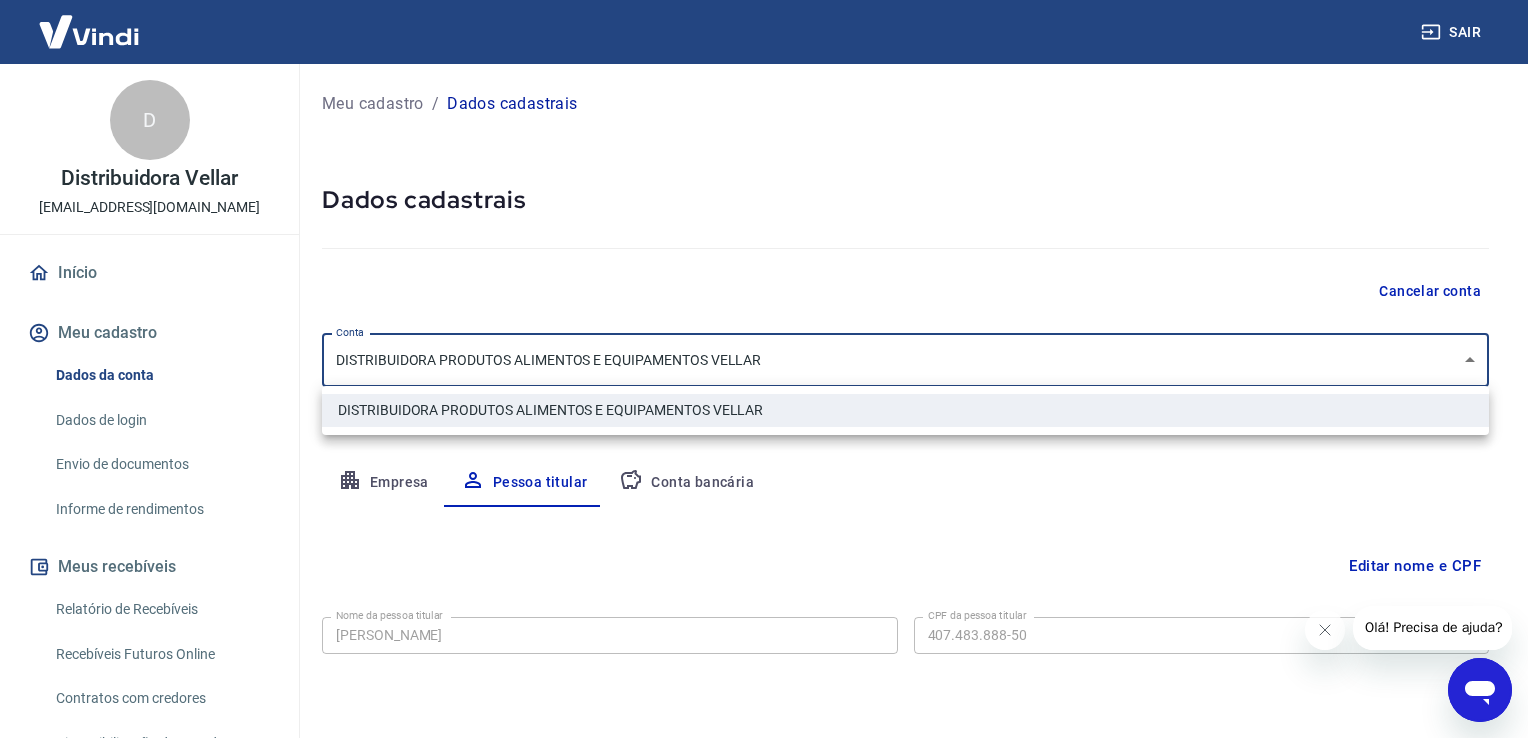 click on "DISTRIBUIDORA PRODUTOS ALIMENTOS E EQUIPAMENTOS VELLAR" at bounding box center (905, 410) 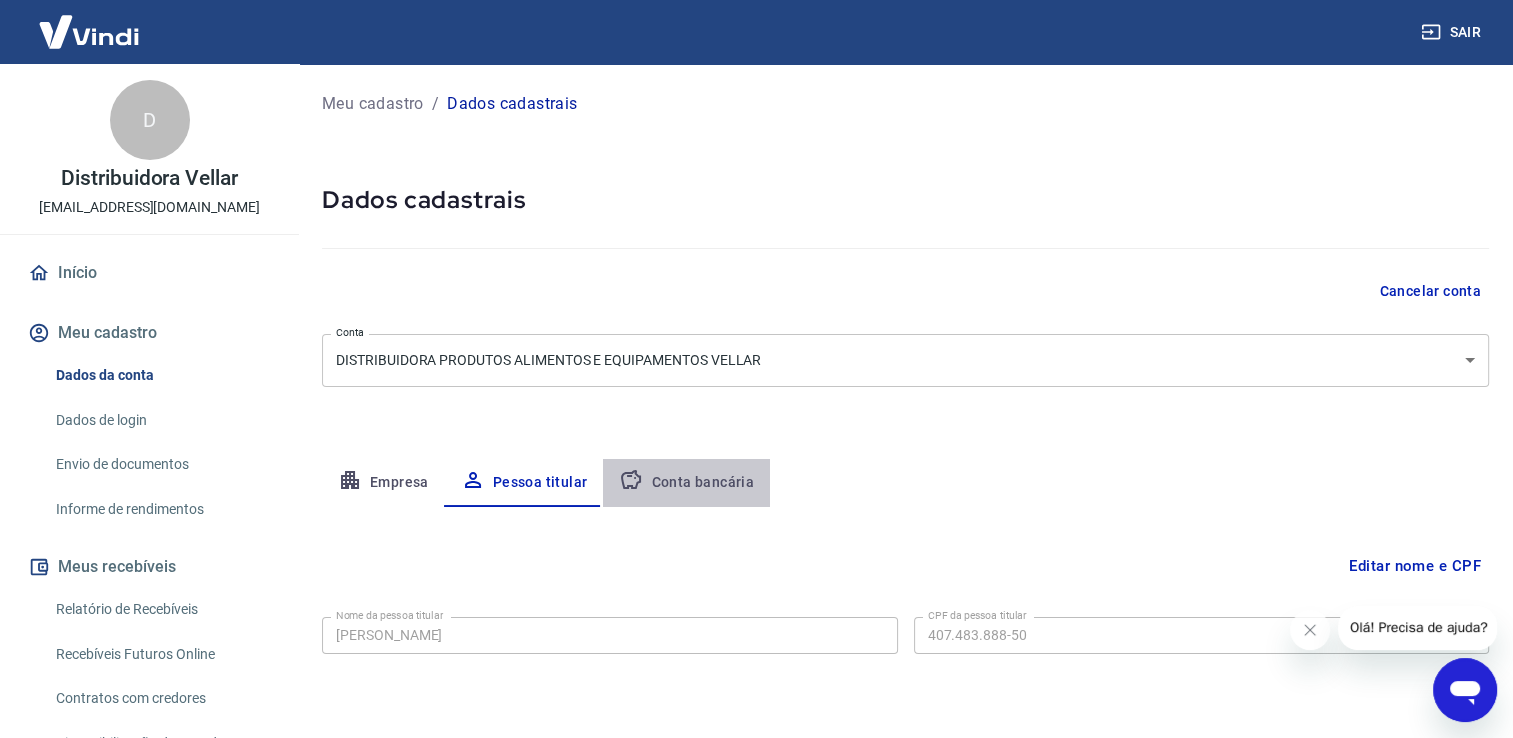 click on "Conta bancária" at bounding box center (686, 483) 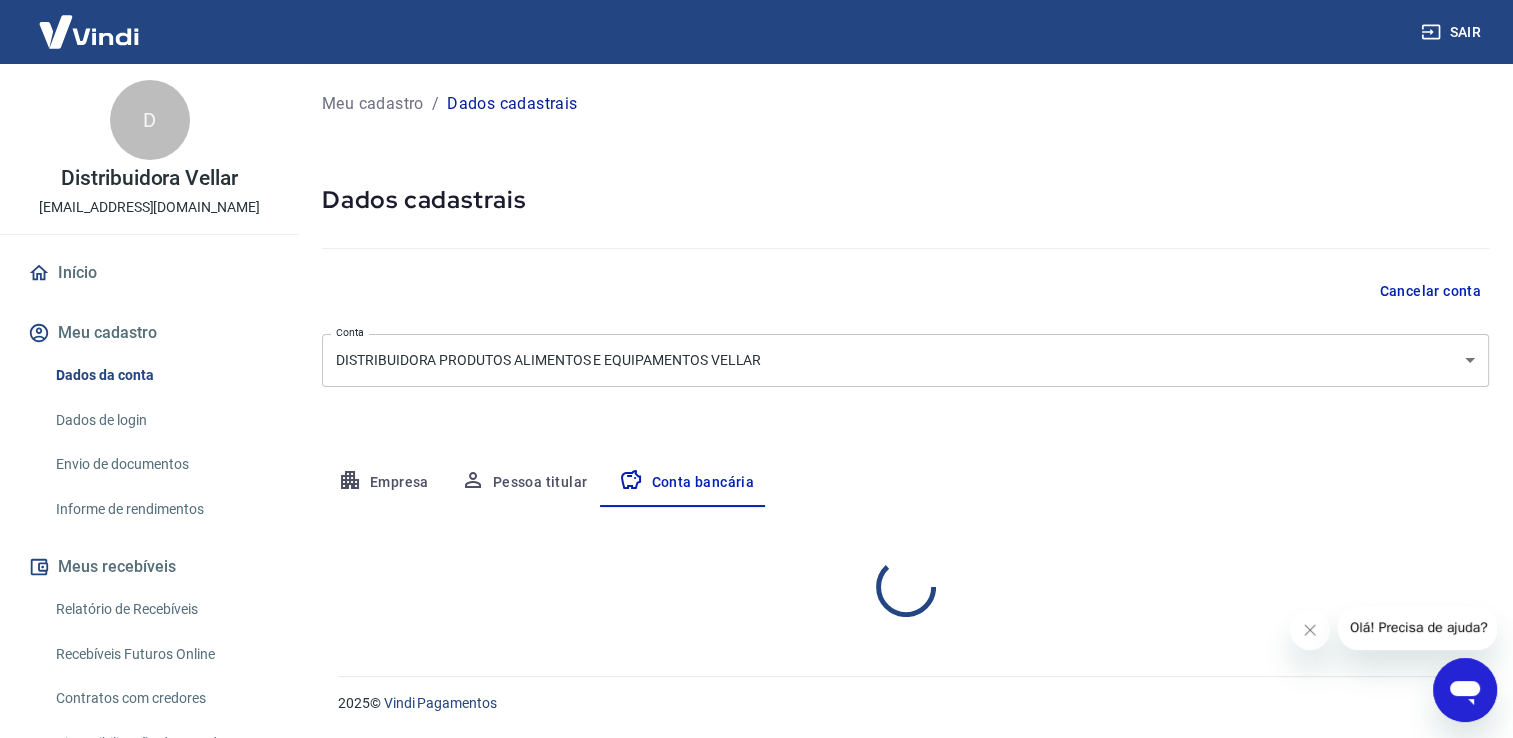 select on "1" 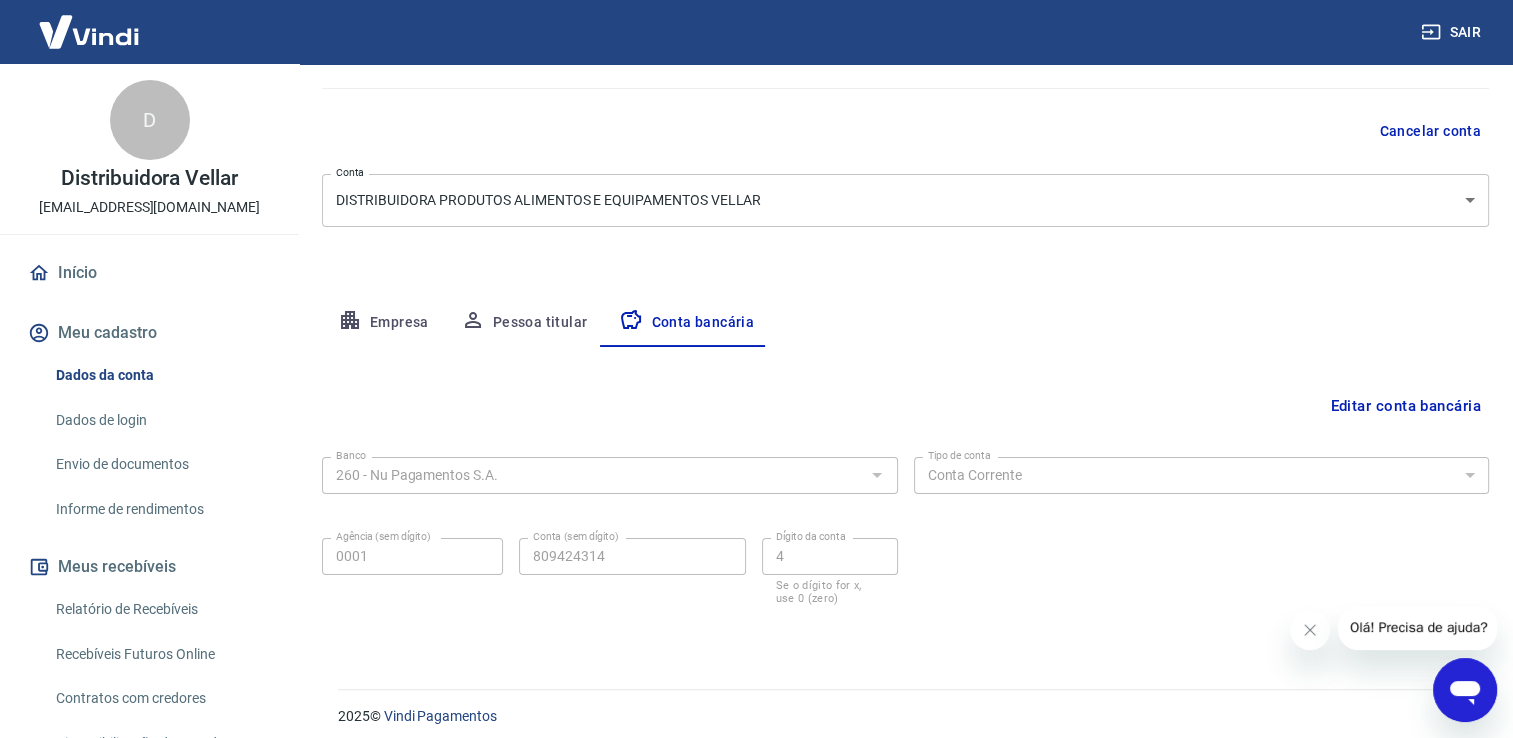 scroll, scrollTop: 172, scrollLeft: 0, axis: vertical 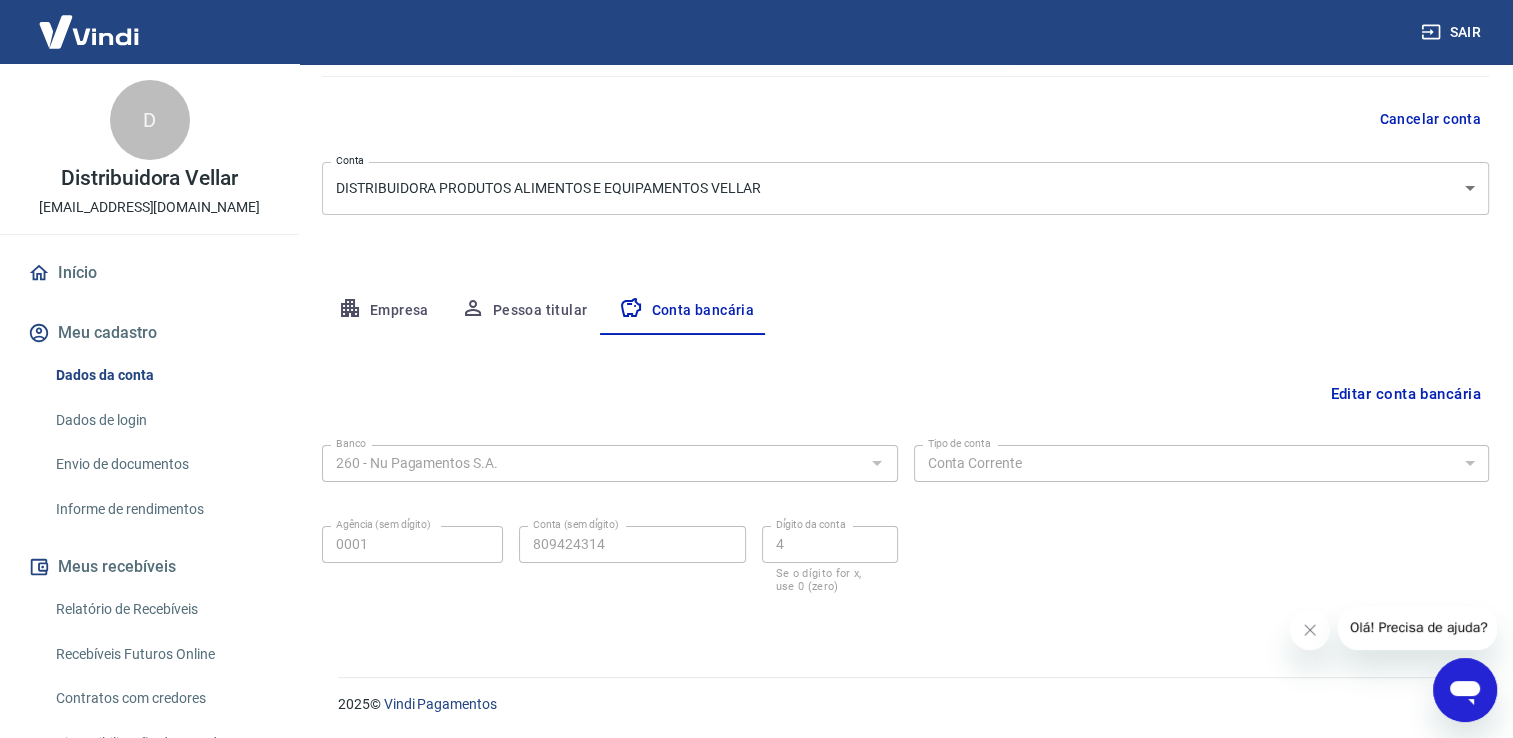 click on "Início" at bounding box center (149, 273) 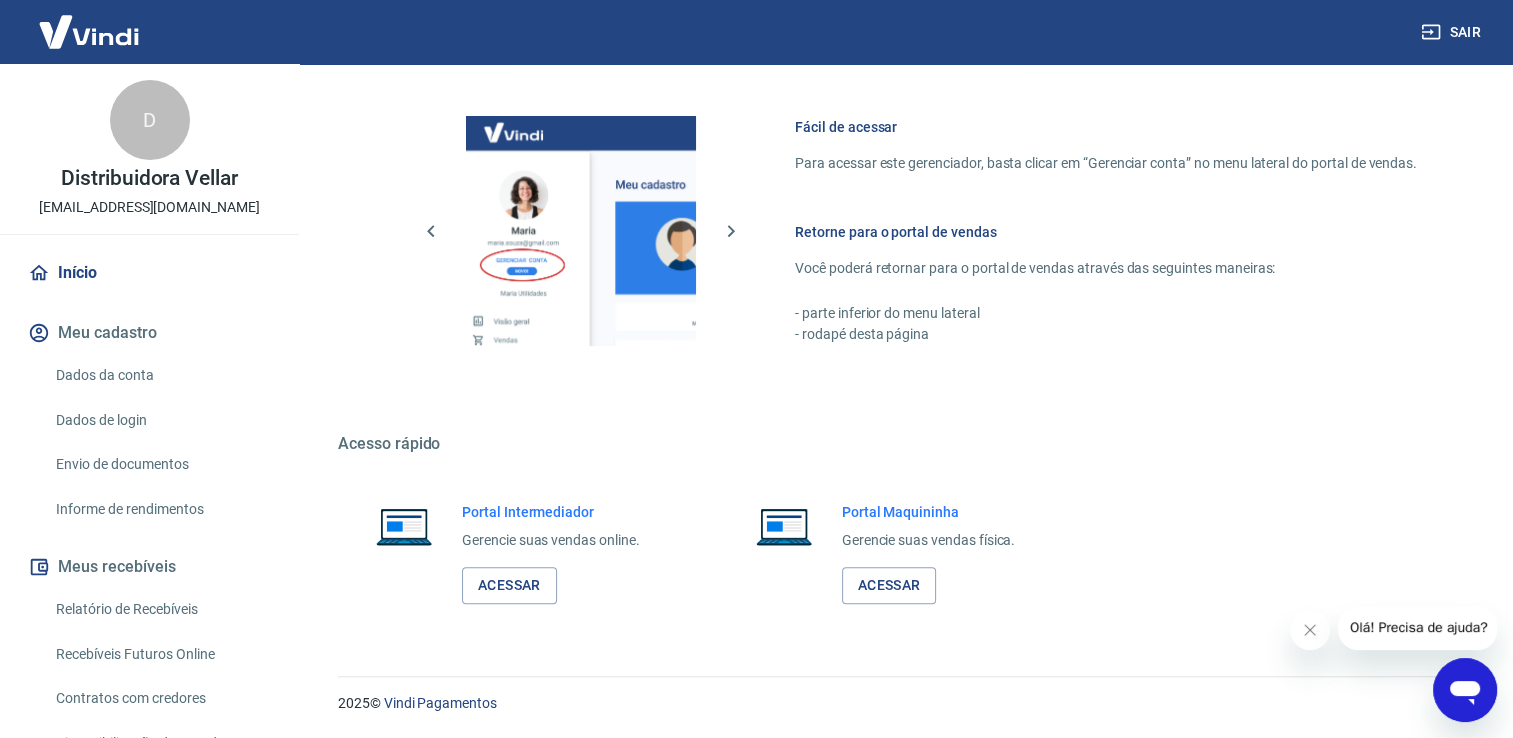 scroll, scrollTop: 840, scrollLeft: 0, axis: vertical 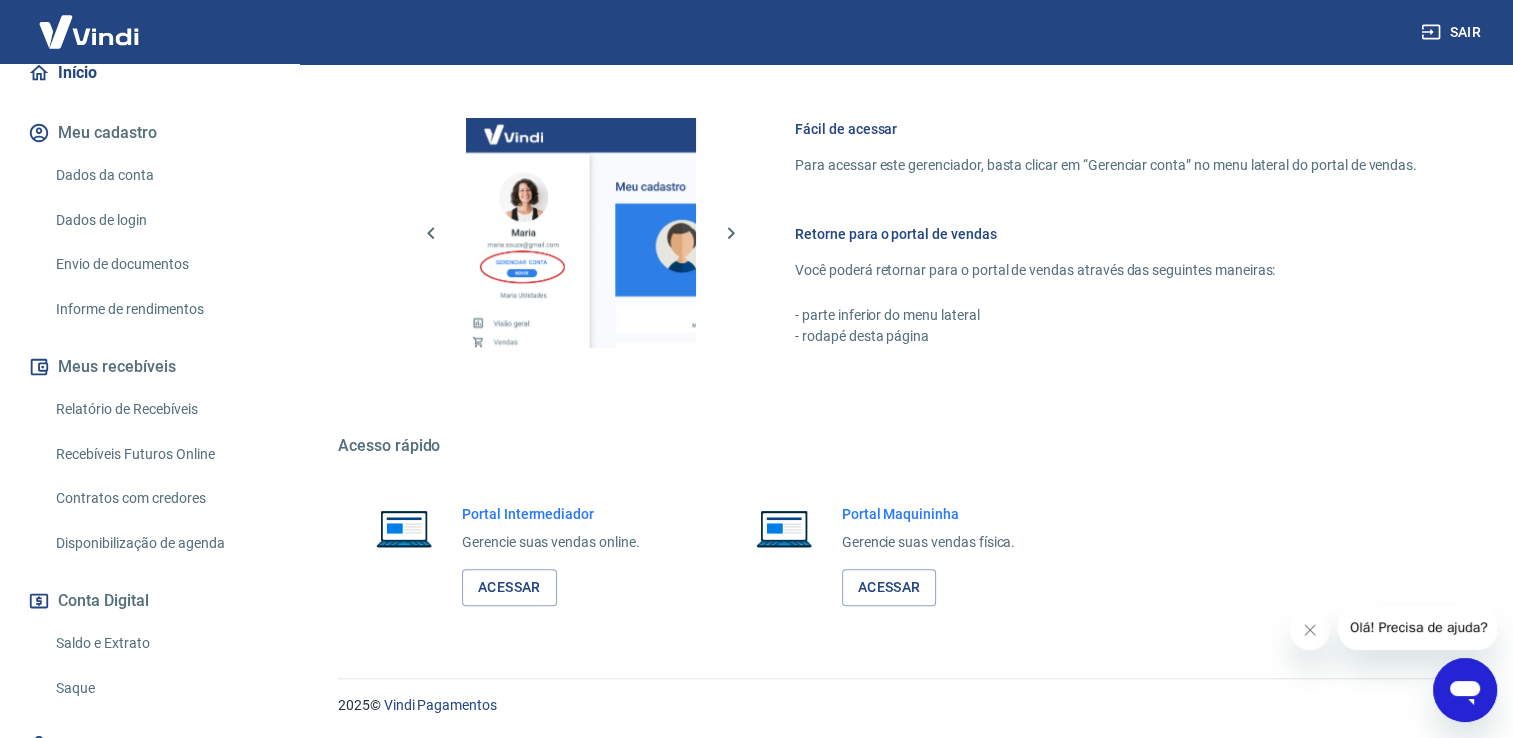 click on "Saldo e Extrato" at bounding box center [161, 643] 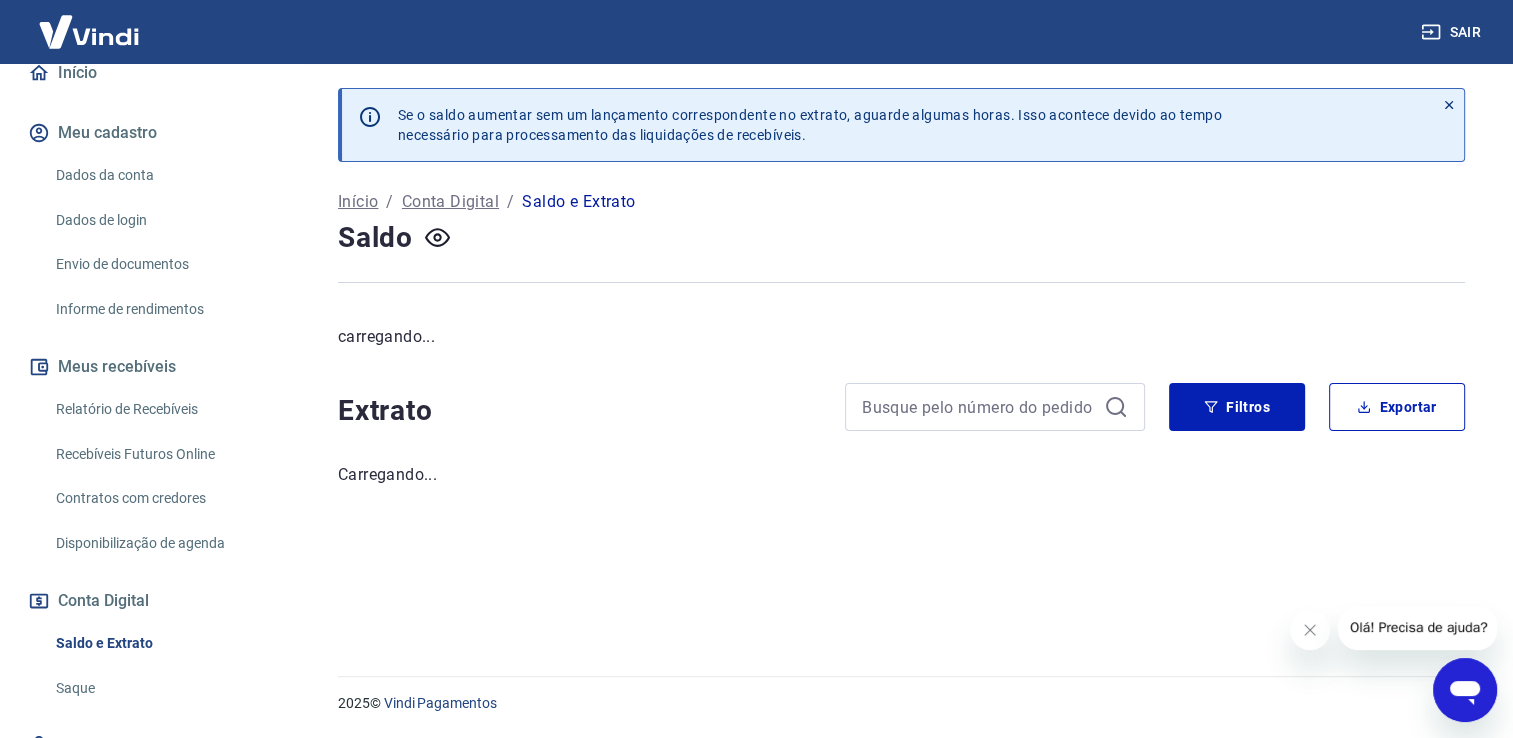 scroll, scrollTop: 0, scrollLeft: 0, axis: both 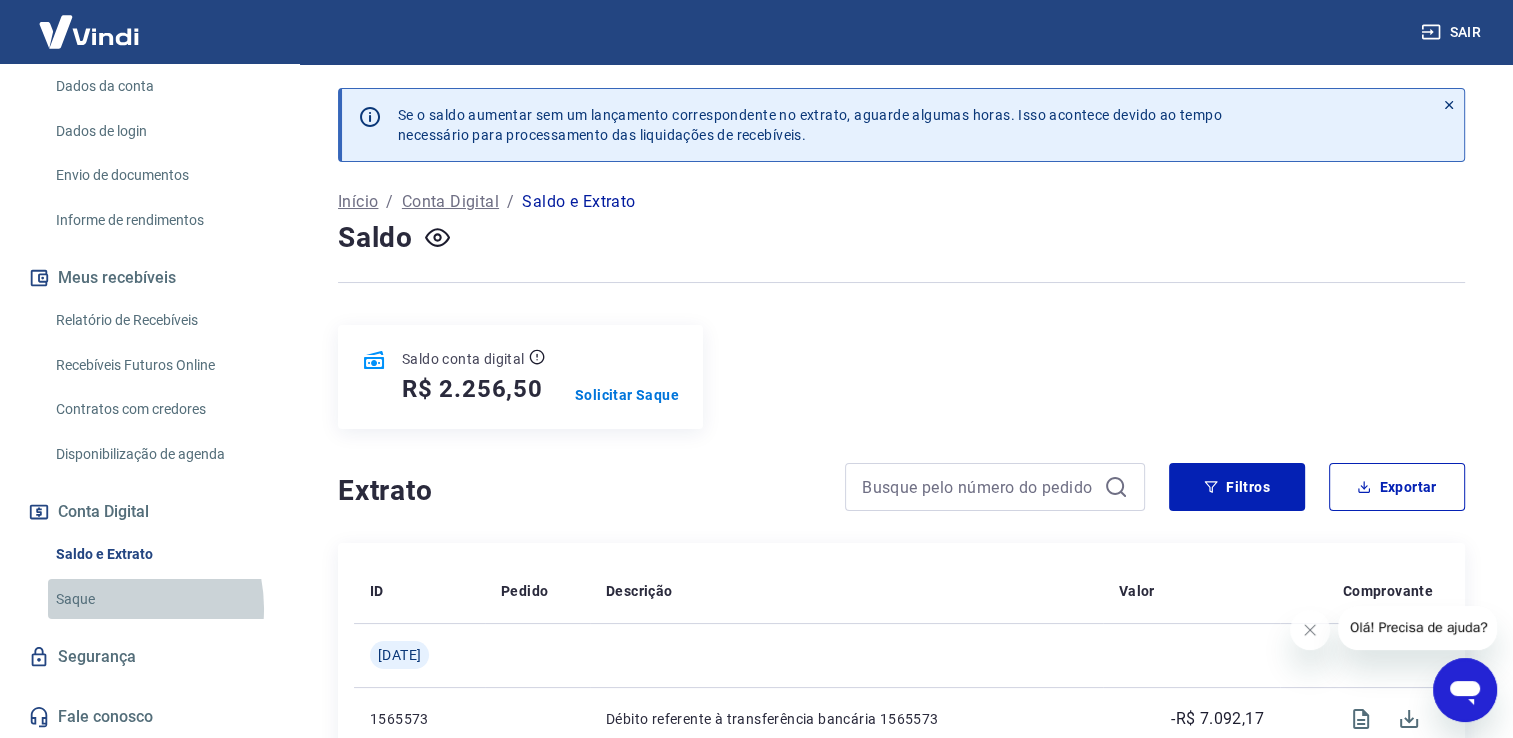 click on "Saque" at bounding box center [161, 599] 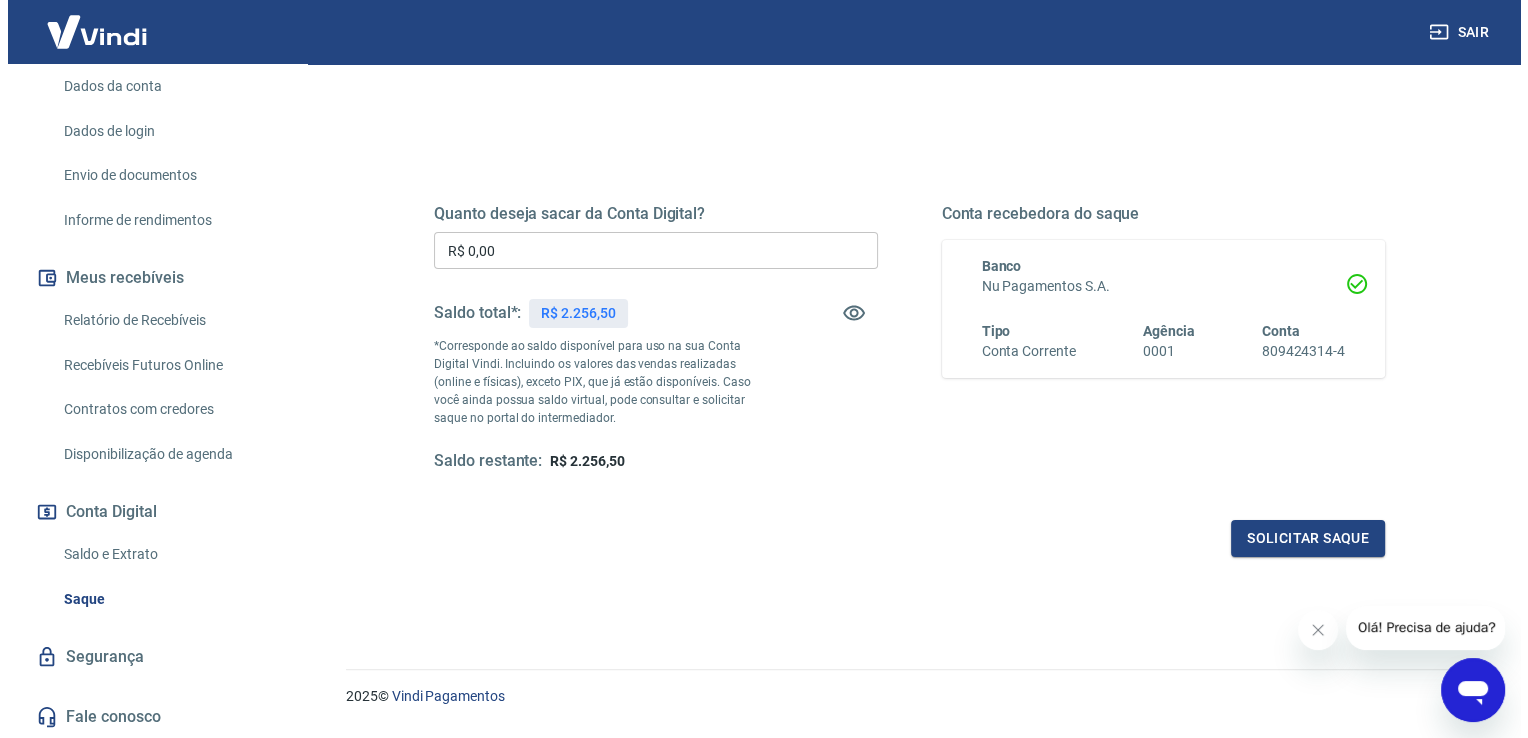scroll, scrollTop: 200, scrollLeft: 0, axis: vertical 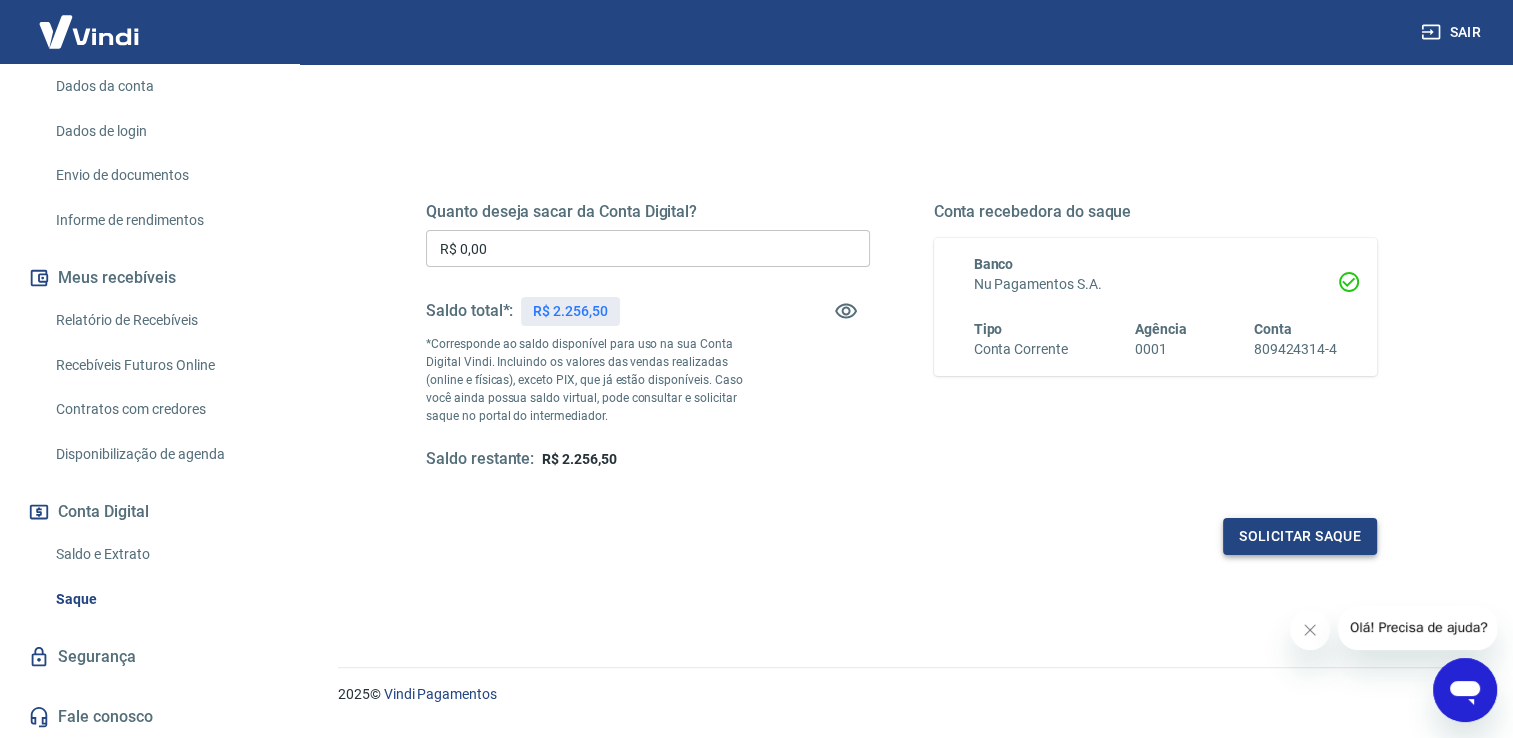 click on "Solicitar saque" at bounding box center (1300, 536) 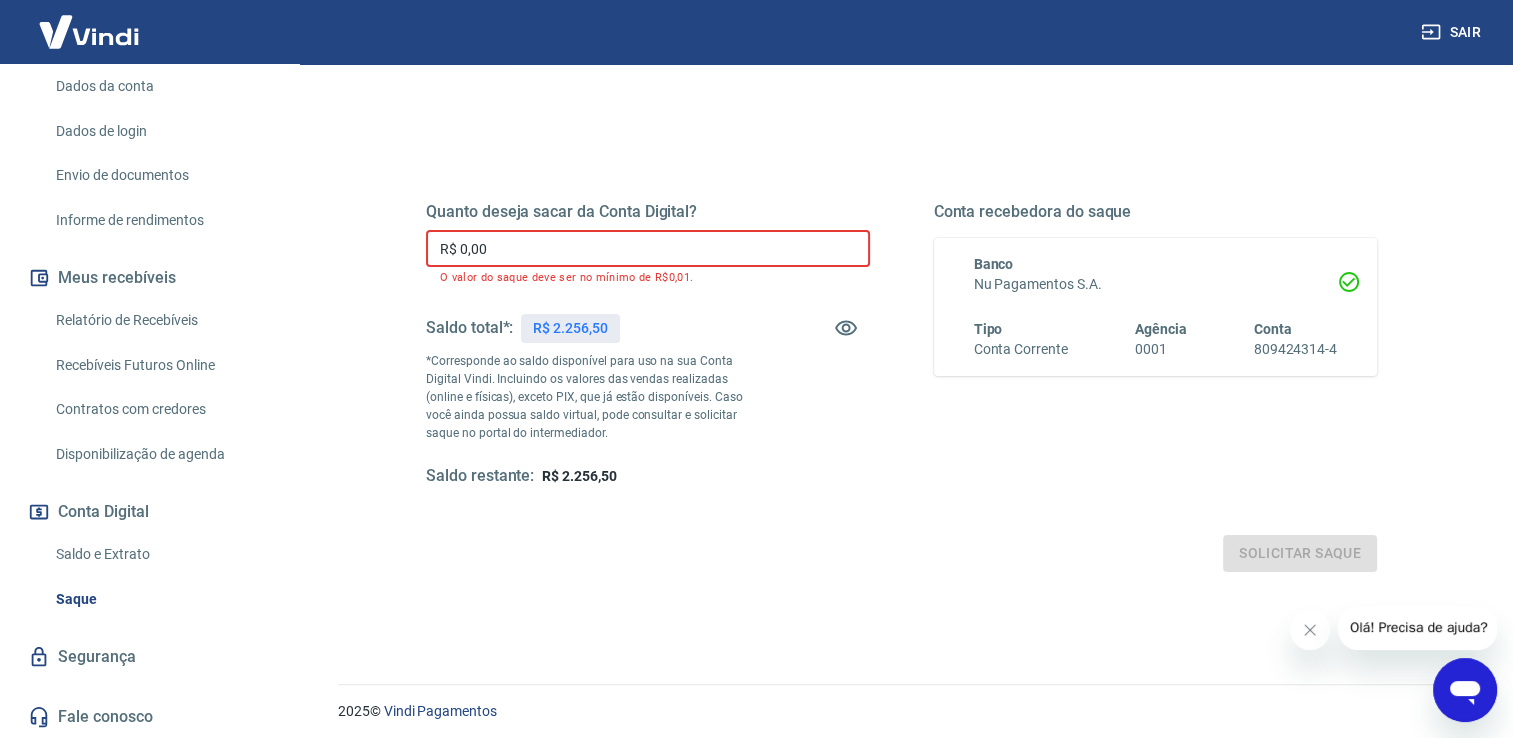 click on "R$ 0,00" at bounding box center [648, 248] 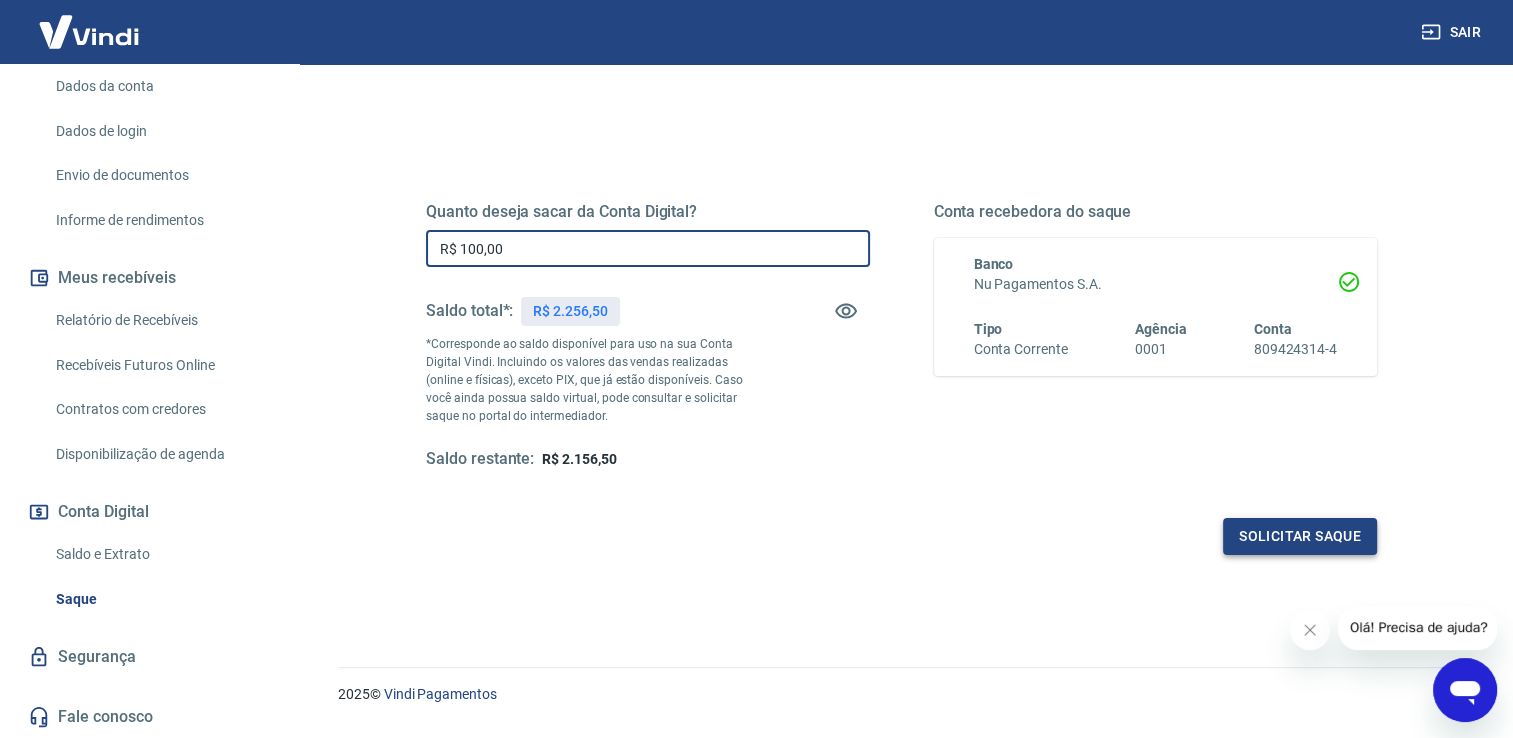 type on "R$ 100,00" 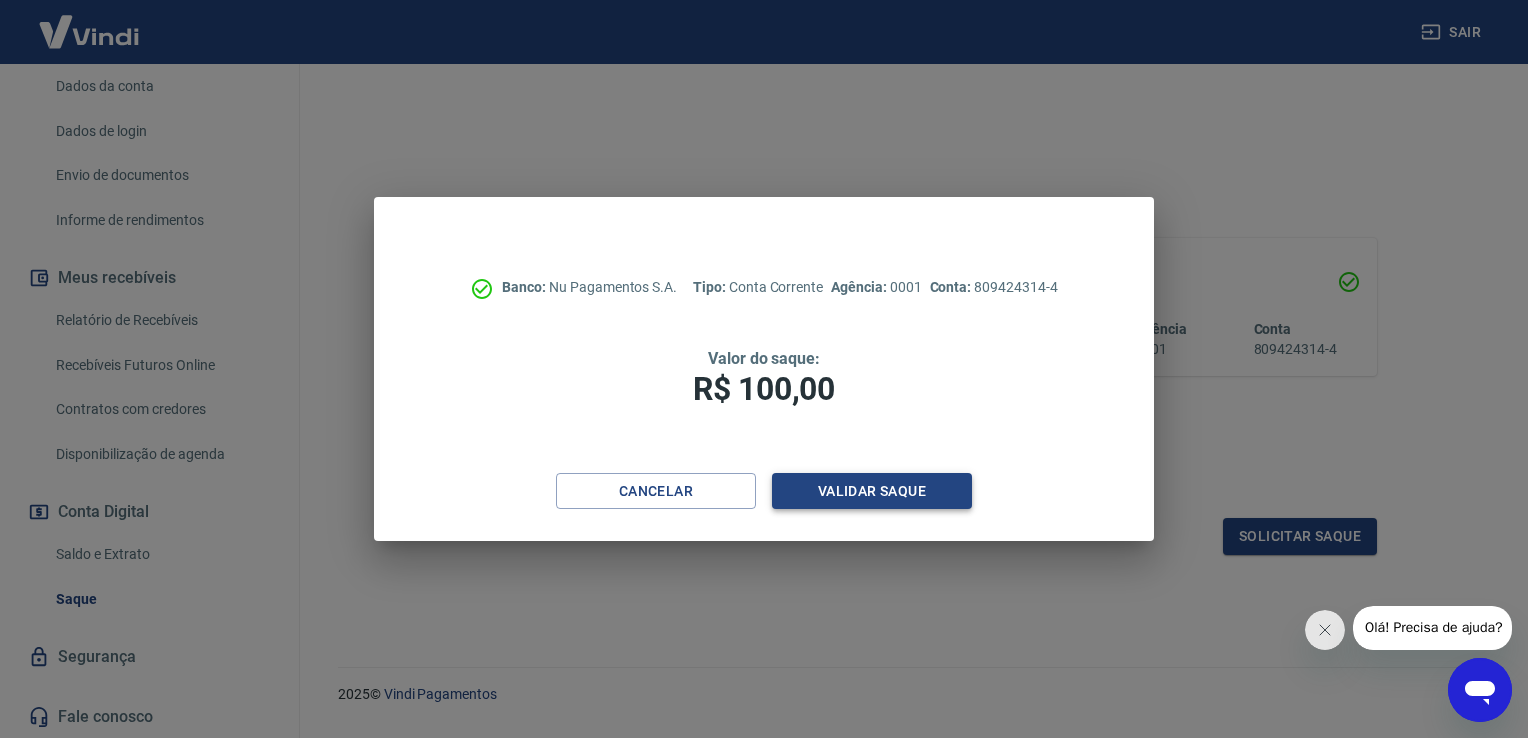 click on "Validar saque" at bounding box center [872, 491] 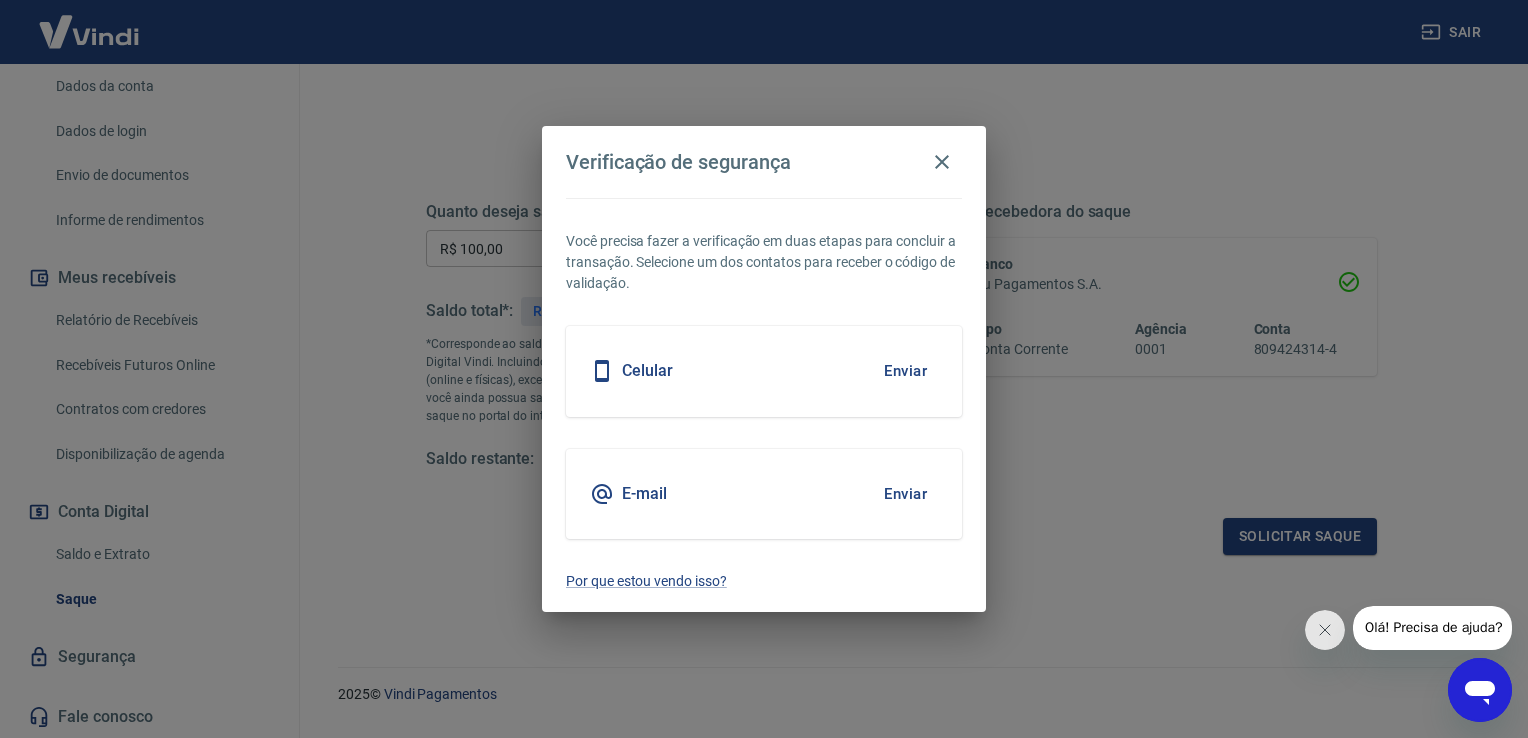 click on "Enviar" at bounding box center (905, 371) 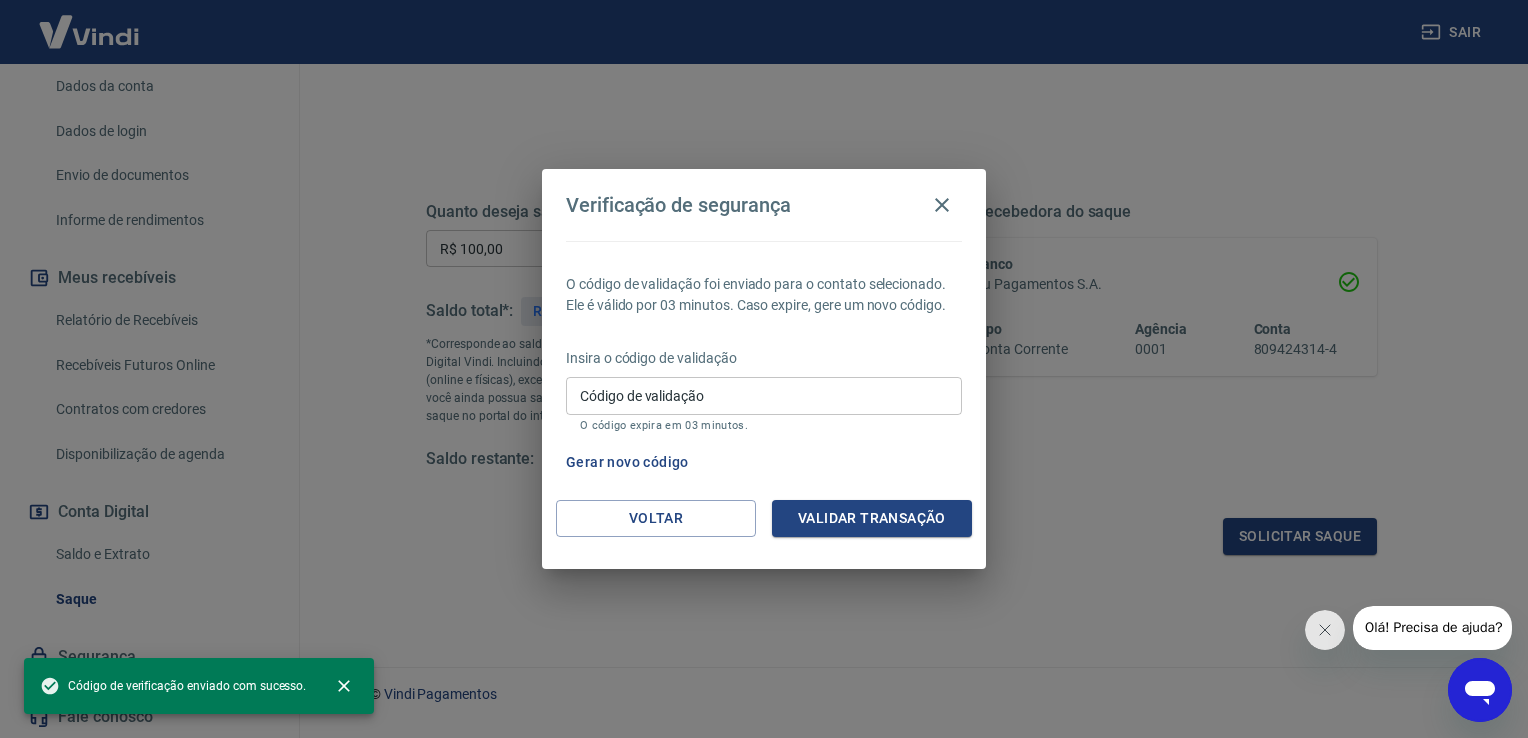 click on "Código de validação" at bounding box center (764, 395) 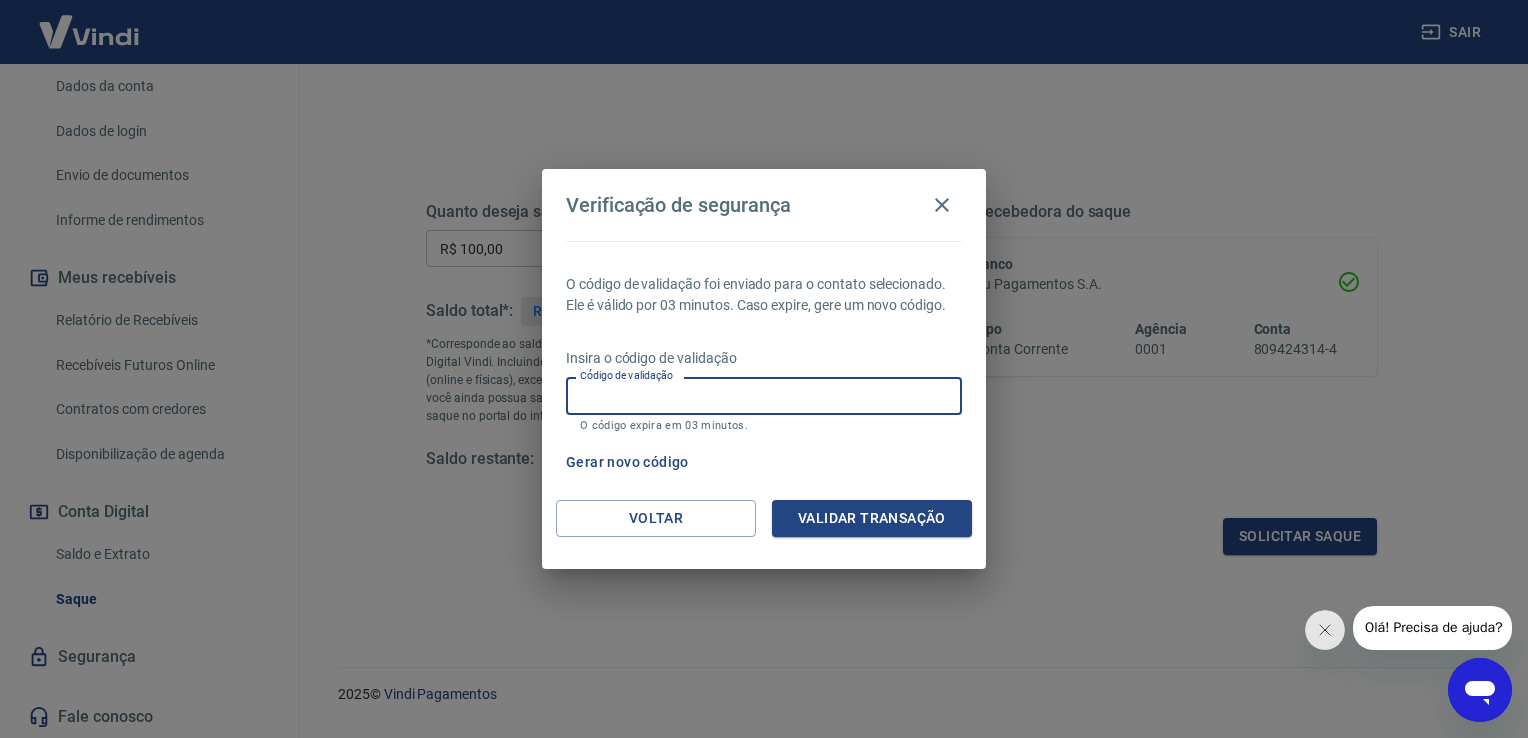 click on "Gerar novo código" at bounding box center (627, 462) 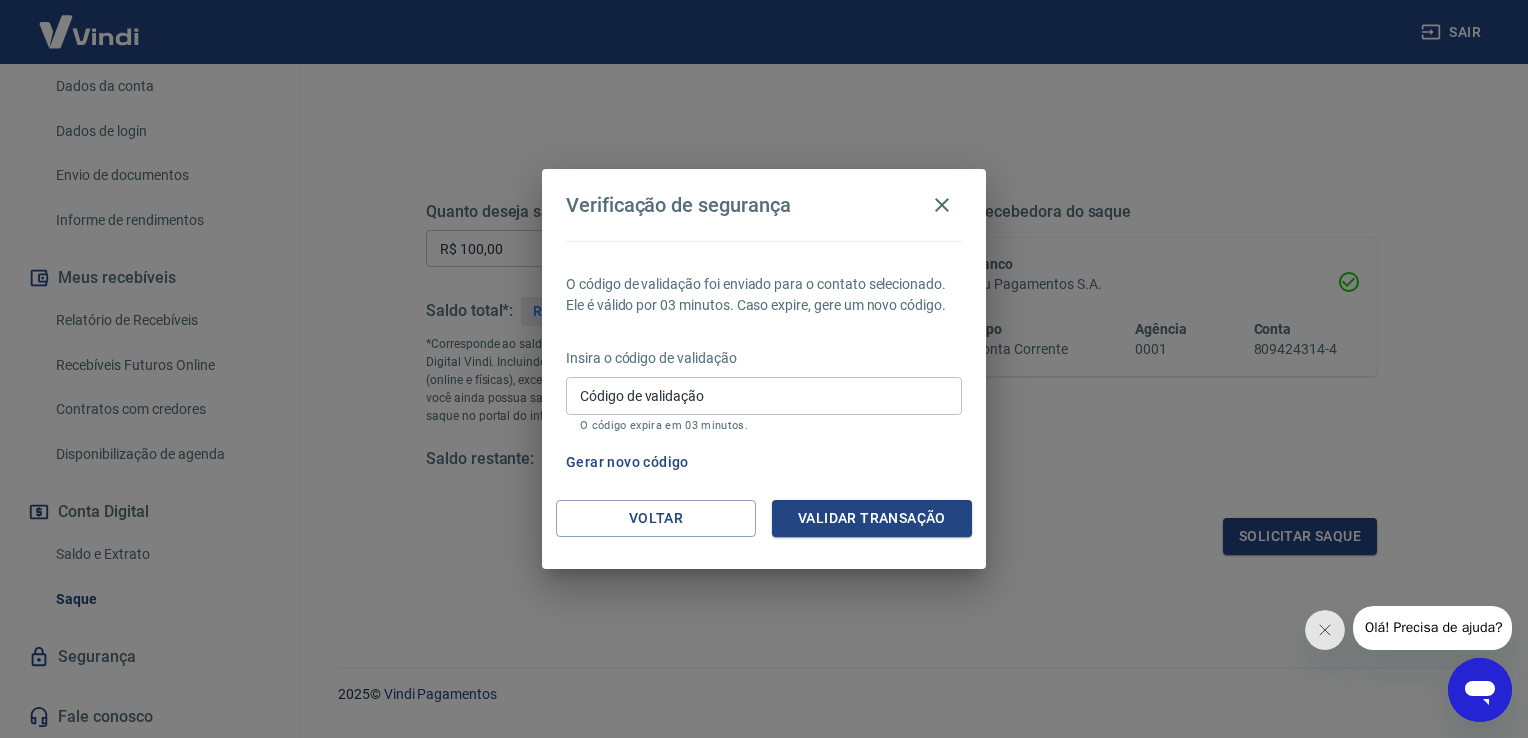 click on "Código de validação" at bounding box center [764, 395] 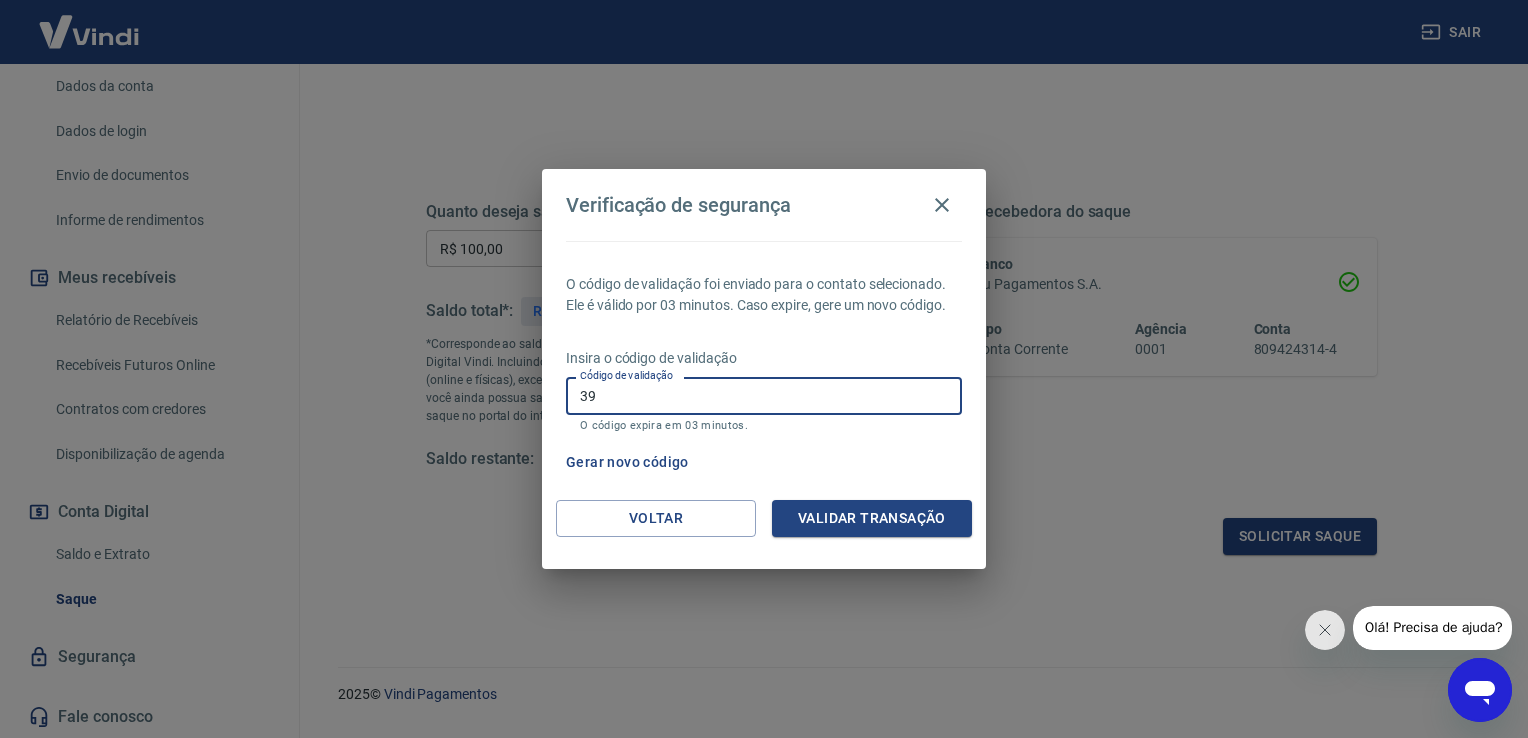 type on "3" 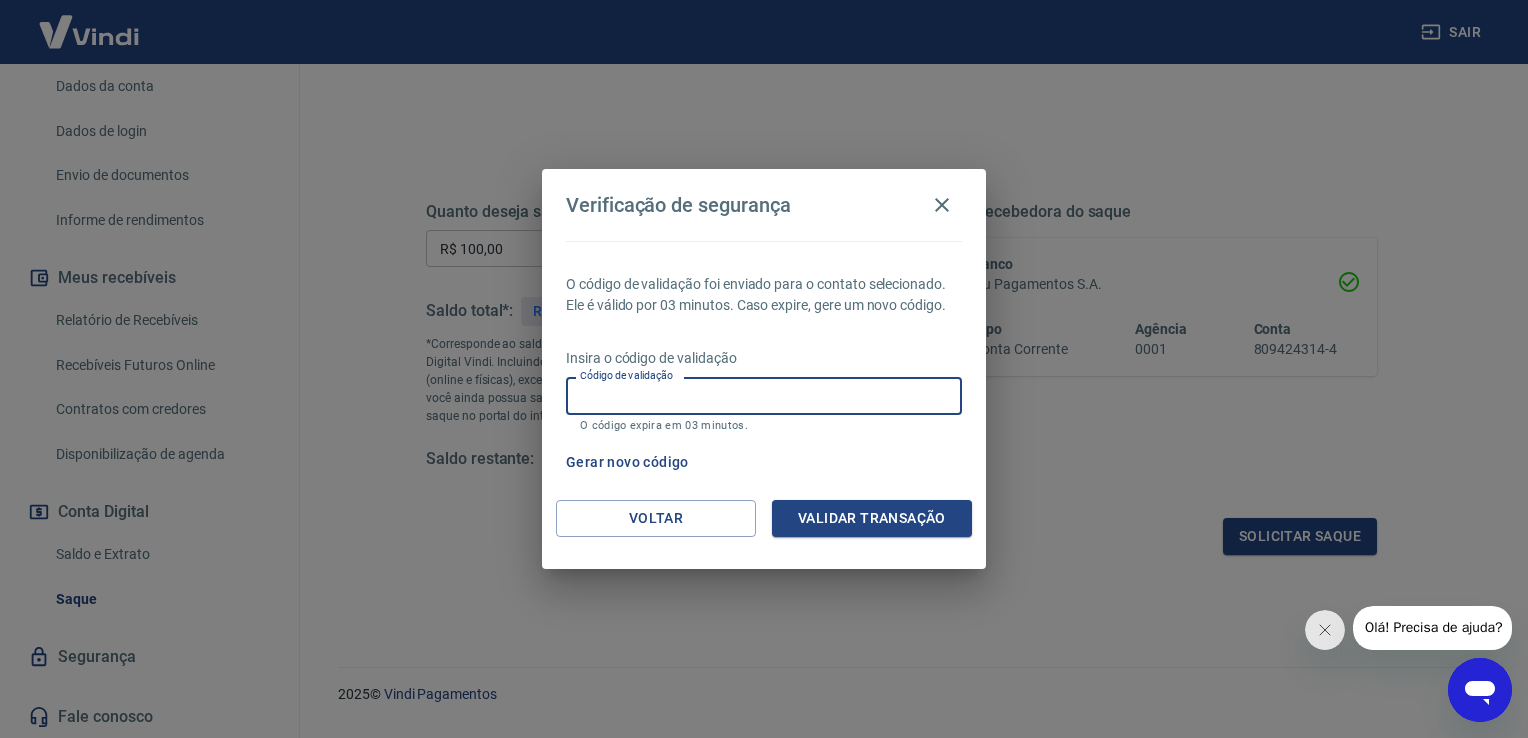 click on "Gerar novo código" at bounding box center [627, 462] 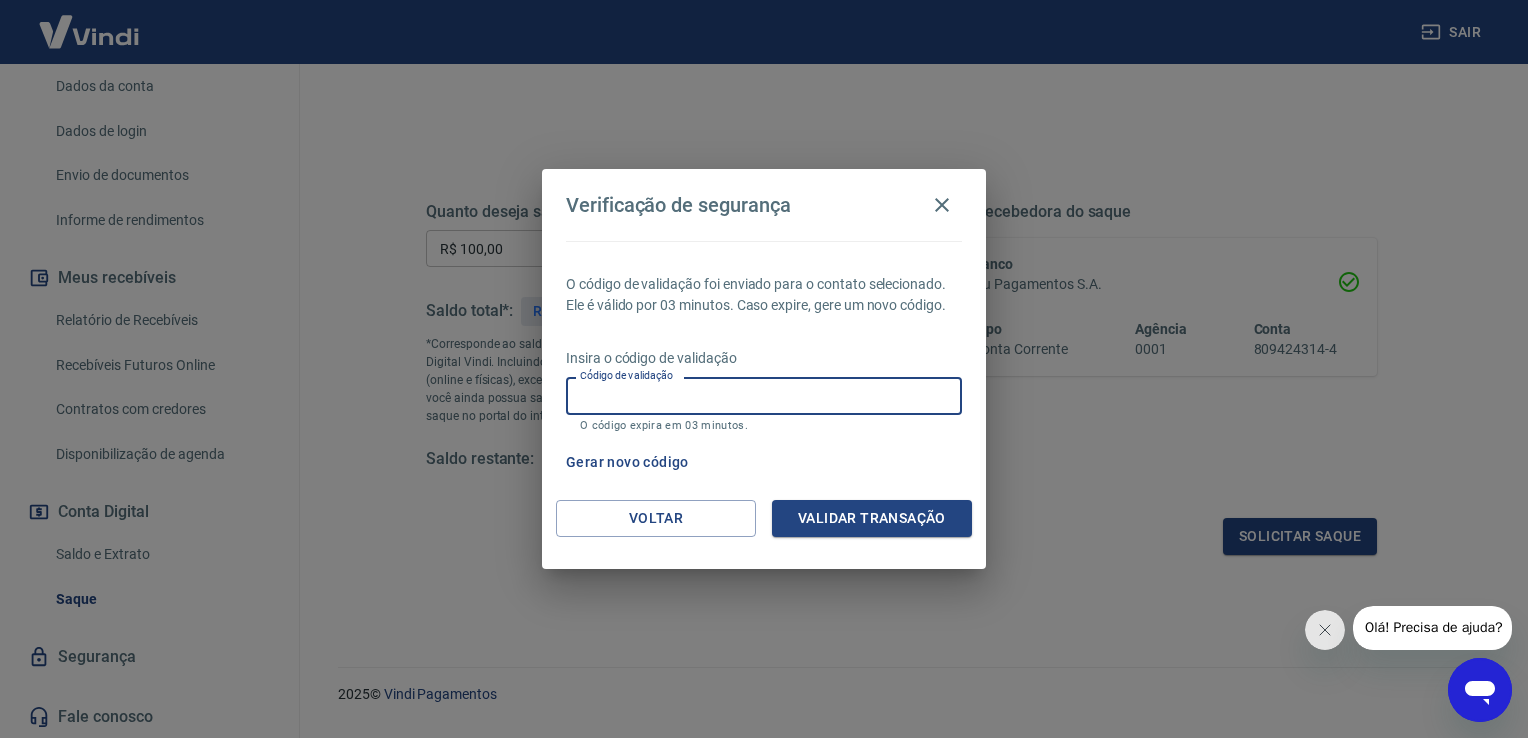 click on "Código de validação" at bounding box center [764, 395] 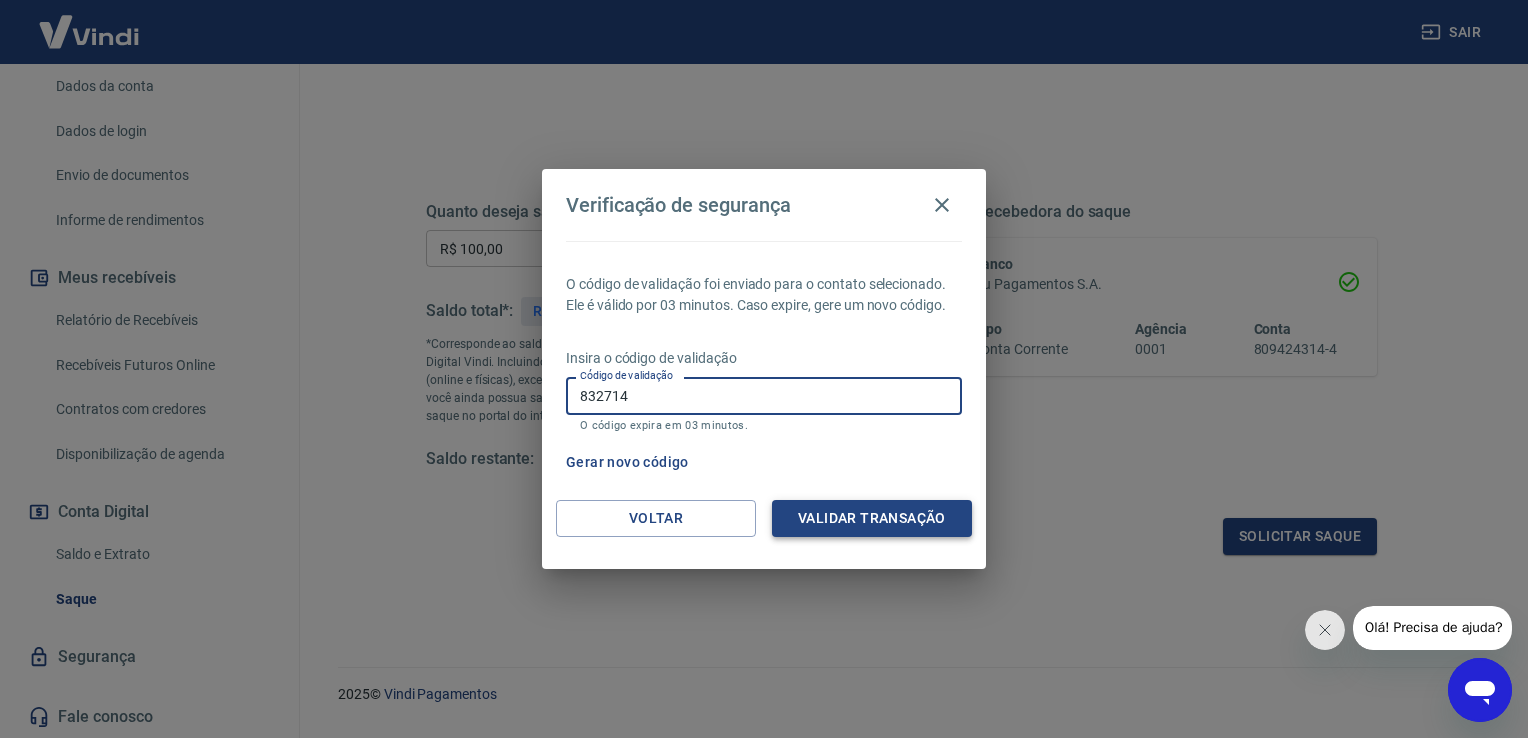 type on "832714" 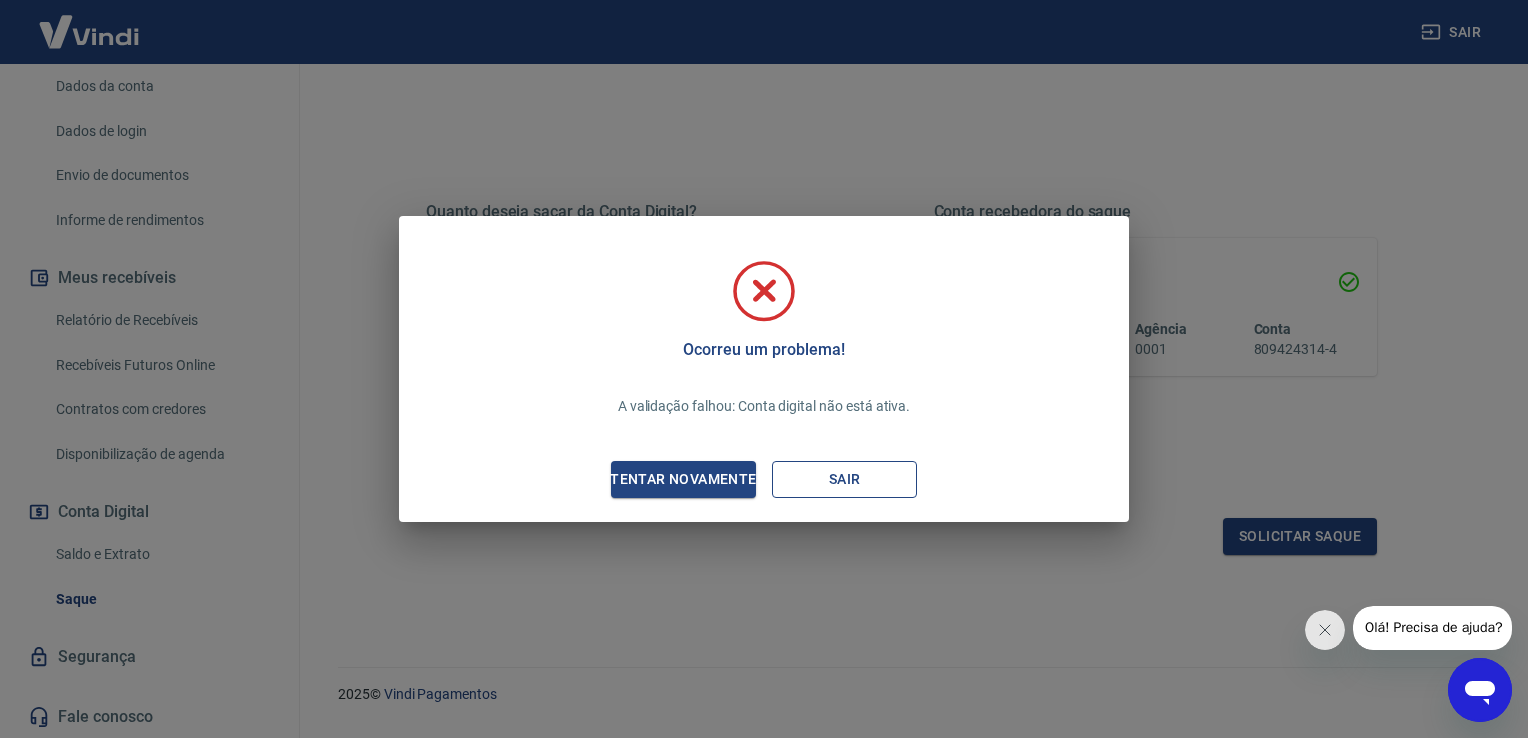 click on "Sair" at bounding box center [844, 479] 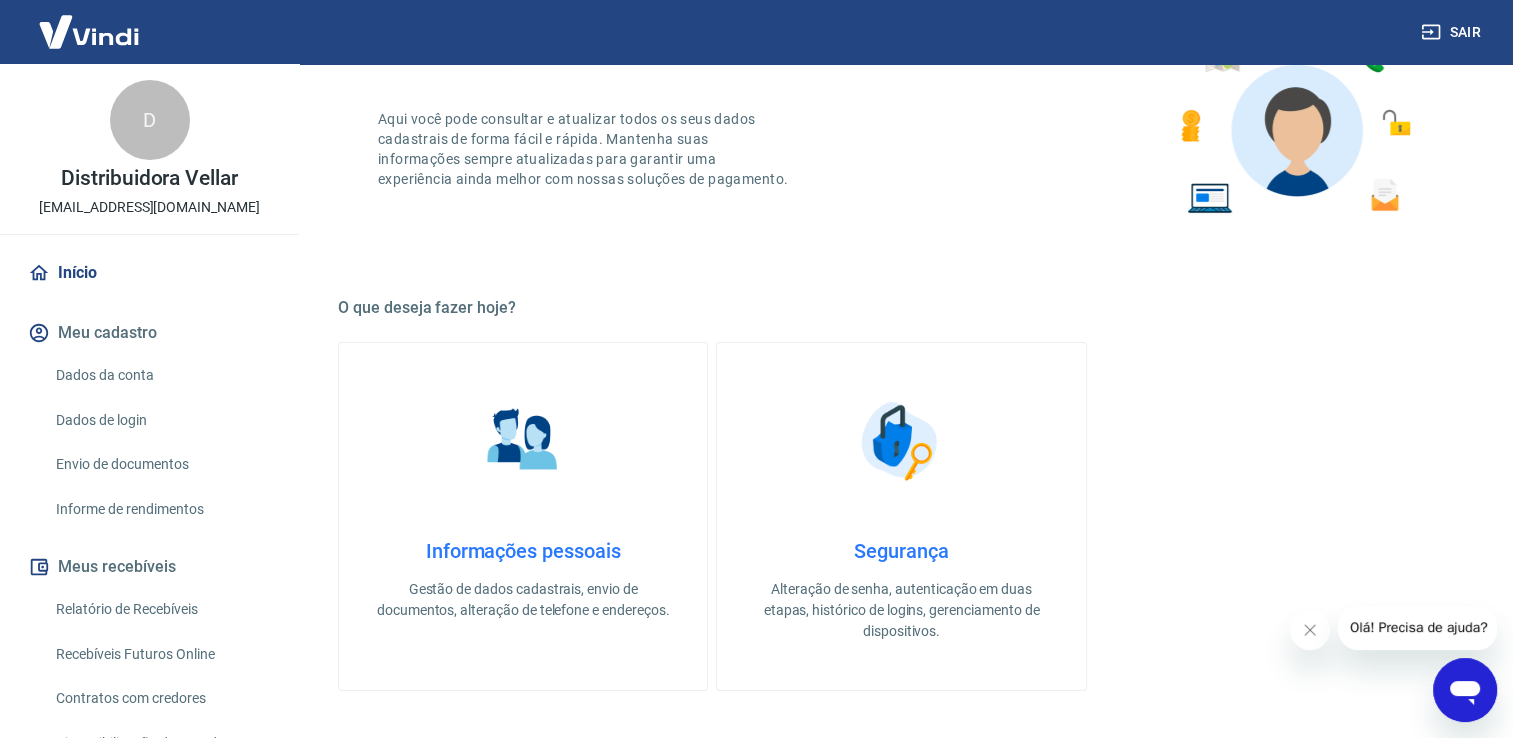 scroll, scrollTop: 40, scrollLeft: 0, axis: vertical 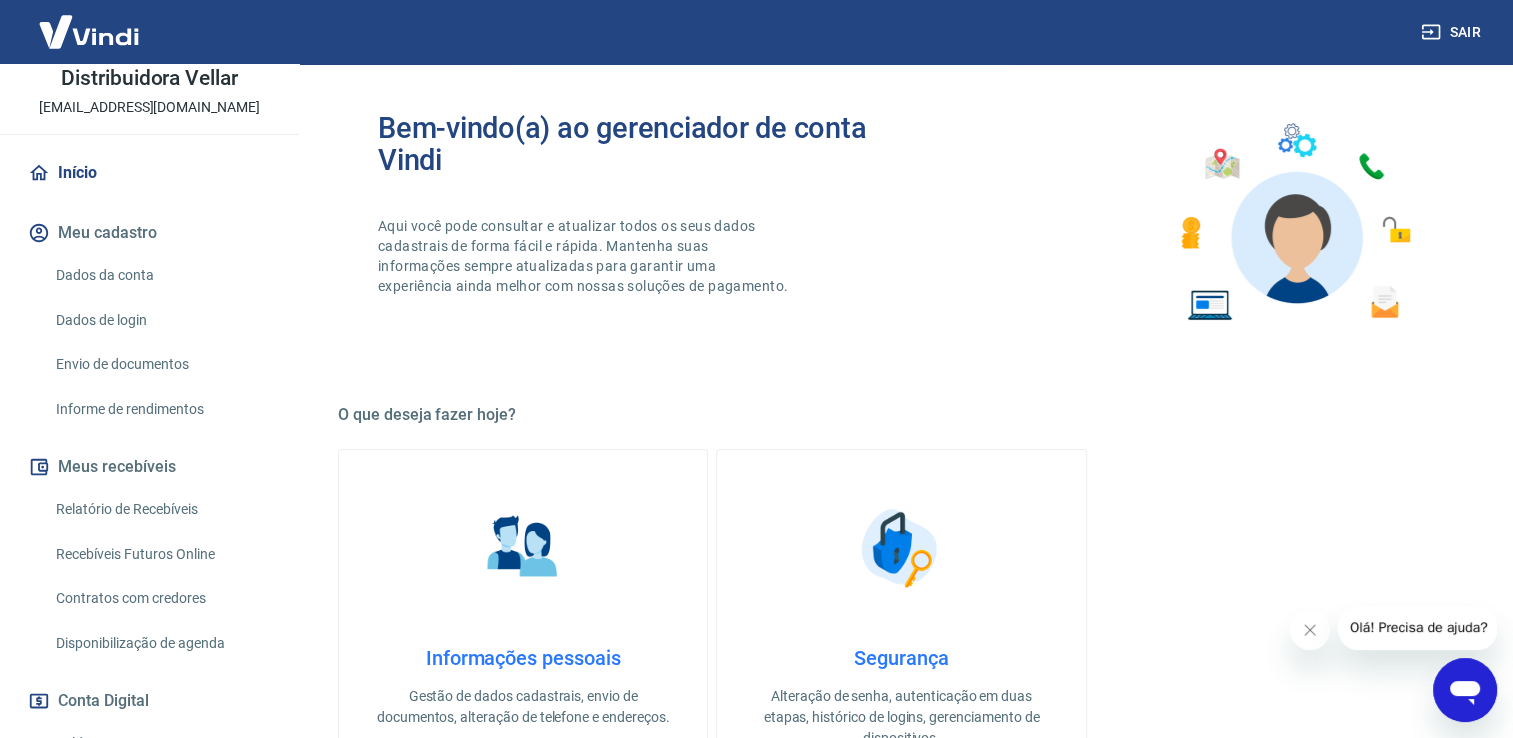 click on "Recebíveis Futuros Online" at bounding box center (161, 554) 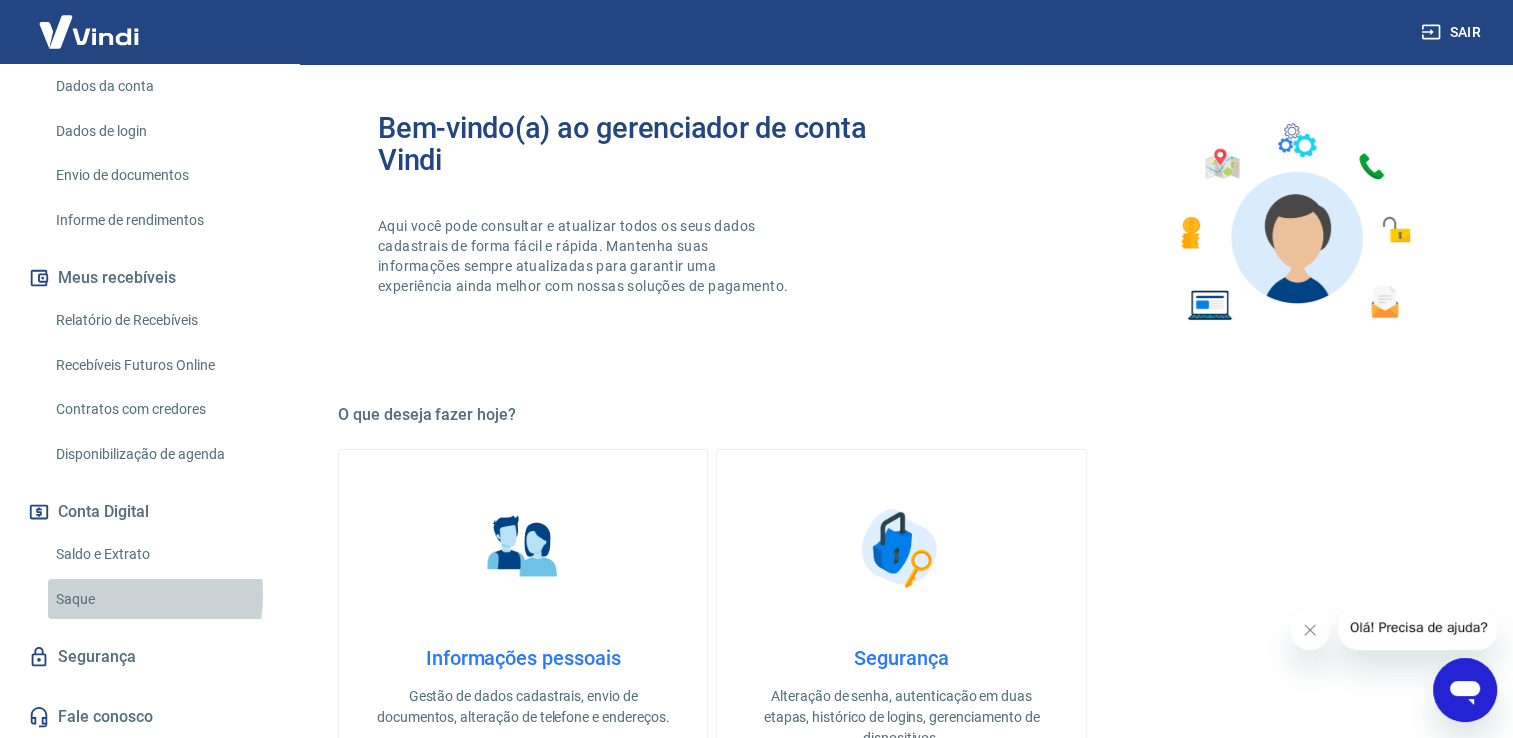 click on "Saque" at bounding box center (161, 599) 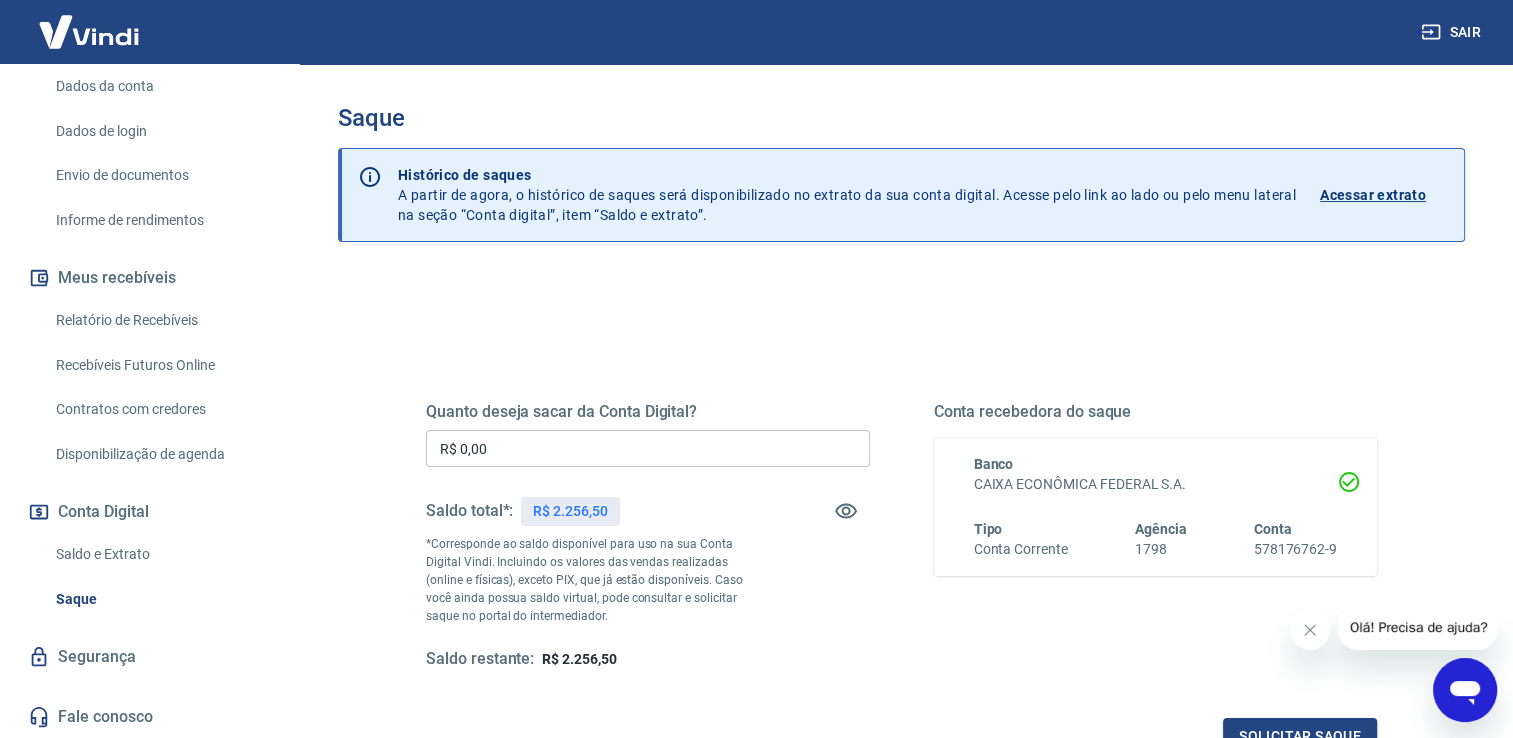 click on "R$ 0,00" at bounding box center [648, 448] 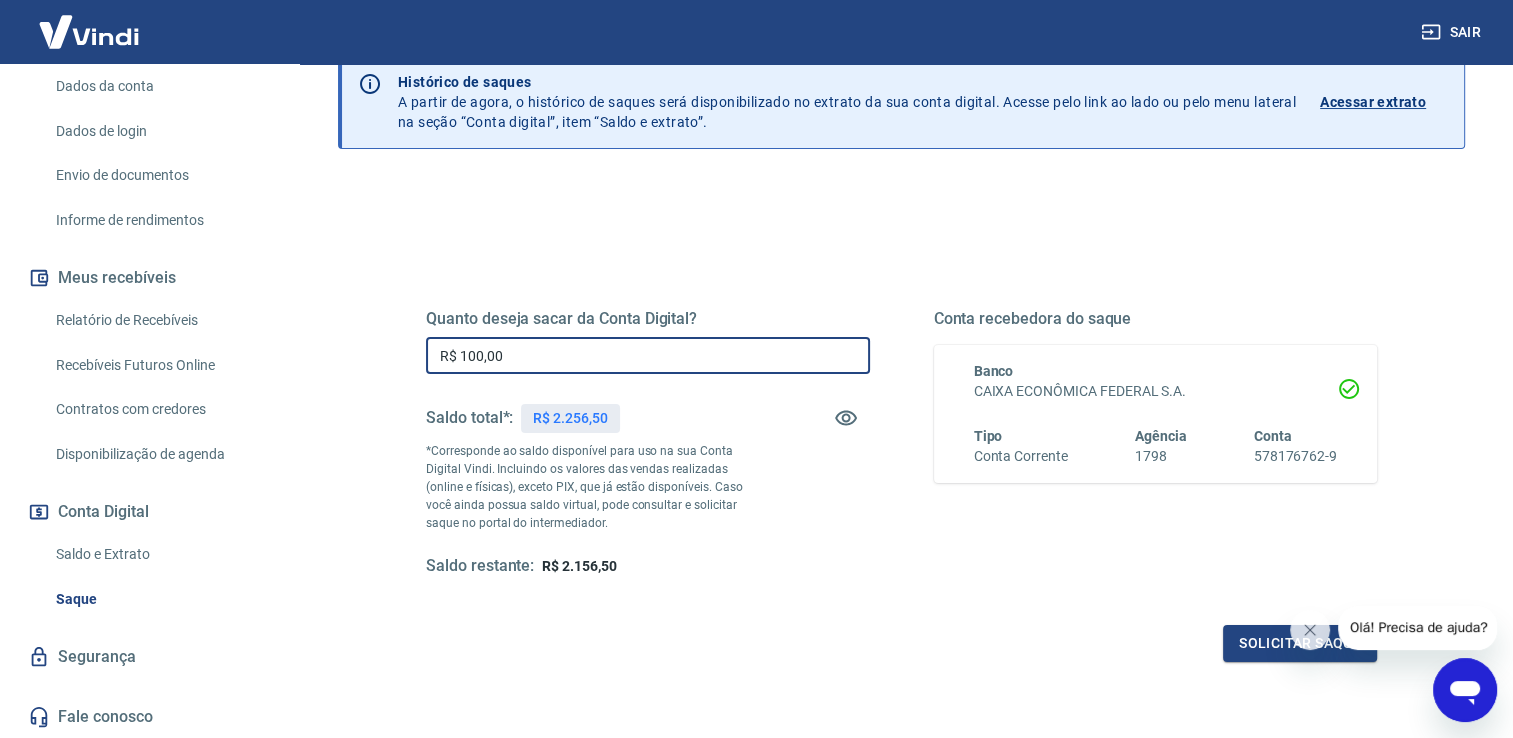 scroll, scrollTop: 100, scrollLeft: 0, axis: vertical 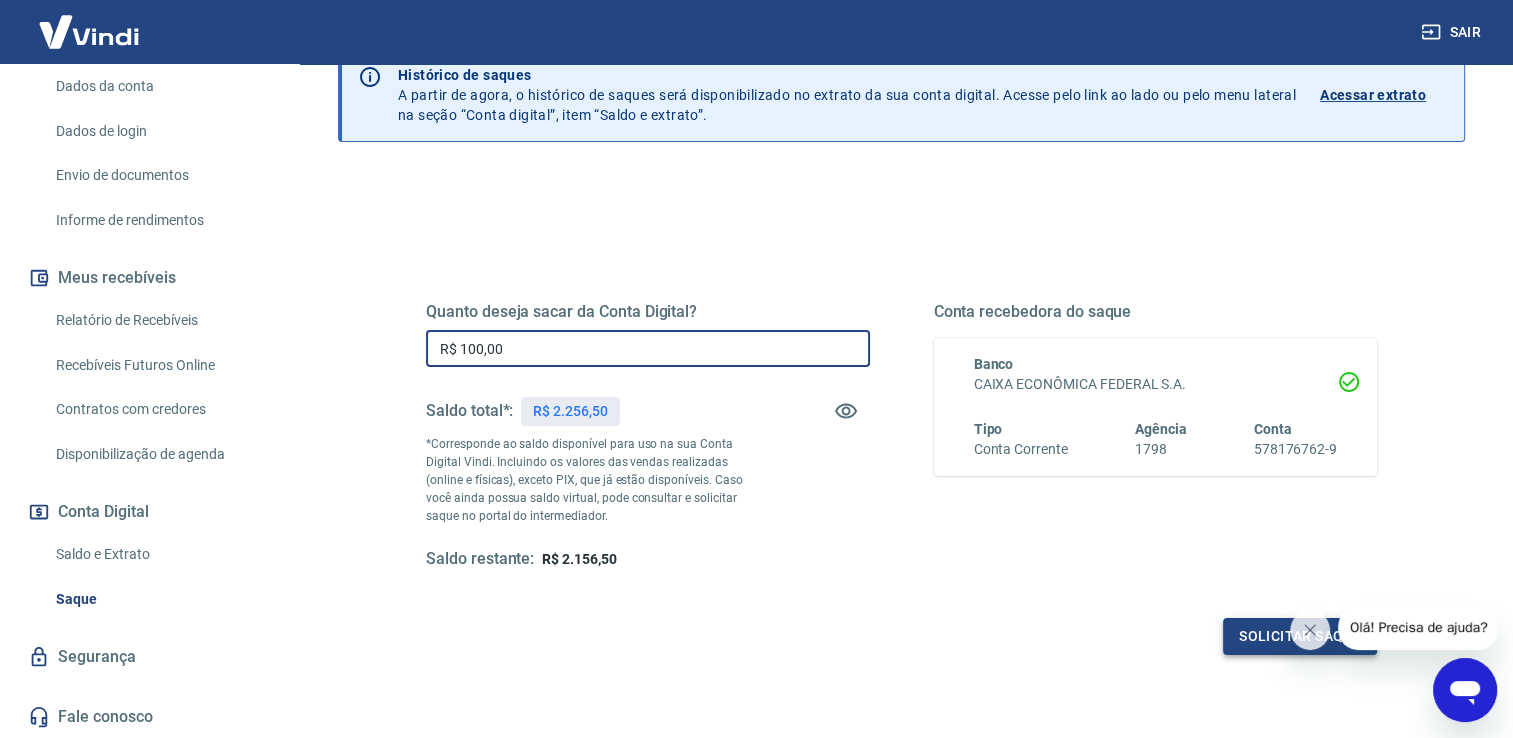 click on "Solicitar saque" at bounding box center (1300, 636) 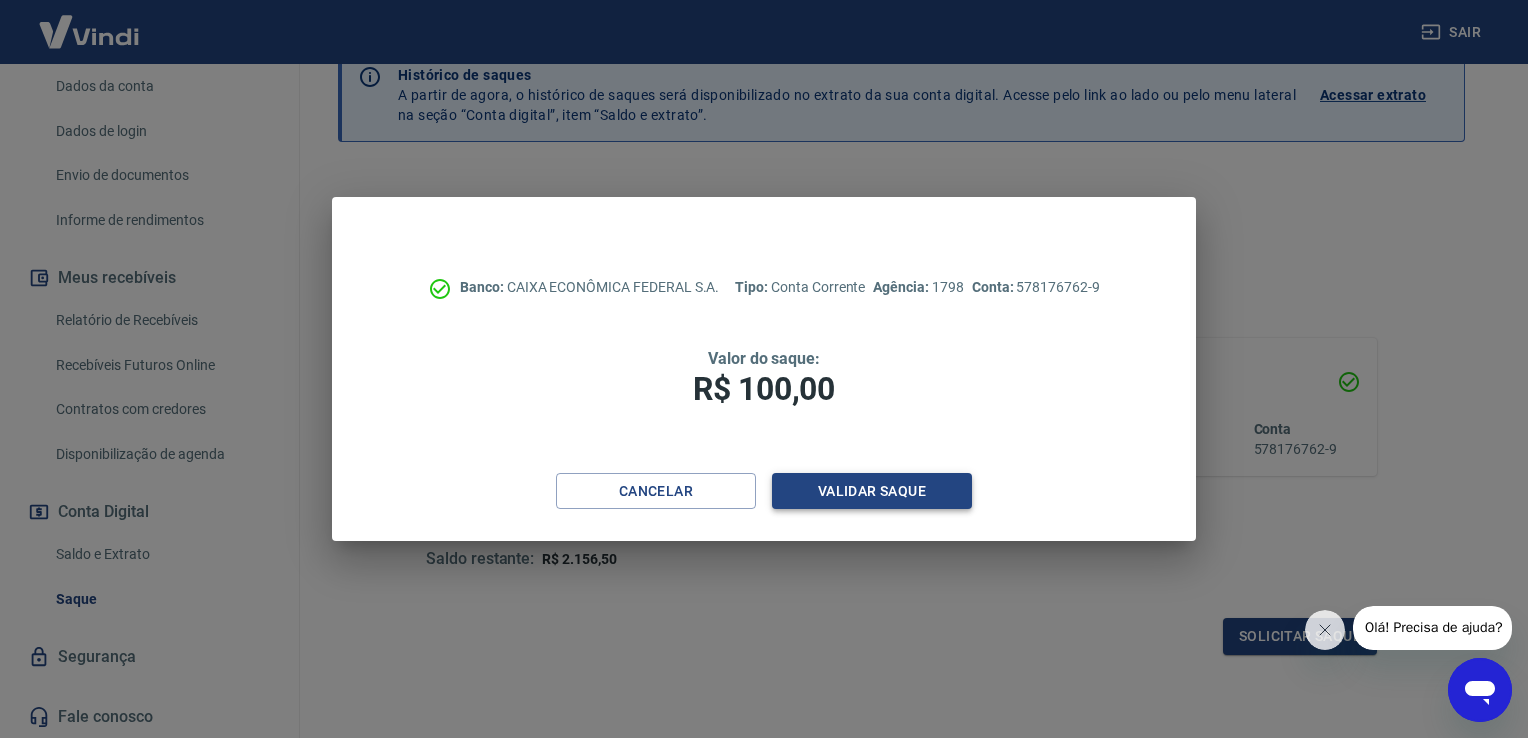 click on "Validar saque" at bounding box center [872, 491] 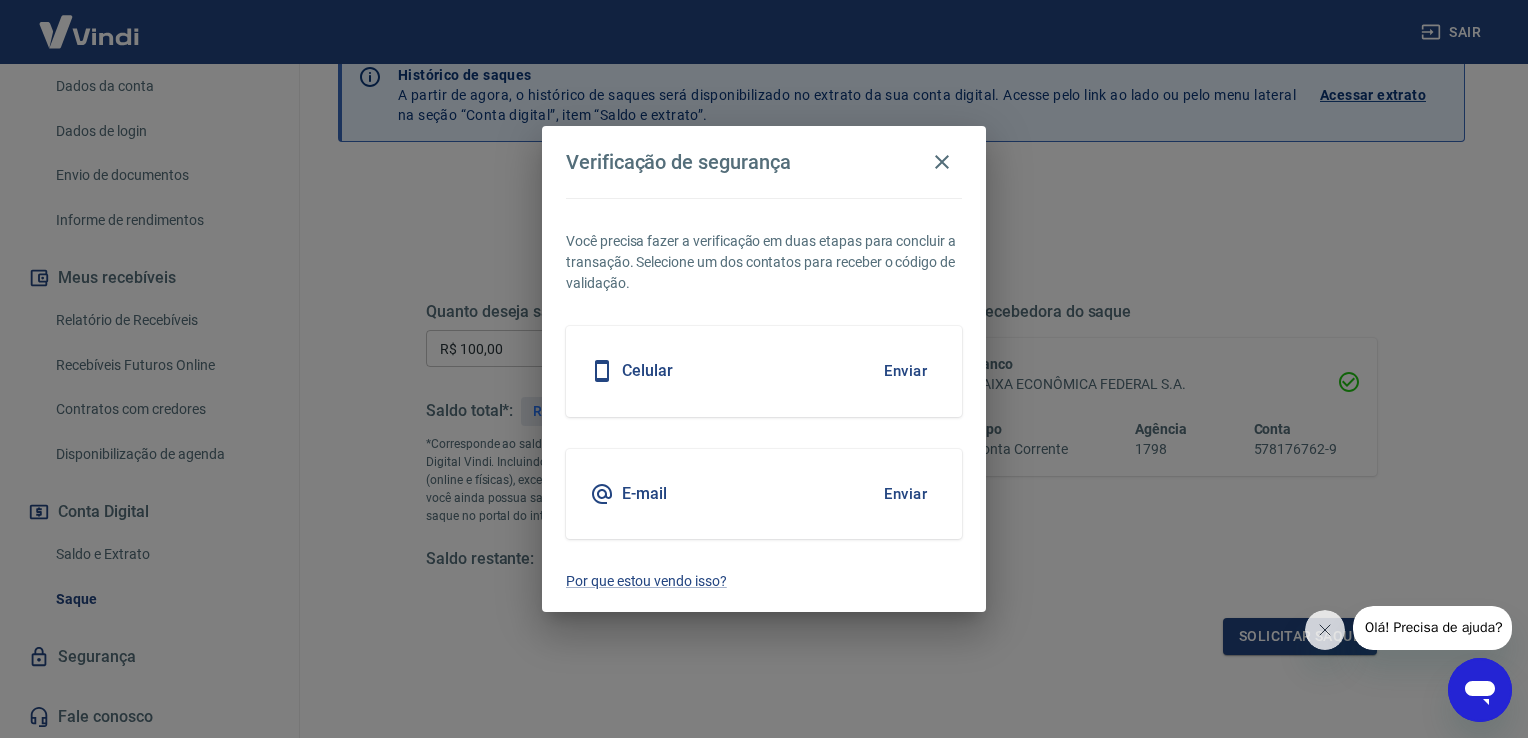 click on "Enviar" at bounding box center (905, 371) 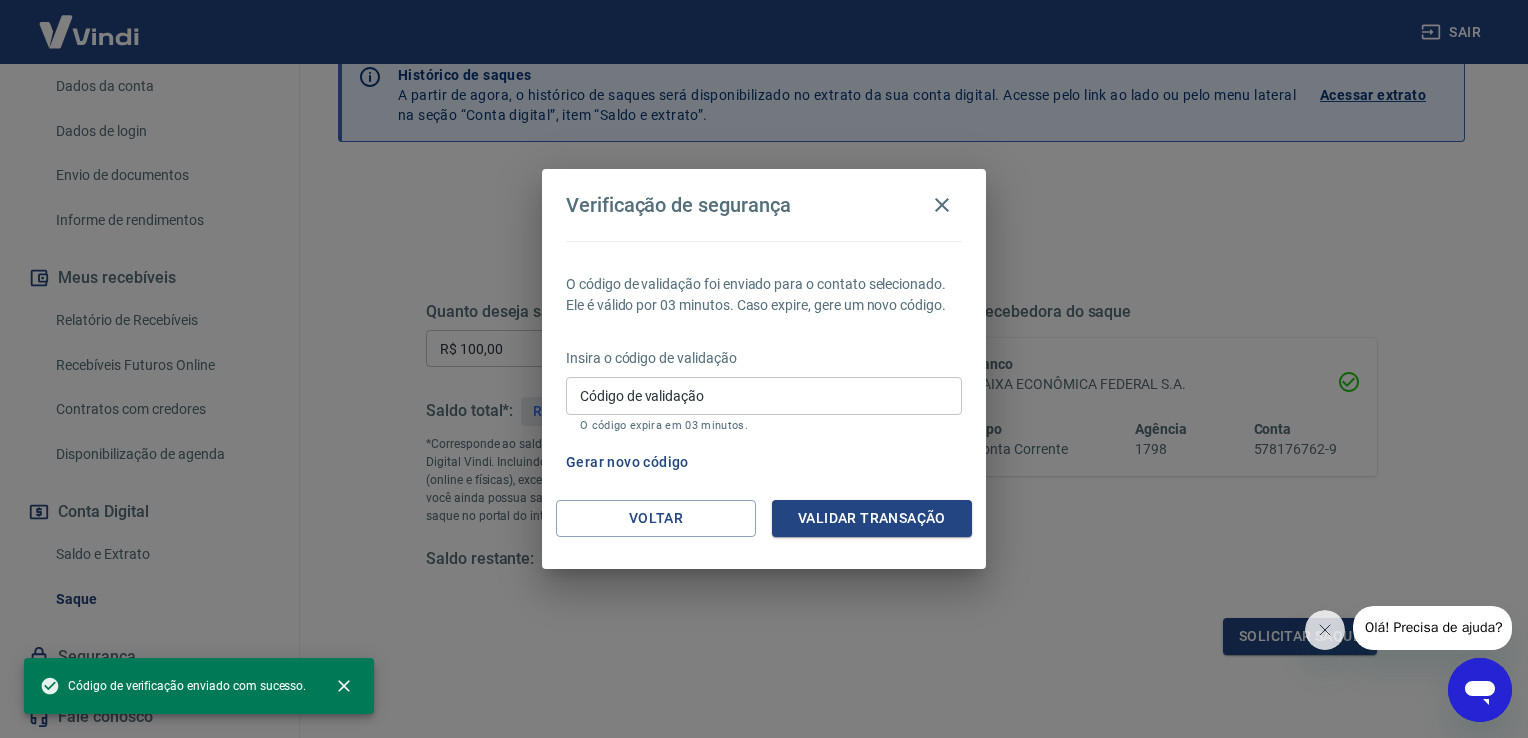 click on "Código de validação" at bounding box center (764, 395) 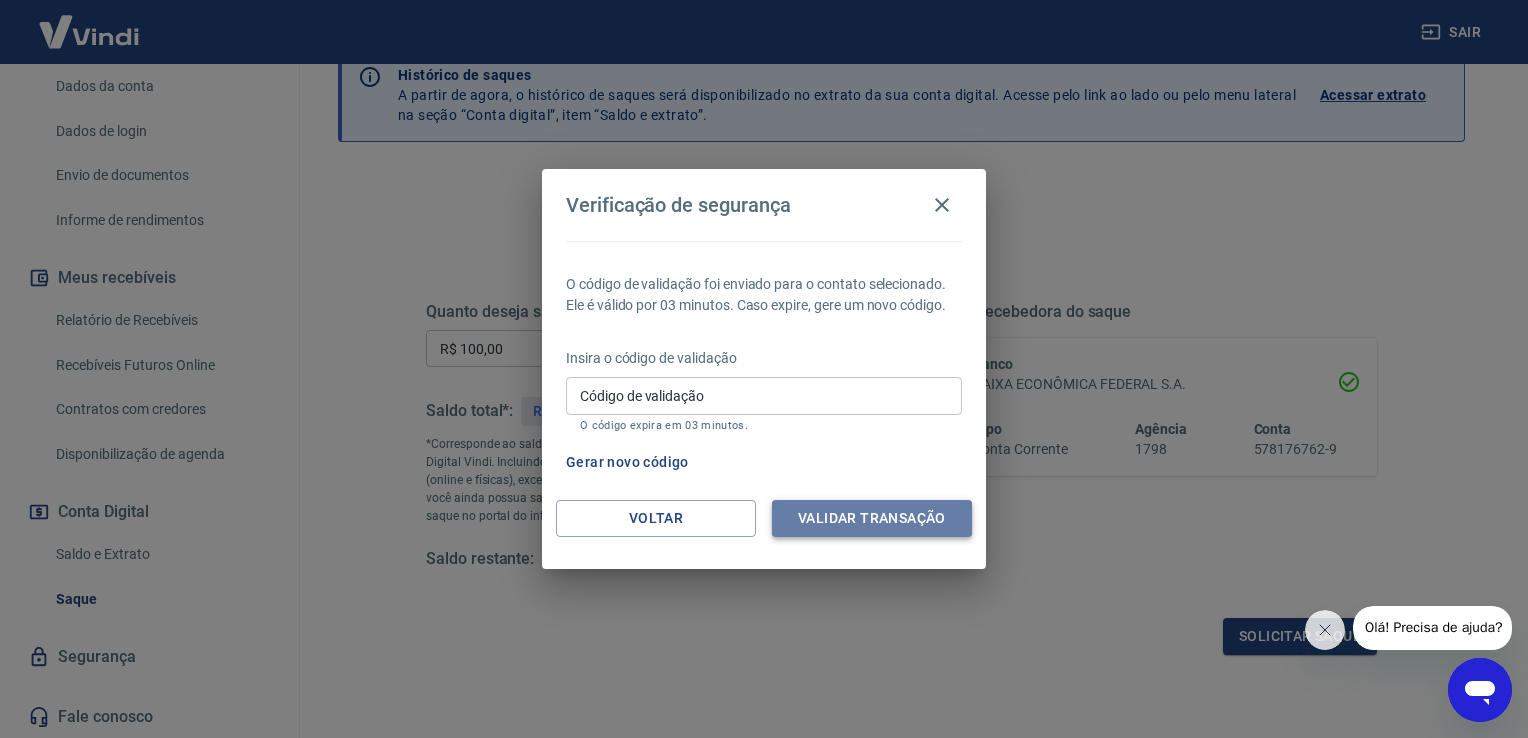 click on "Validar transação" at bounding box center [872, 518] 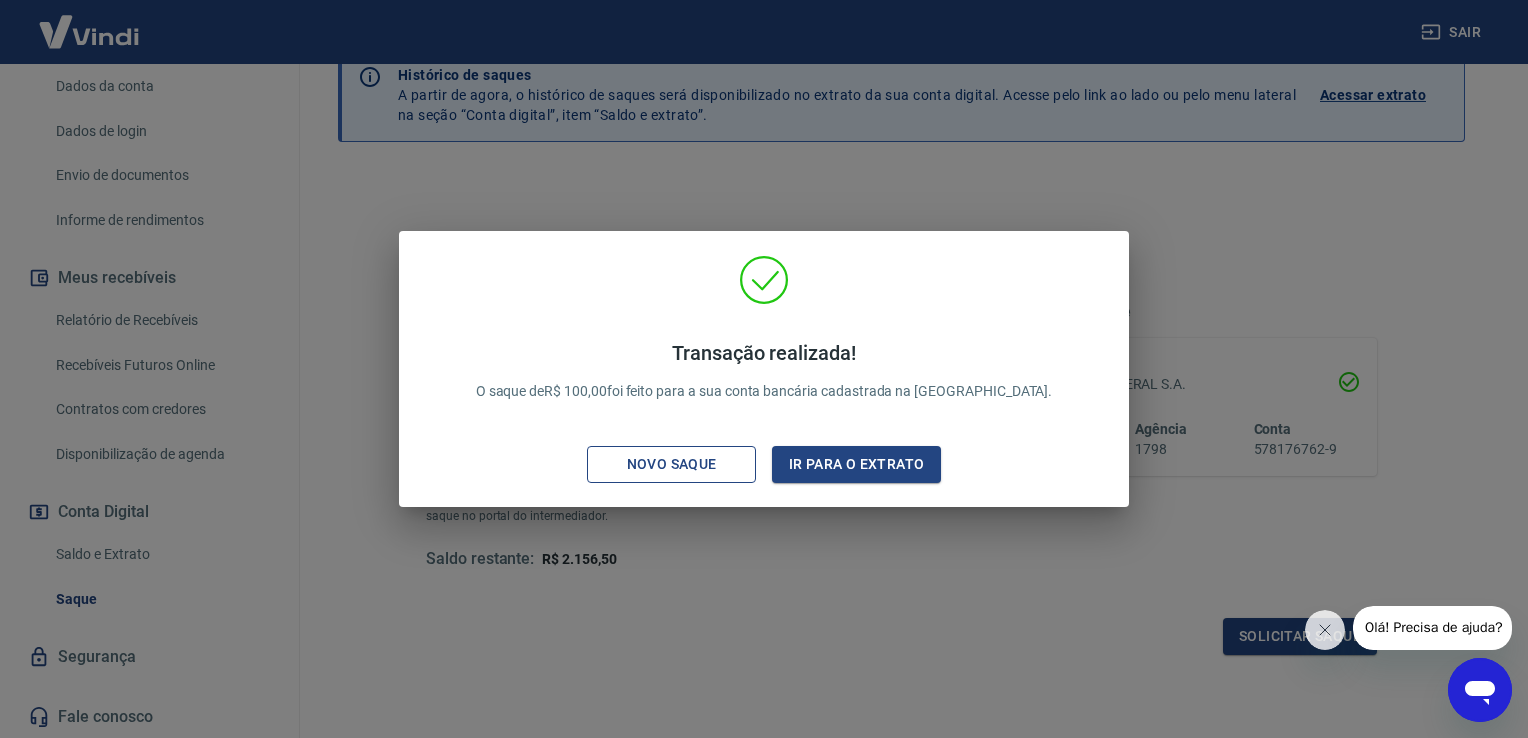 click on "Novo saque" at bounding box center (672, 464) 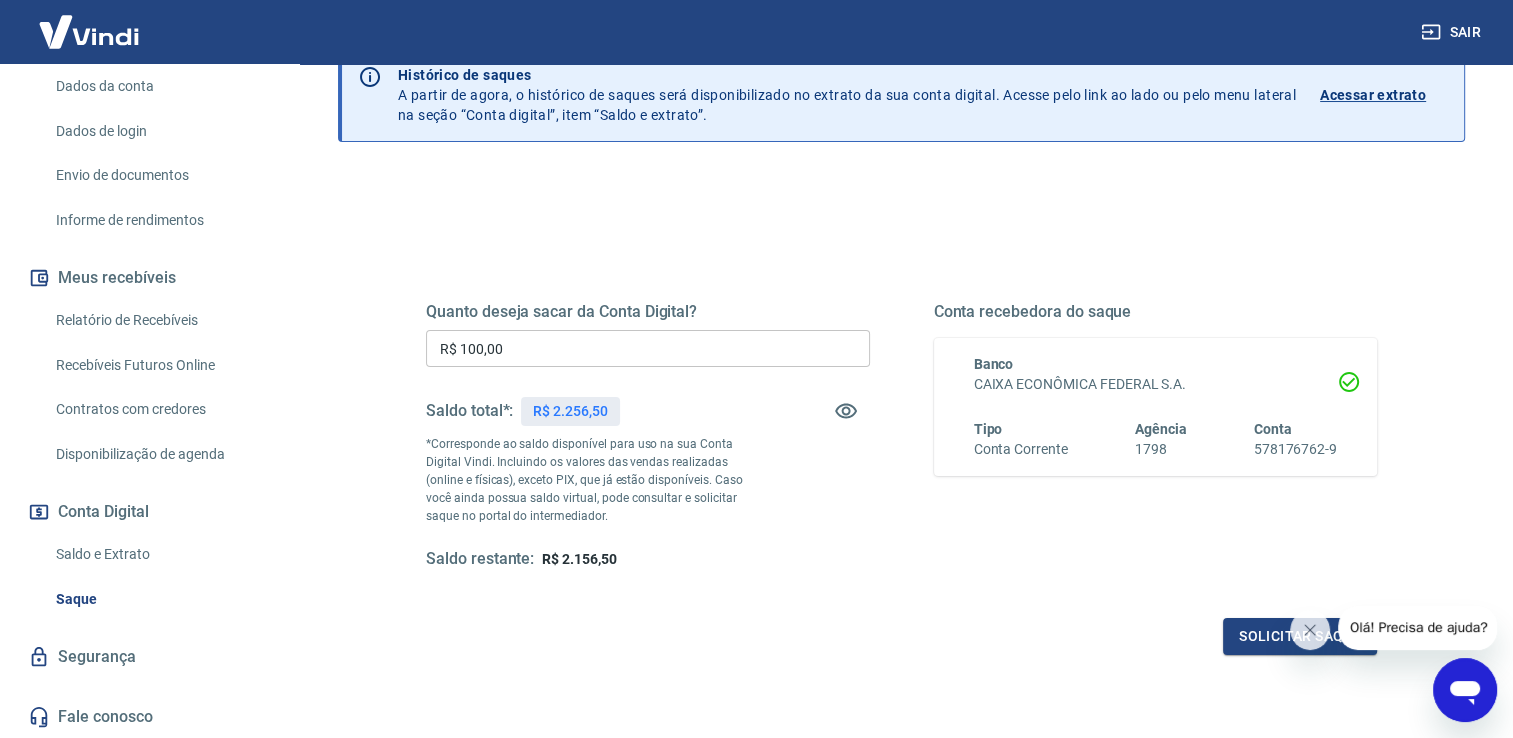 click on "R$ 100,00" at bounding box center (648, 348) 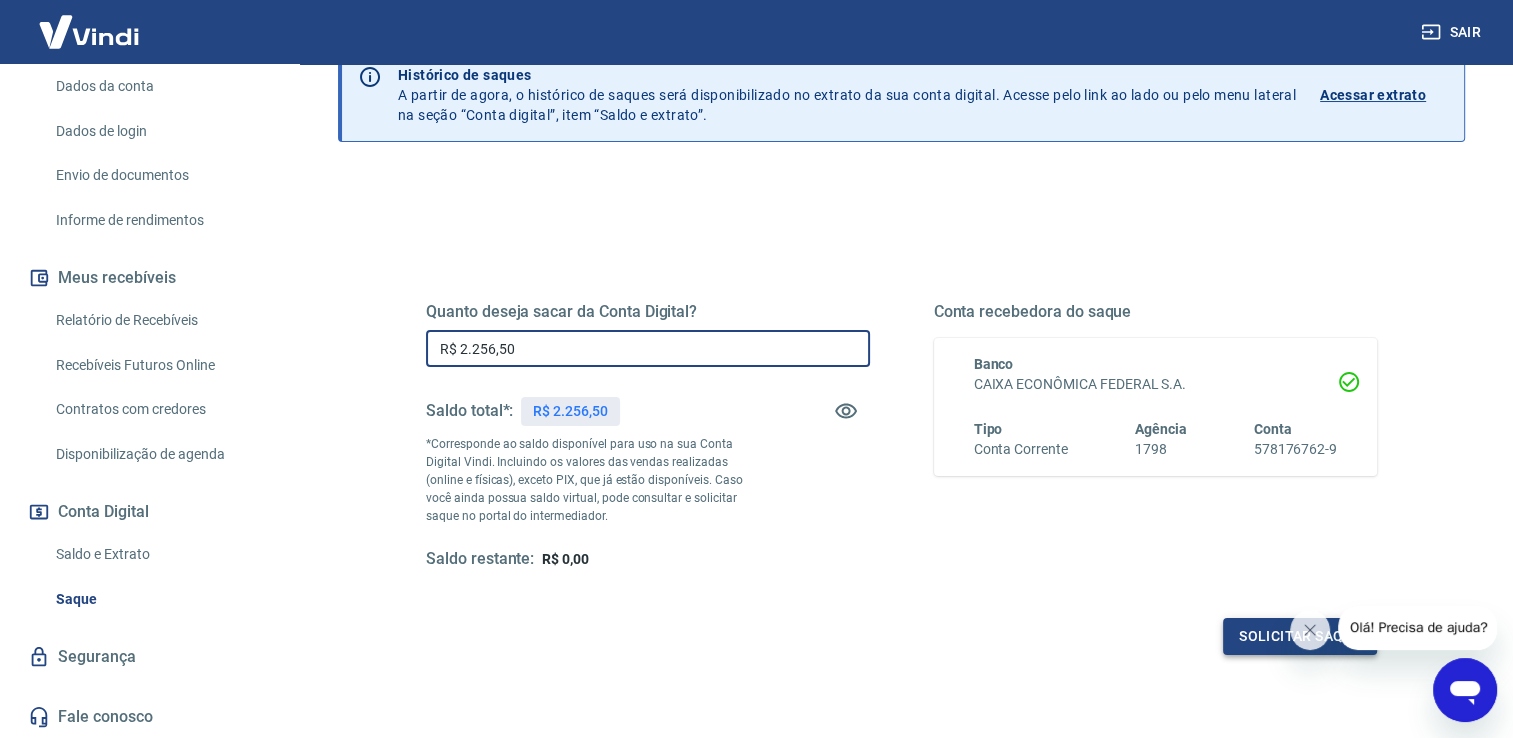 type on "R$ 2.256,50" 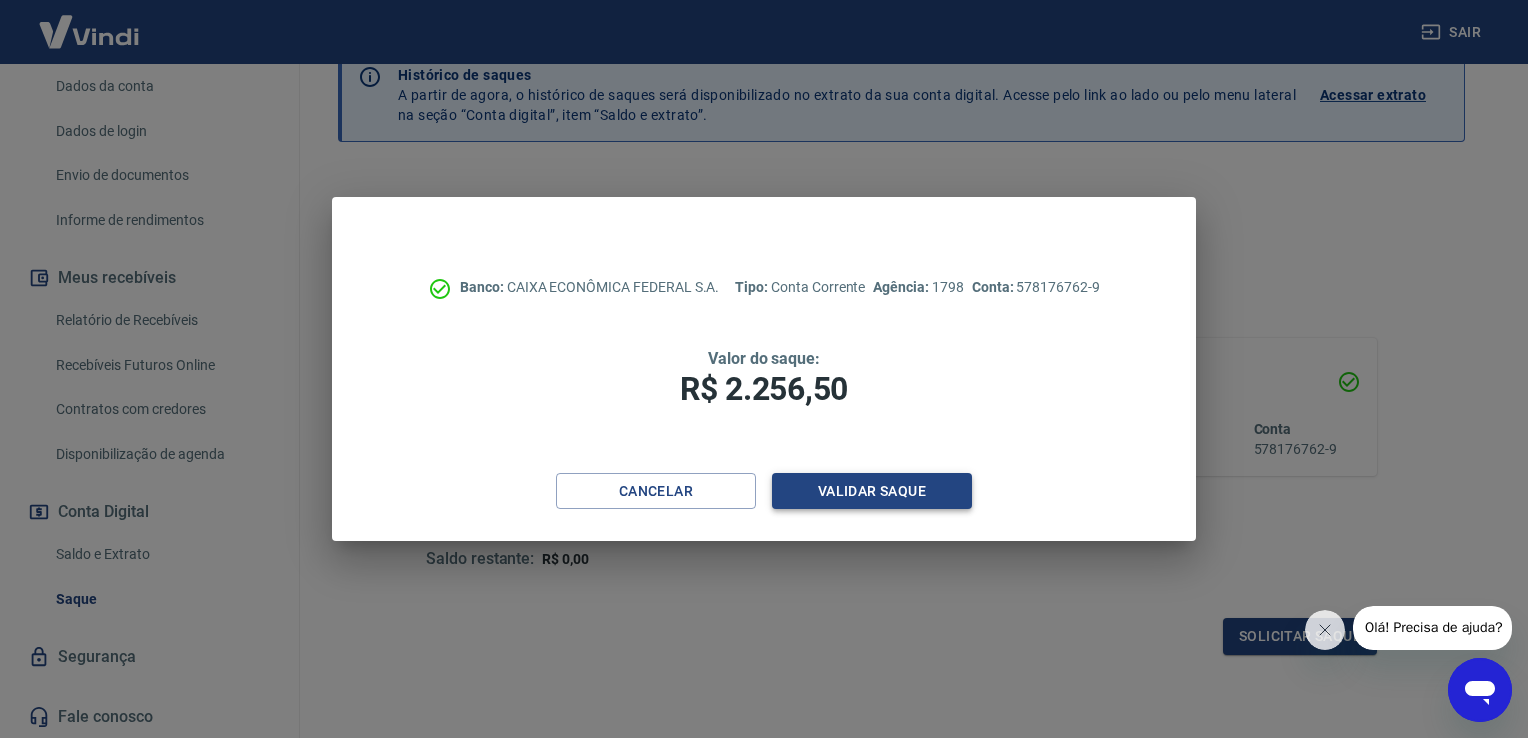 click on "Validar saque" at bounding box center [872, 491] 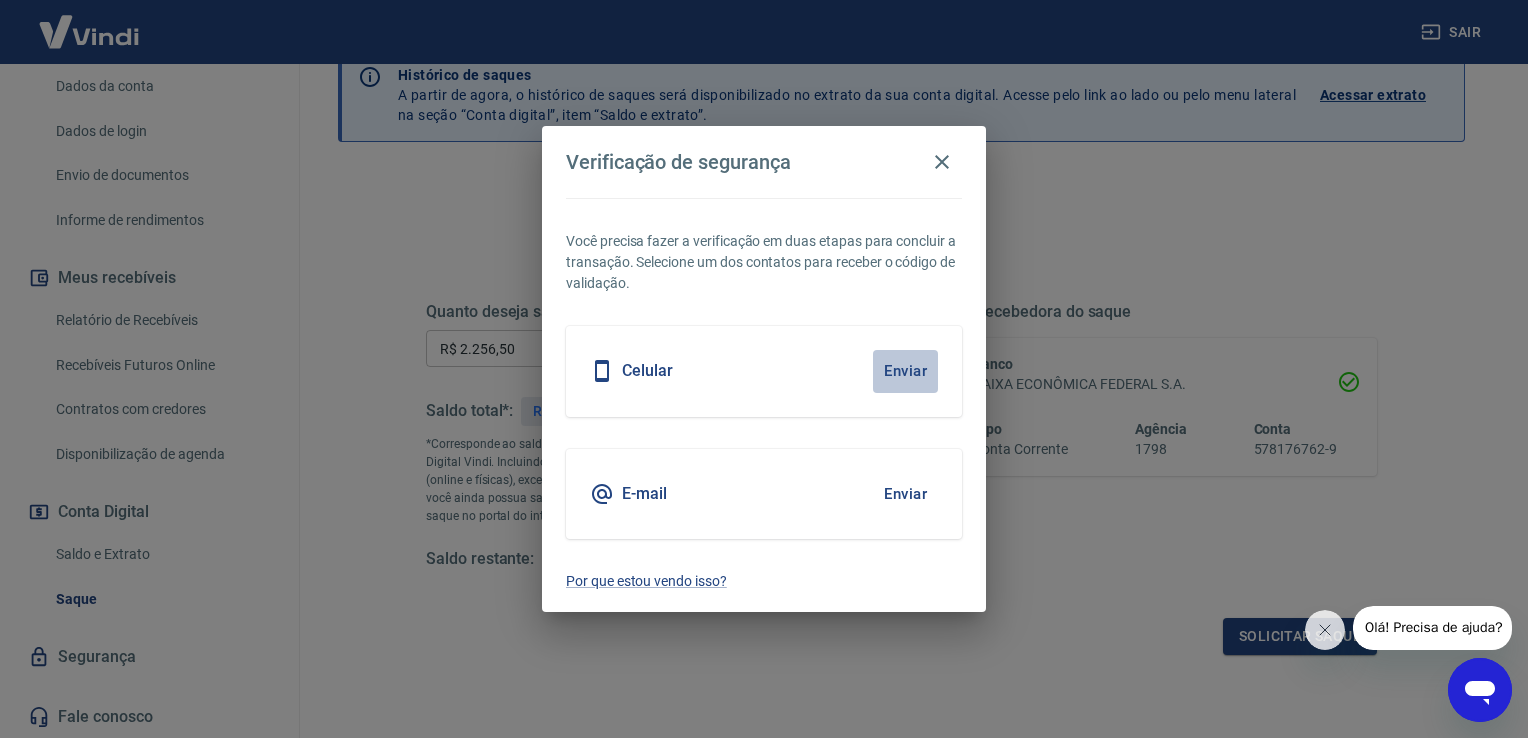 click on "Enviar" at bounding box center (905, 371) 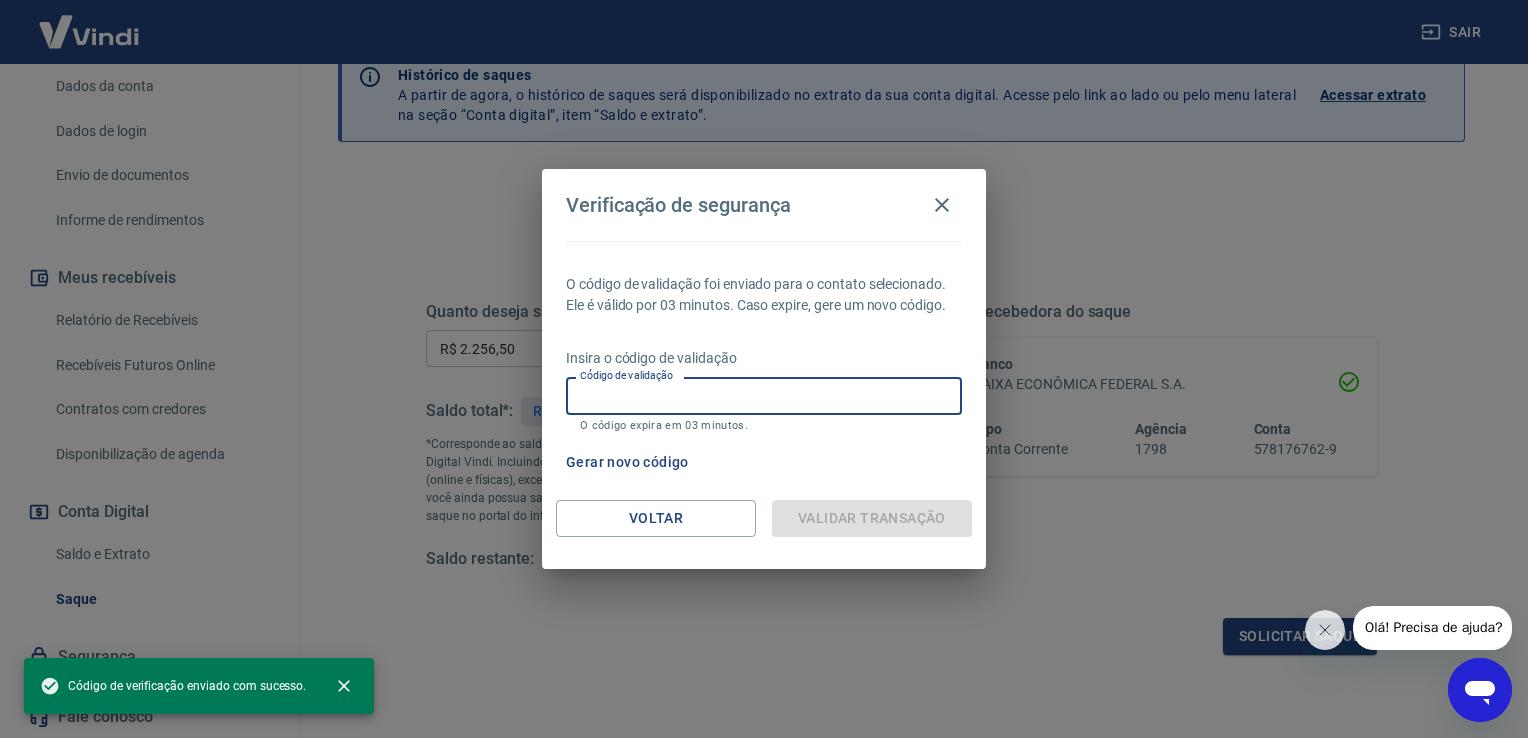 click on "Código de validação" at bounding box center [764, 395] 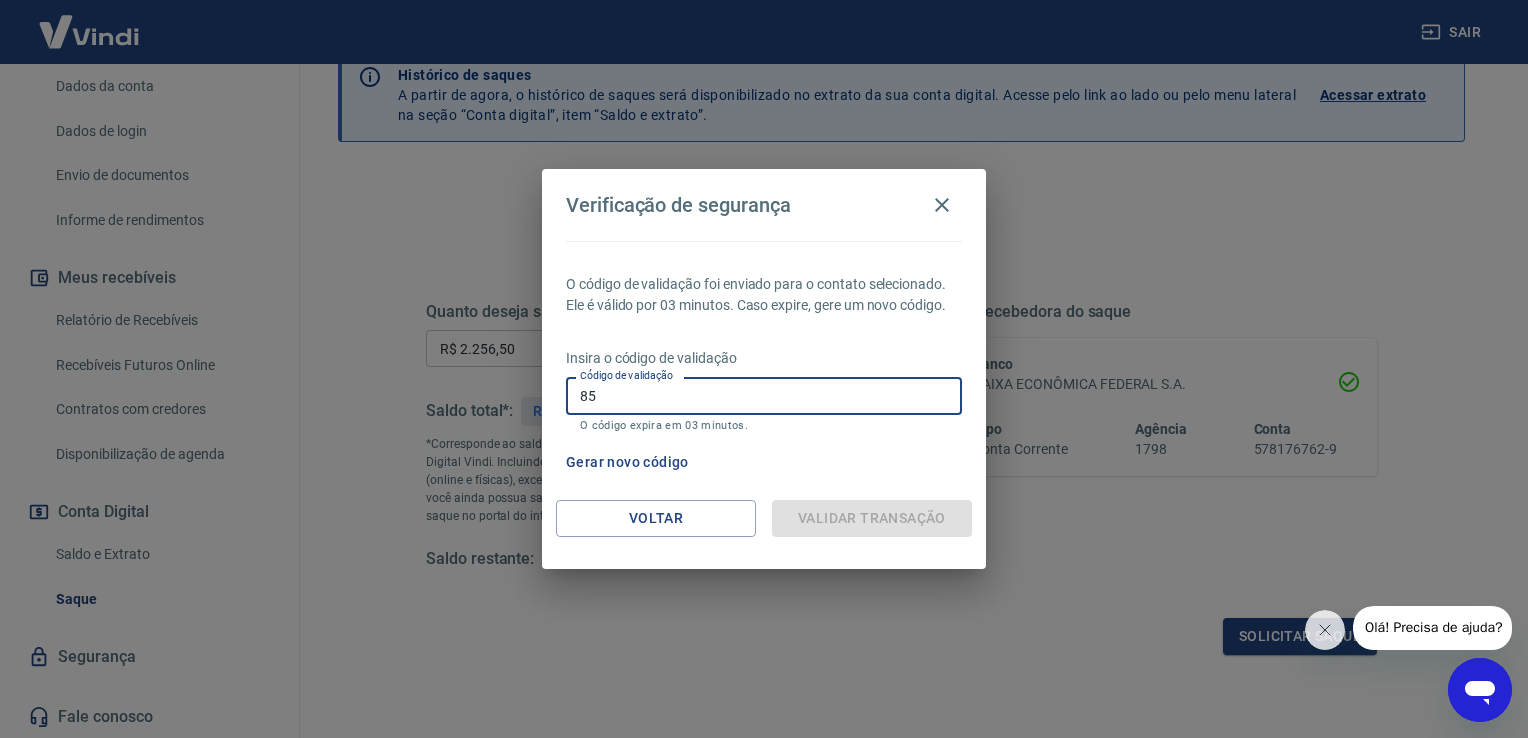 type on "8" 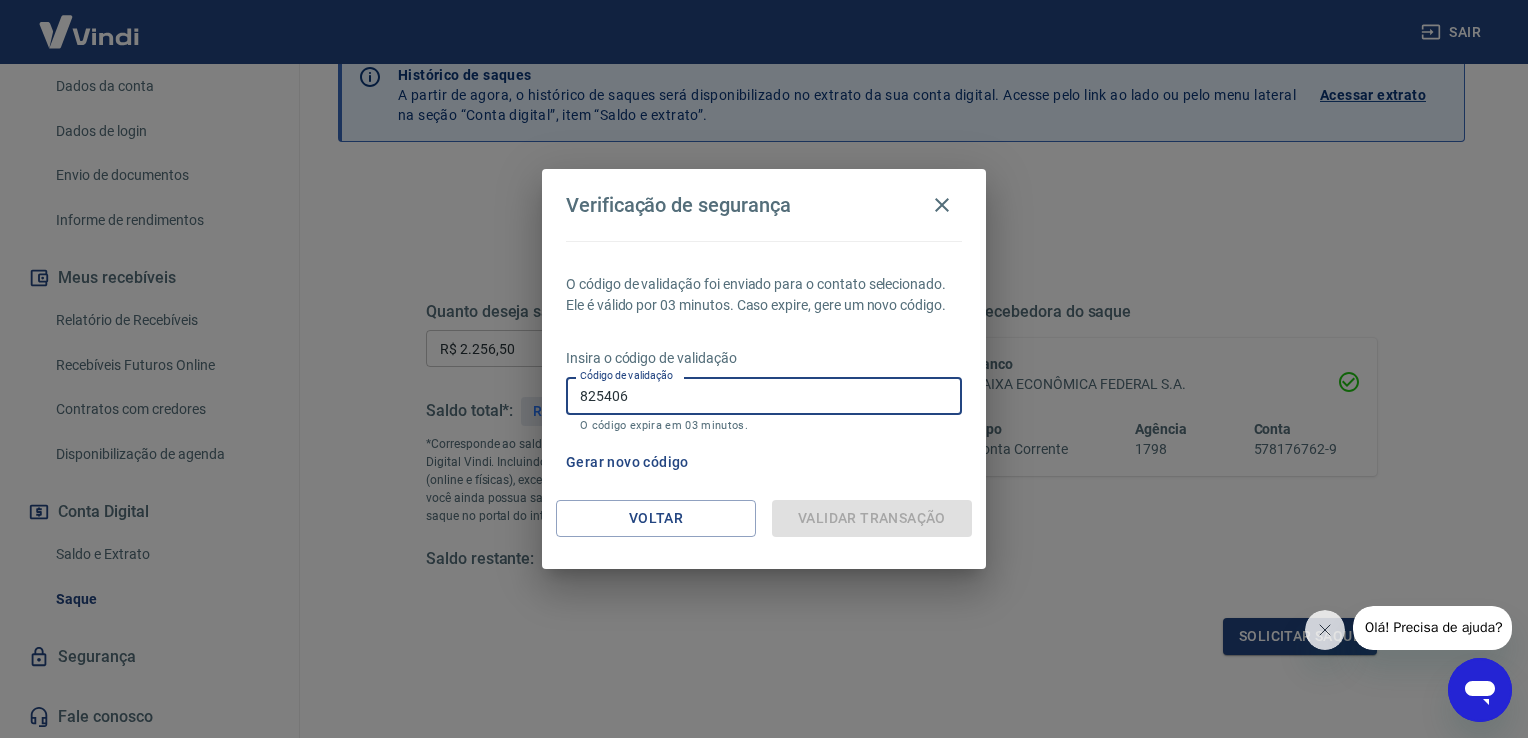 type on "825406" 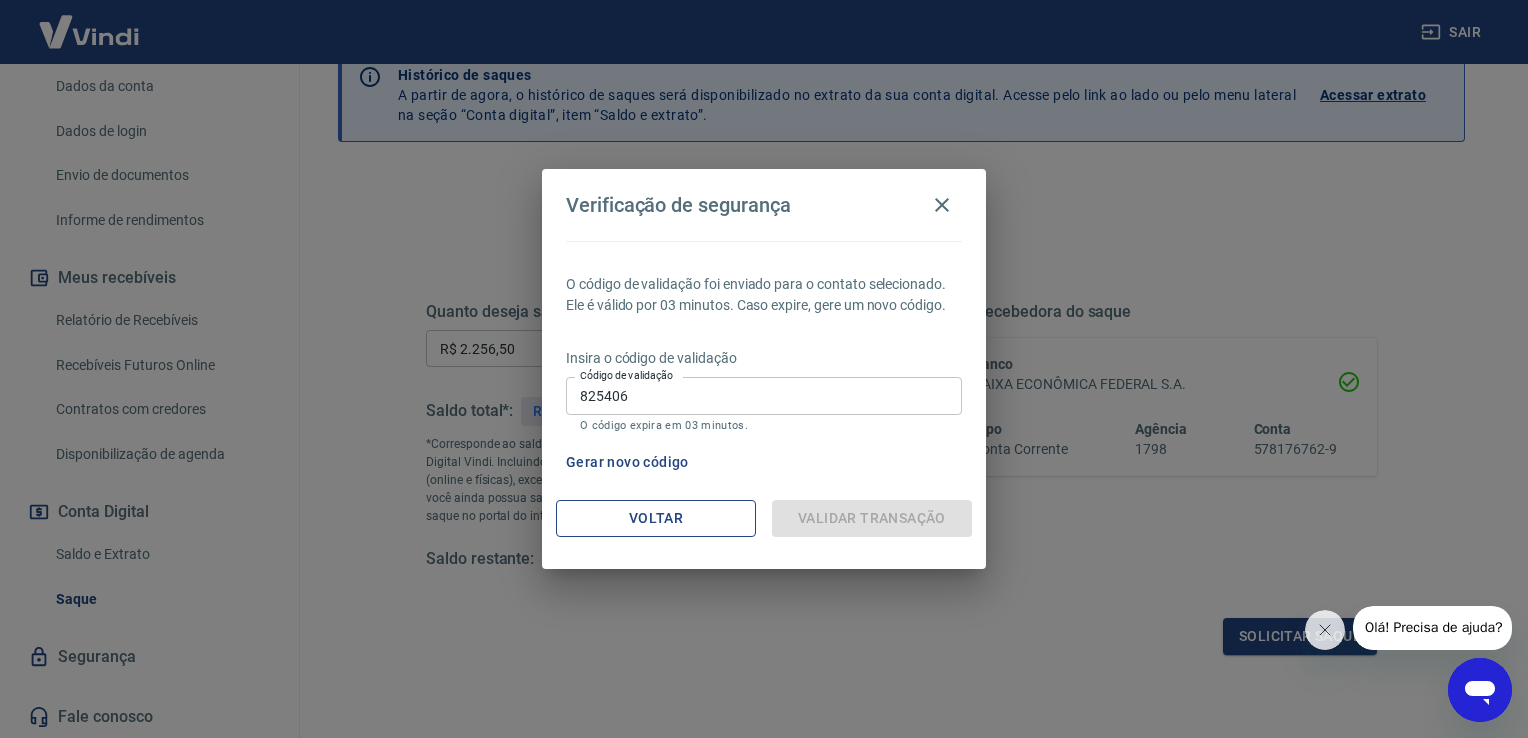 click on "Voltar" at bounding box center [656, 518] 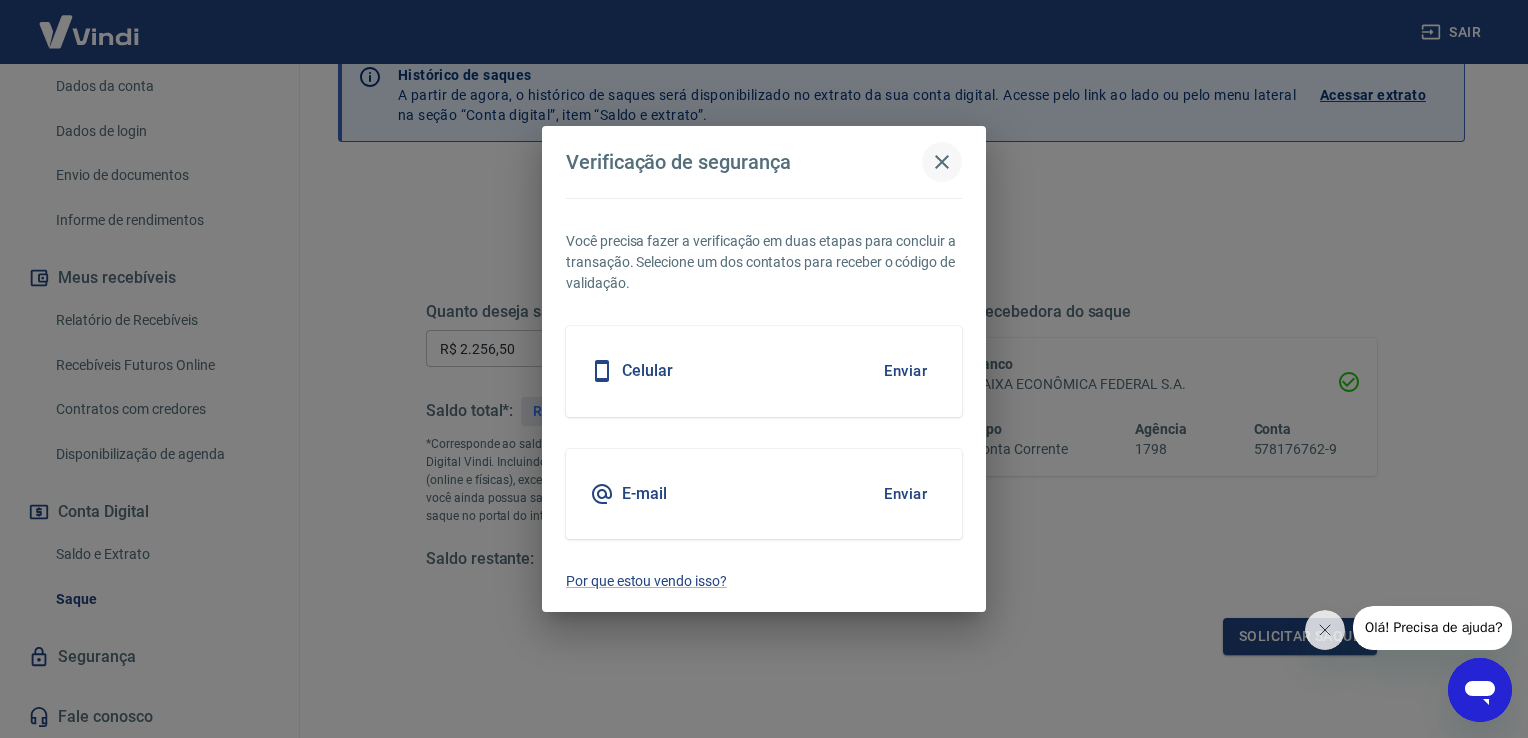 click 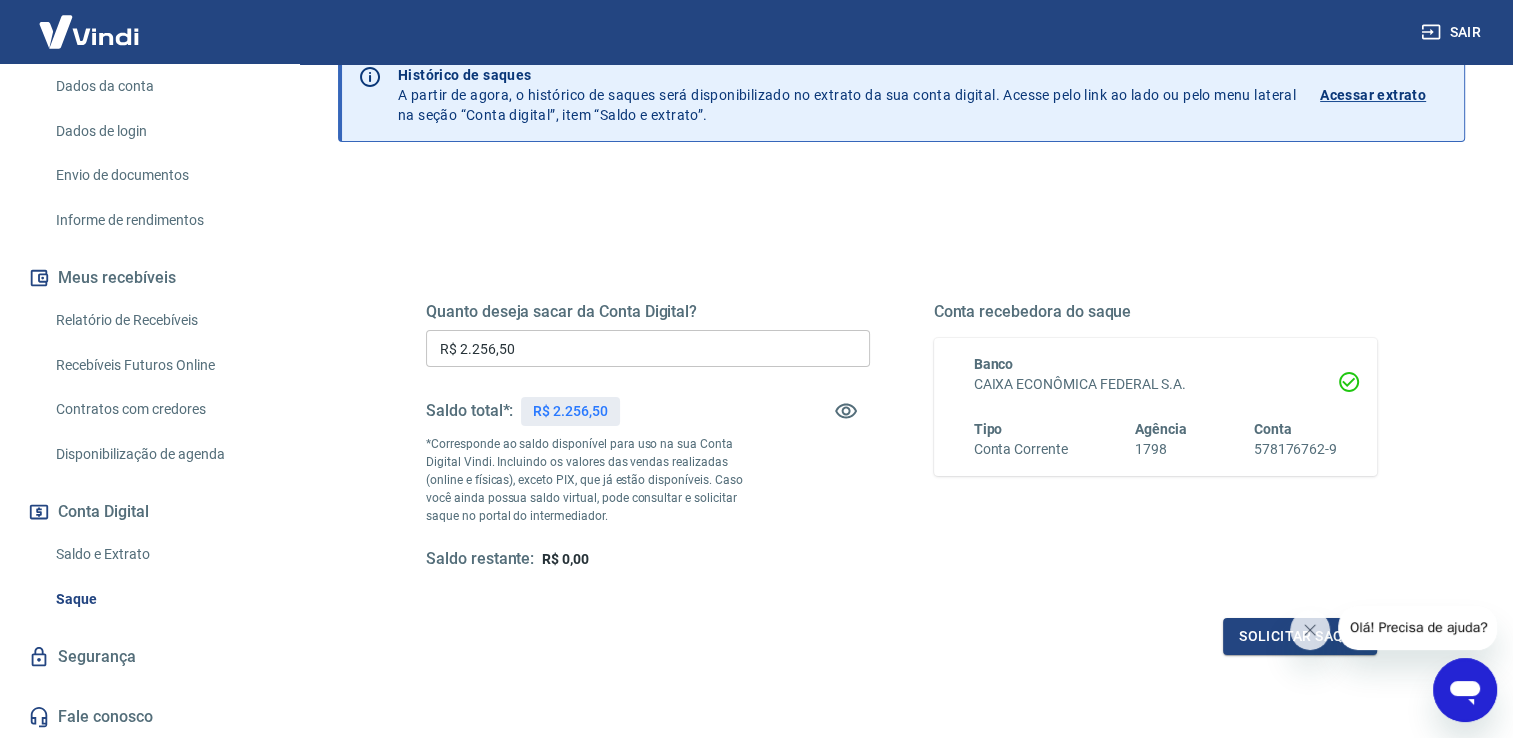 click on "R$ 2.256,50" at bounding box center [648, 348] 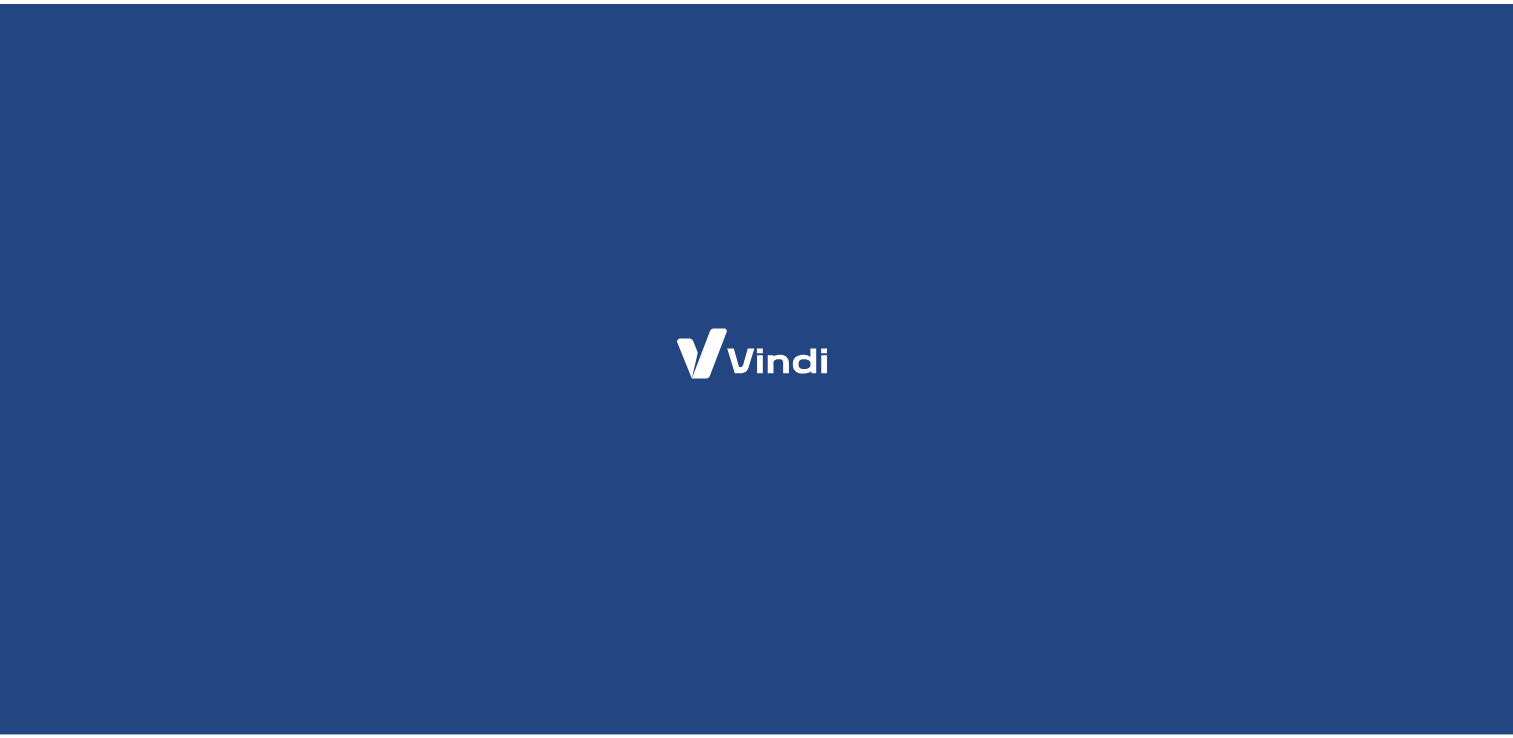 scroll, scrollTop: 0, scrollLeft: 0, axis: both 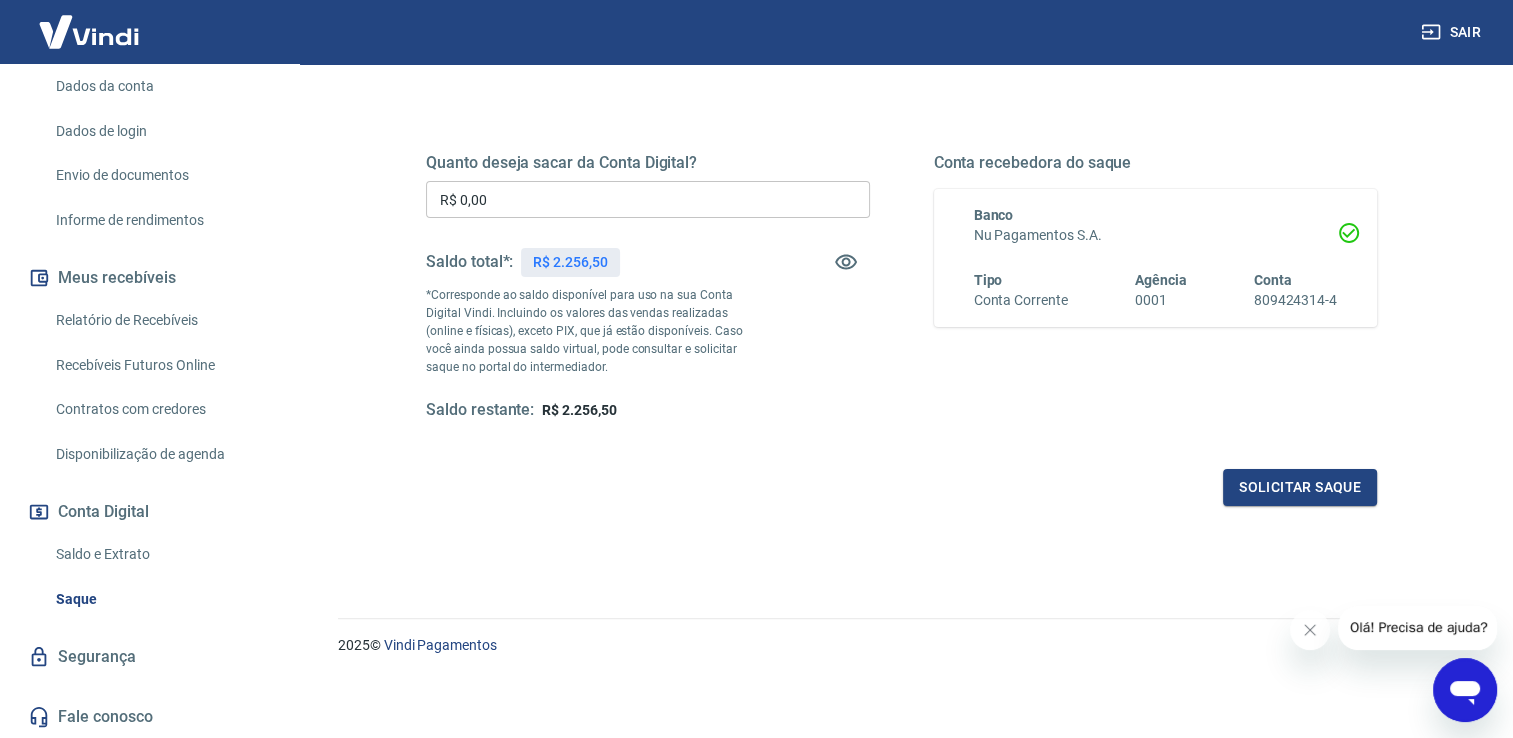 click on "Segurança" at bounding box center (149, 657) 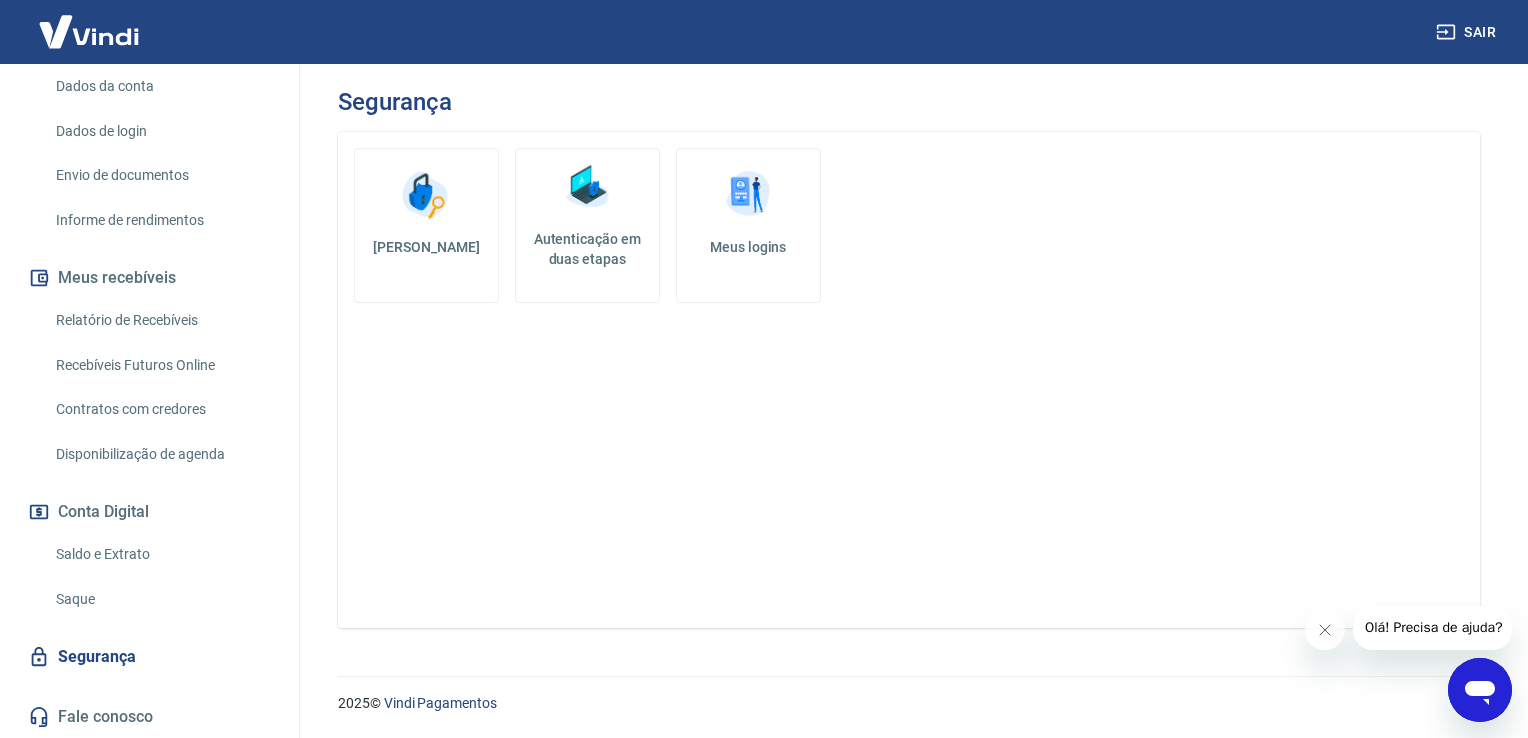 click on "Saque" at bounding box center (161, 599) 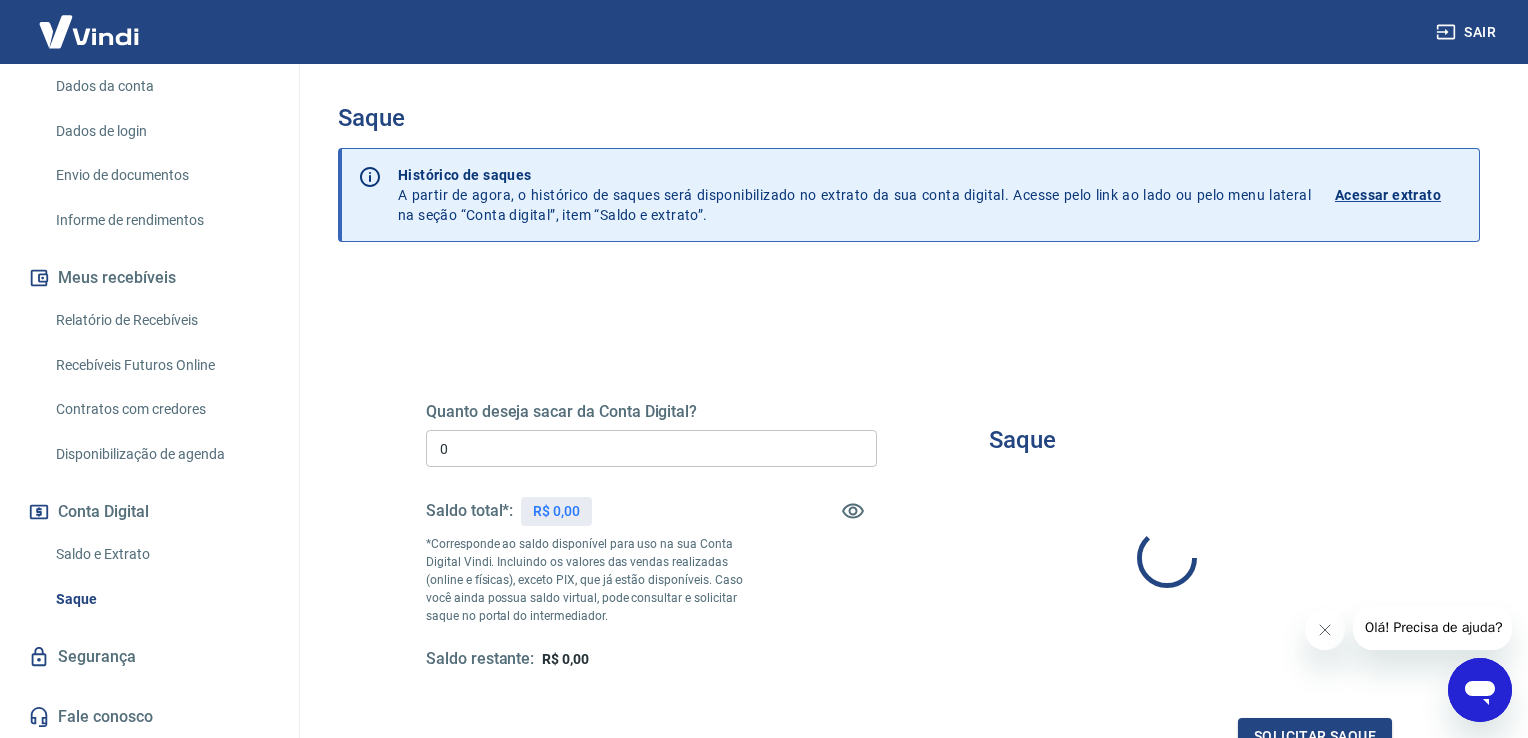 type on "R$ 0,00" 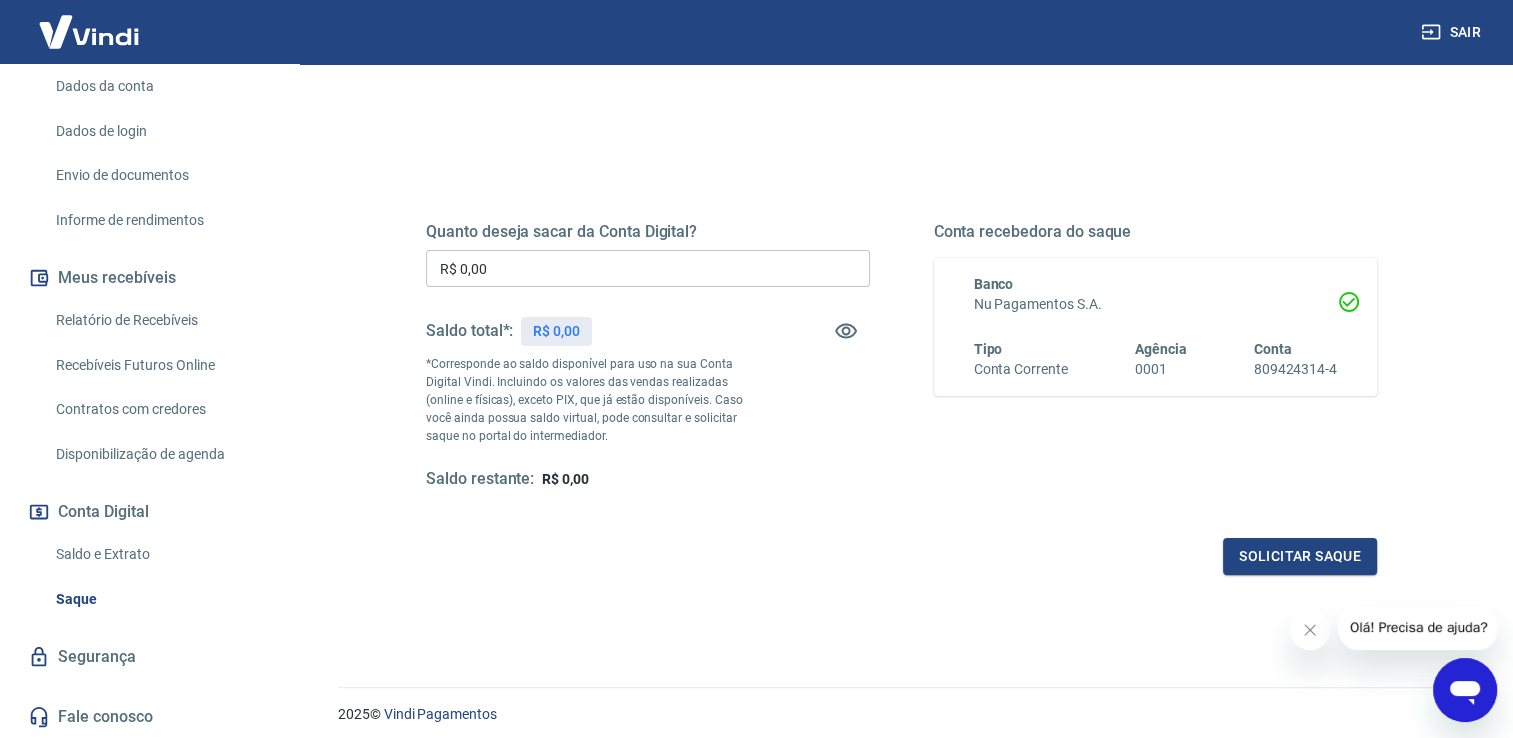 scroll, scrollTop: 200, scrollLeft: 0, axis: vertical 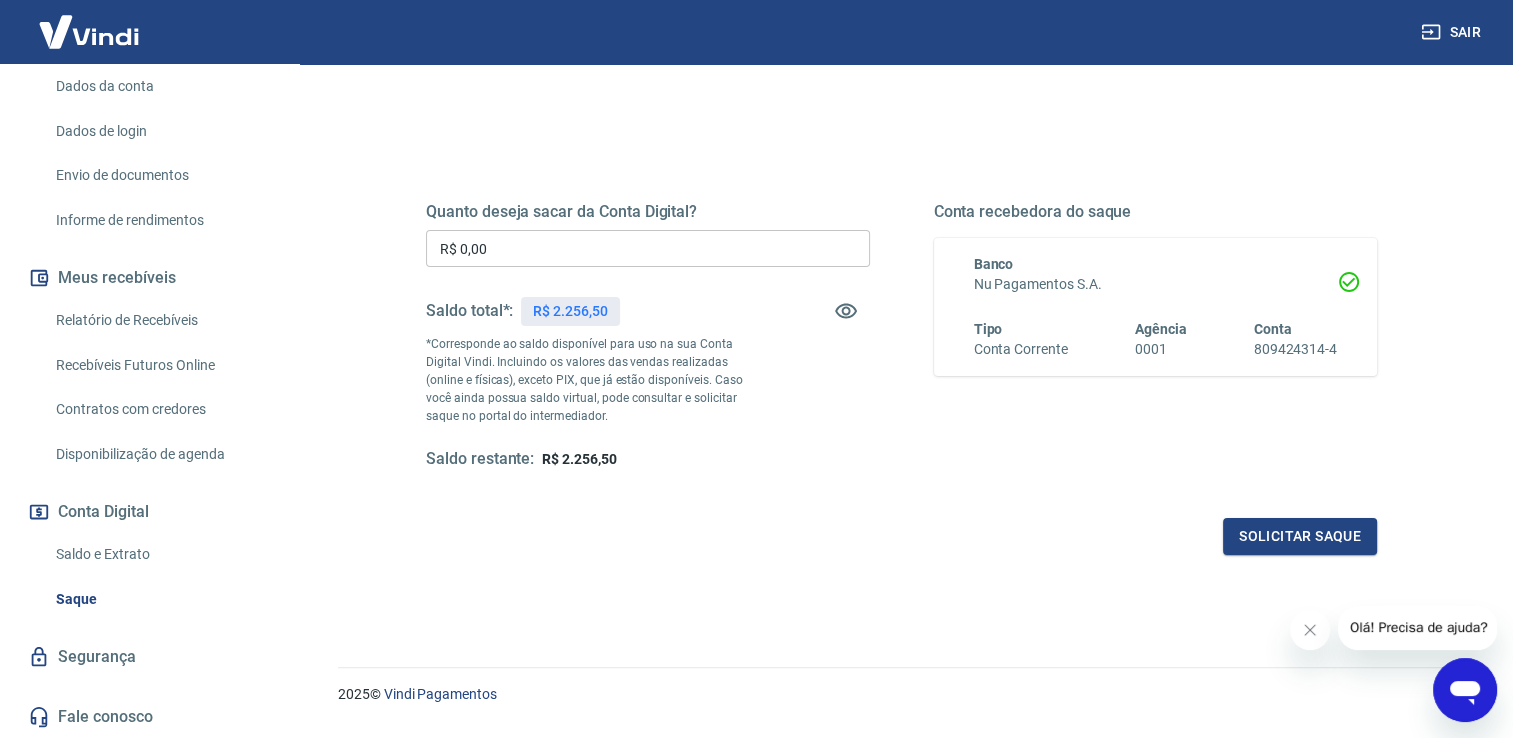 click on "Segurança" at bounding box center (149, 657) 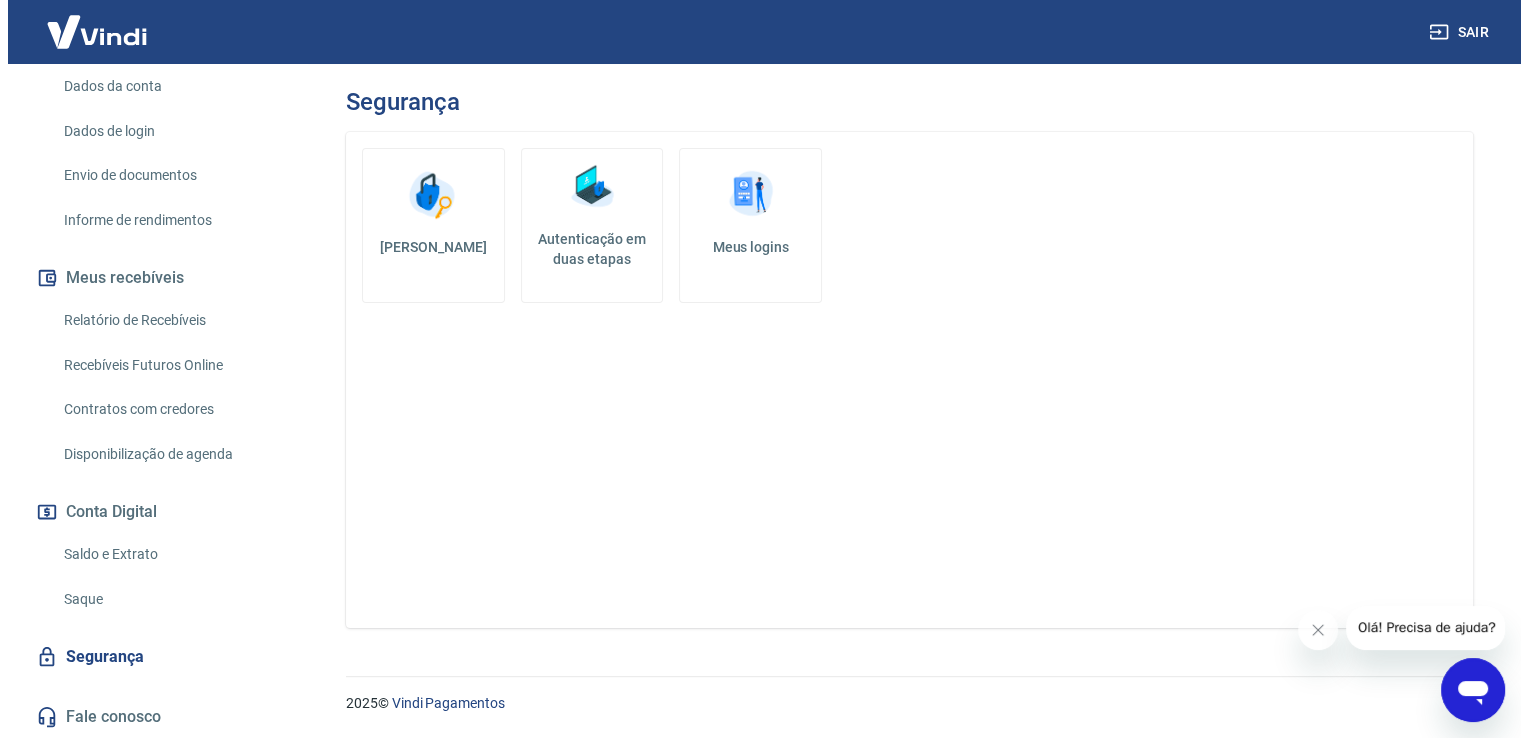 scroll, scrollTop: 0, scrollLeft: 0, axis: both 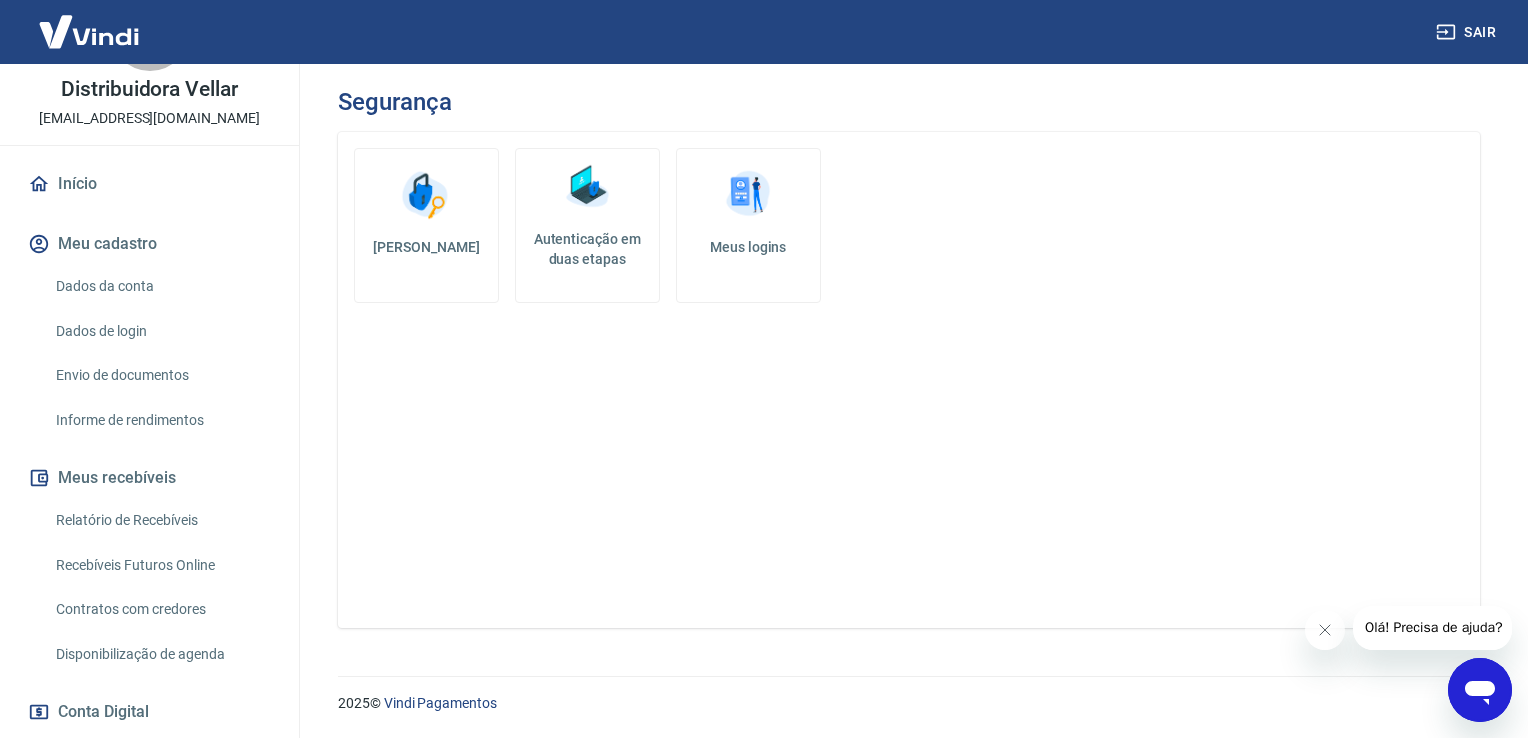 click on "Dados da conta" at bounding box center [161, 286] 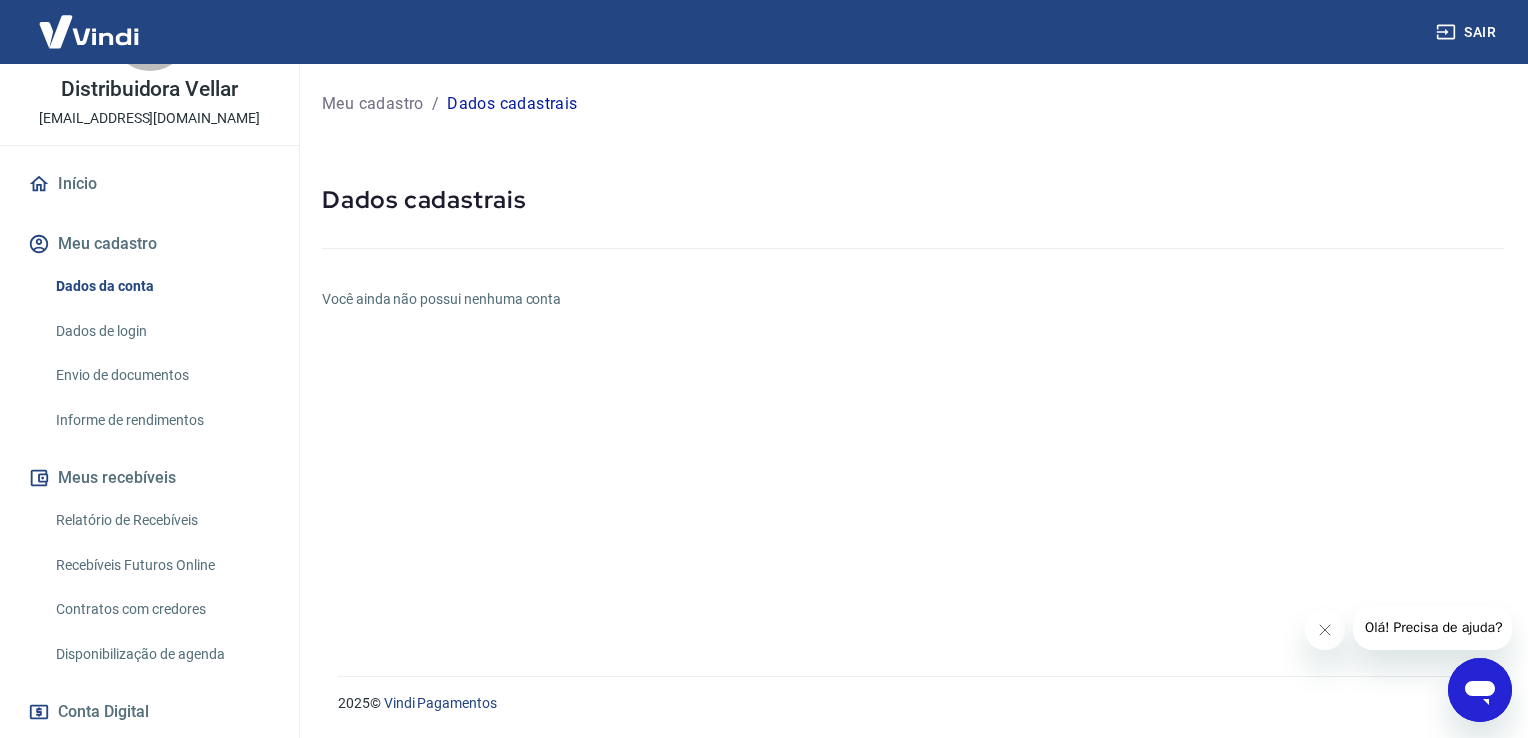 click on "Dados de login" at bounding box center [161, 331] 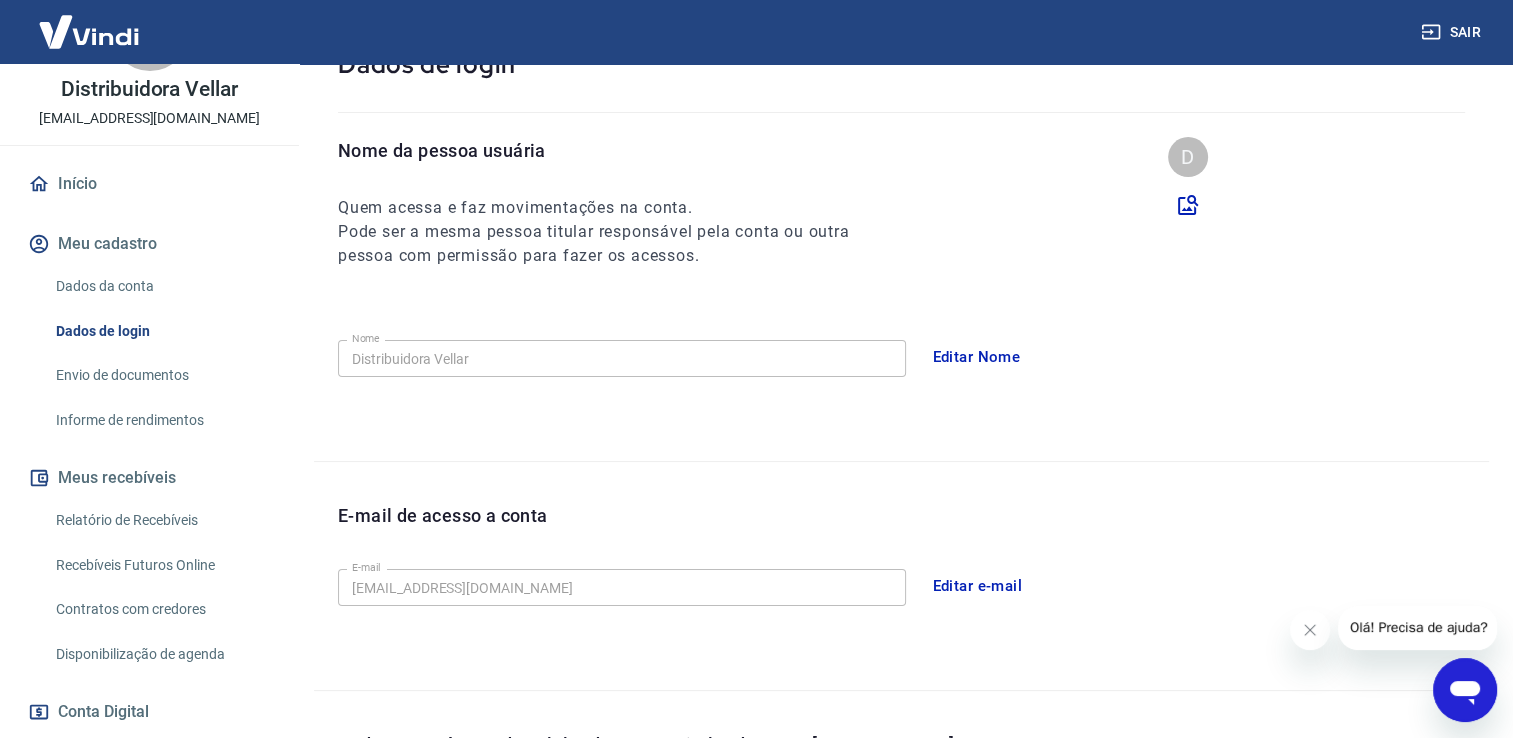 scroll, scrollTop: 25, scrollLeft: 0, axis: vertical 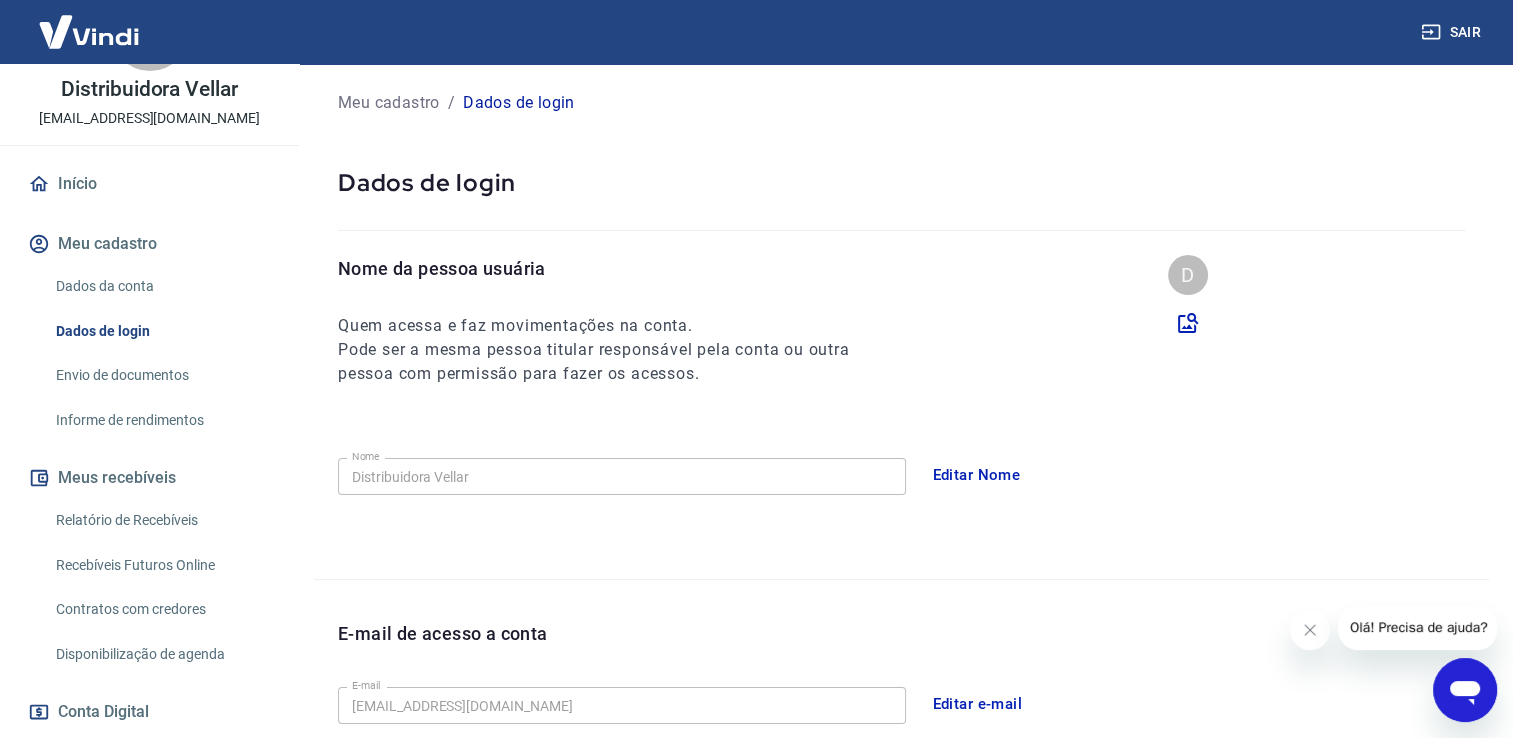 click on "Dados da conta" at bounding box center (161, 286) 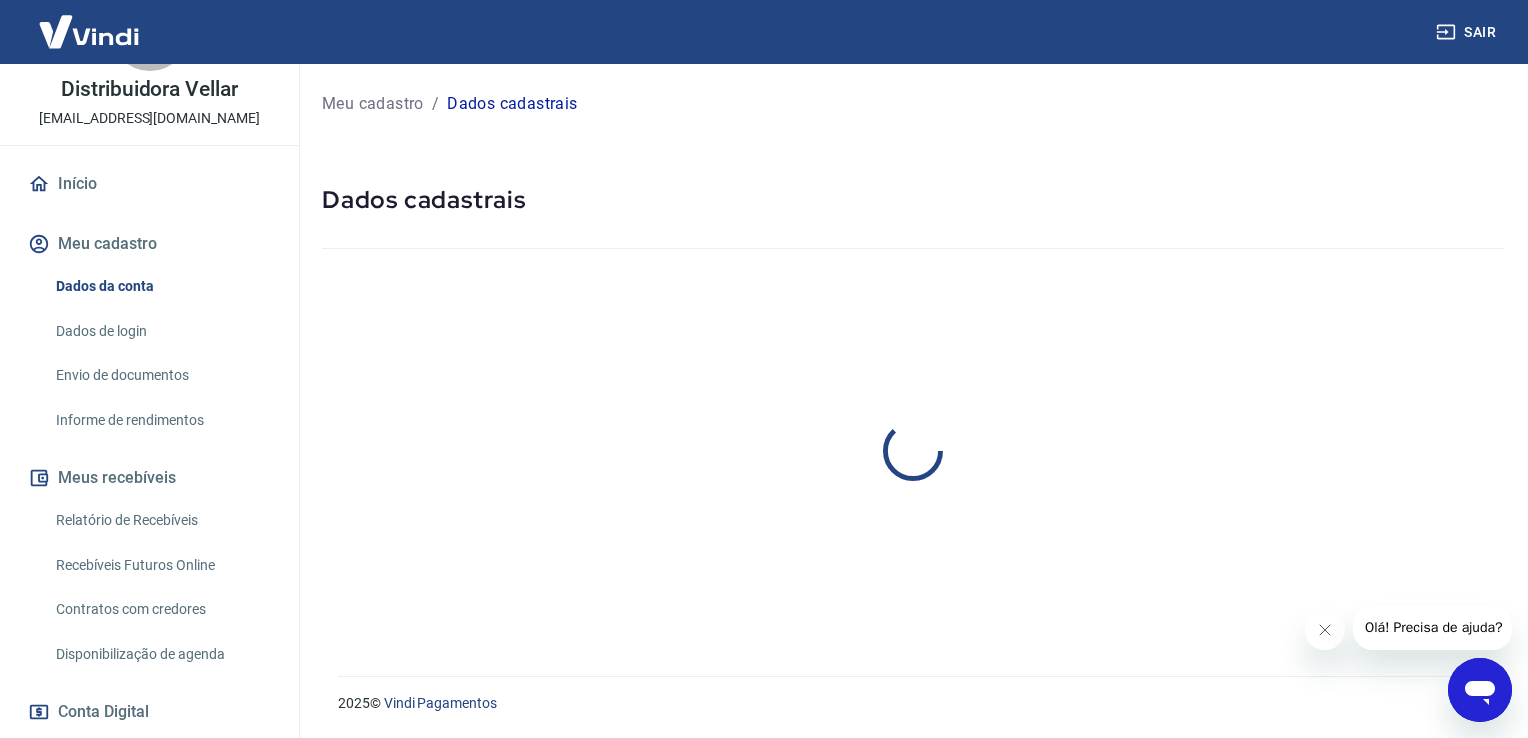 select on "SP" 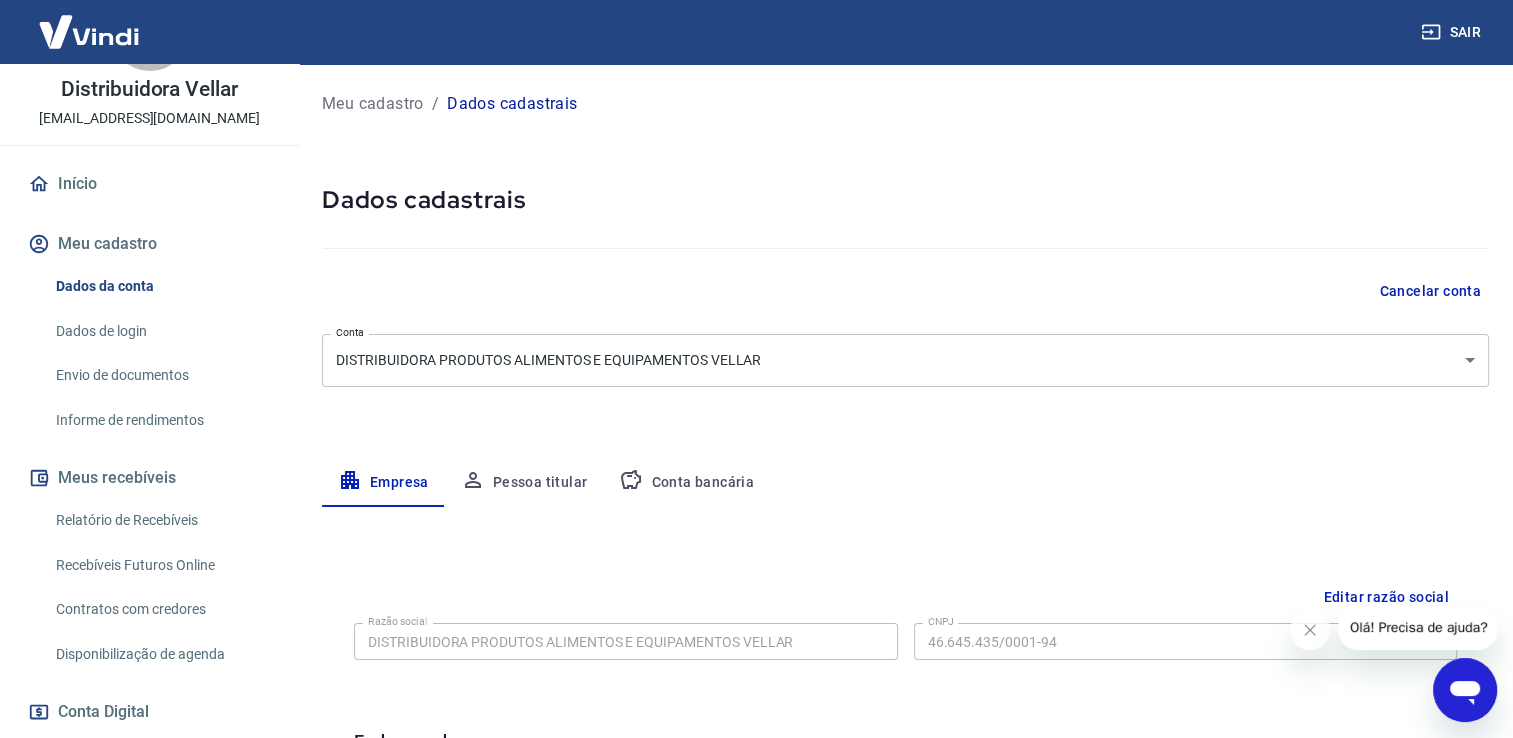 click on "Conta bancária" at bounding box center [686, 483] 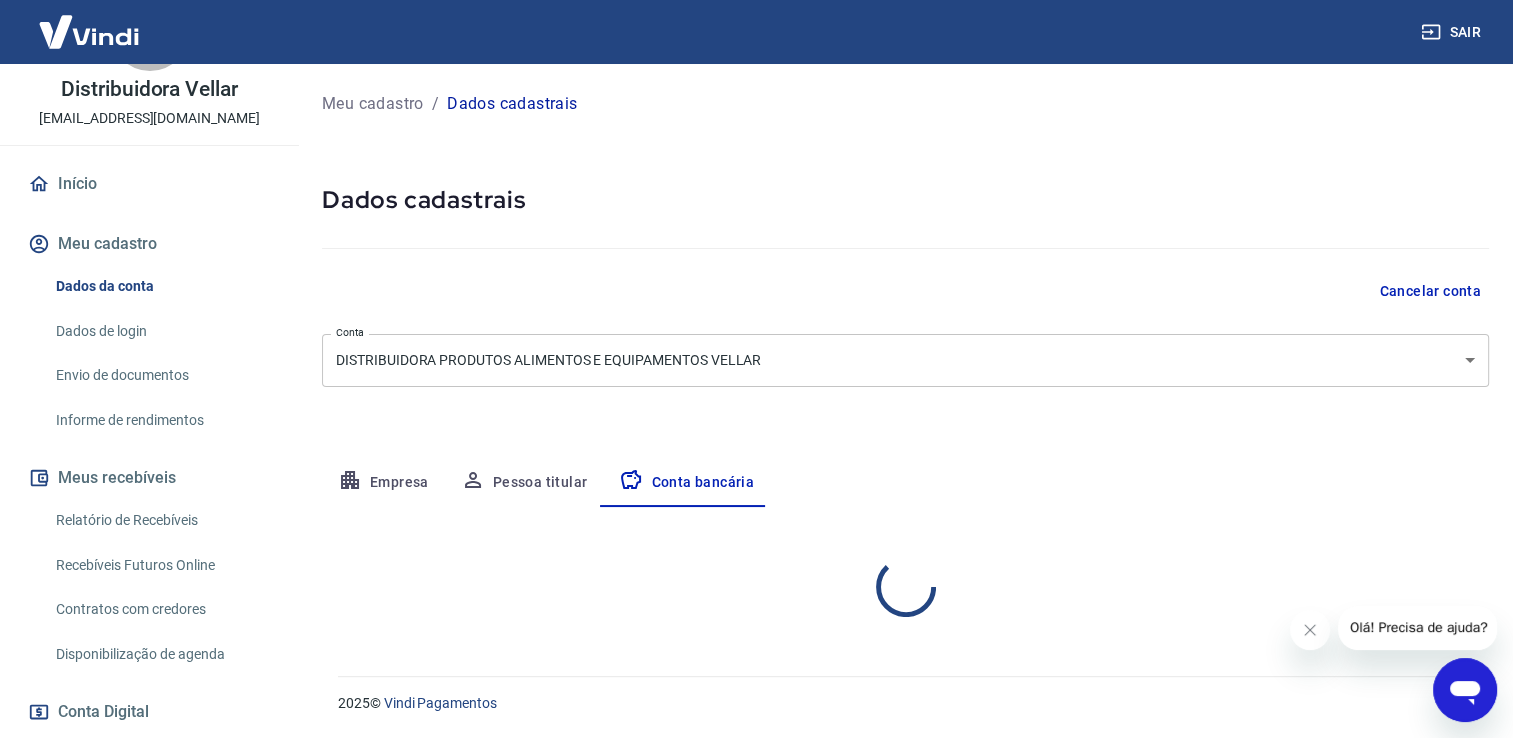 select on "1" 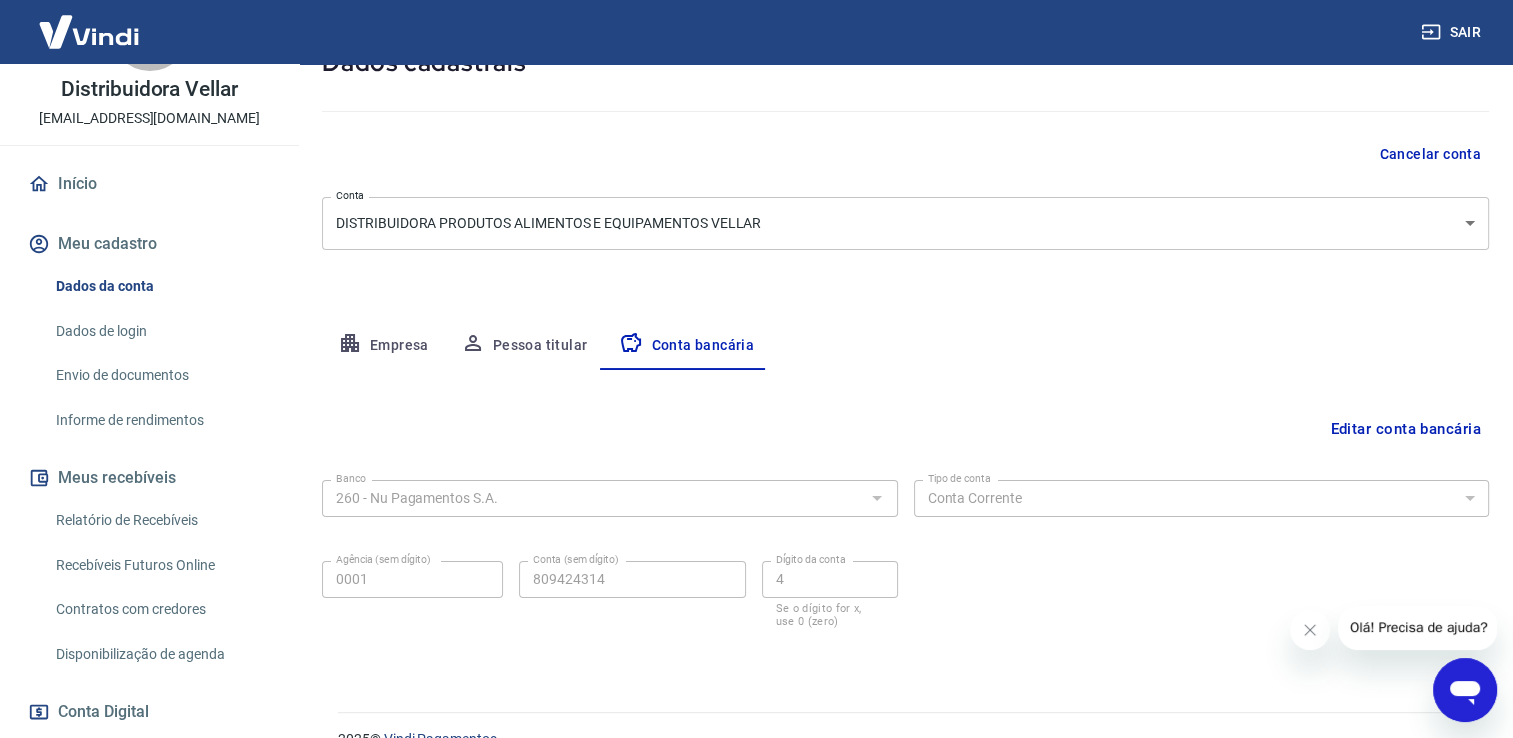 scroll, scrollTop: 172, scrollLeft: 0, axis: vertical 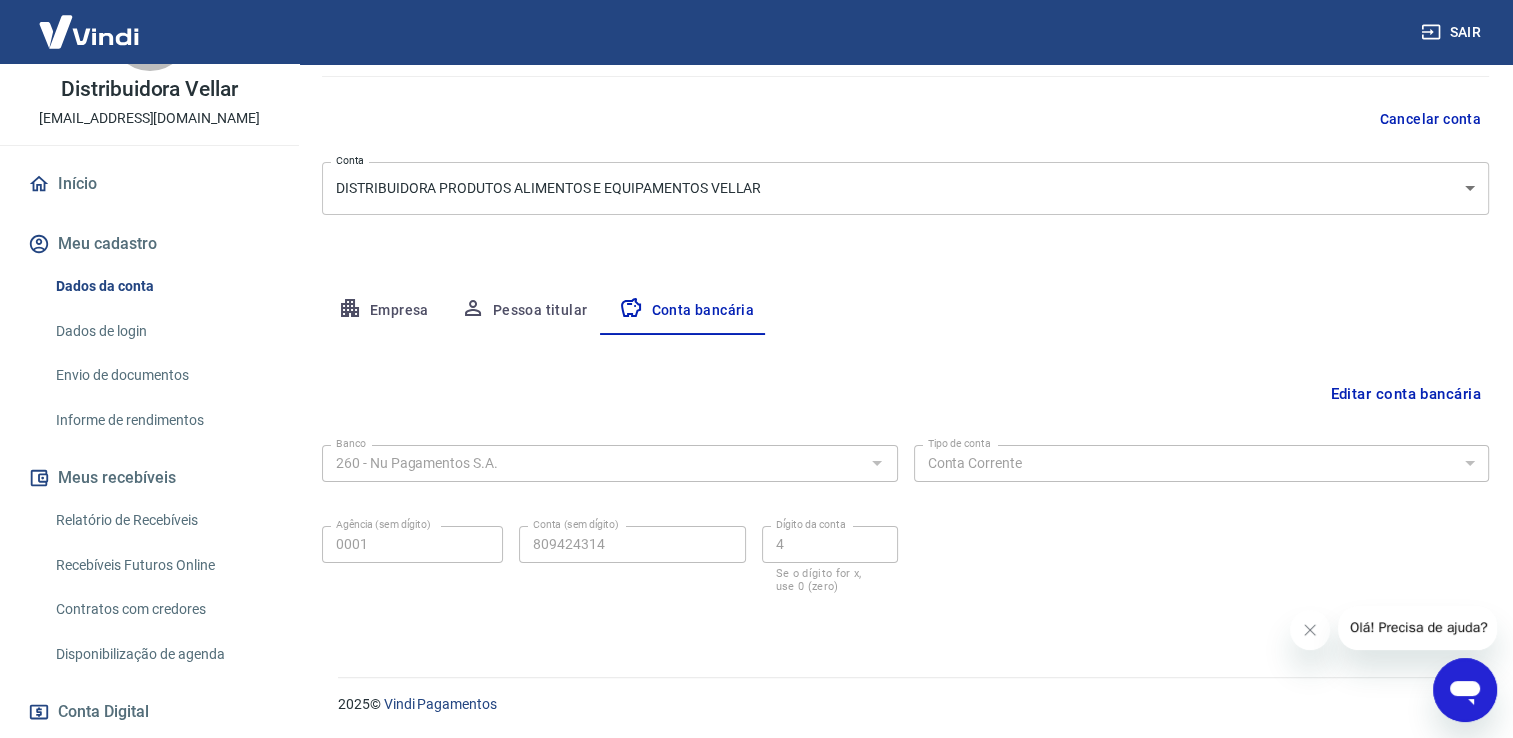 click on "Editar conta bancária" at bounding box center (1405, 394) 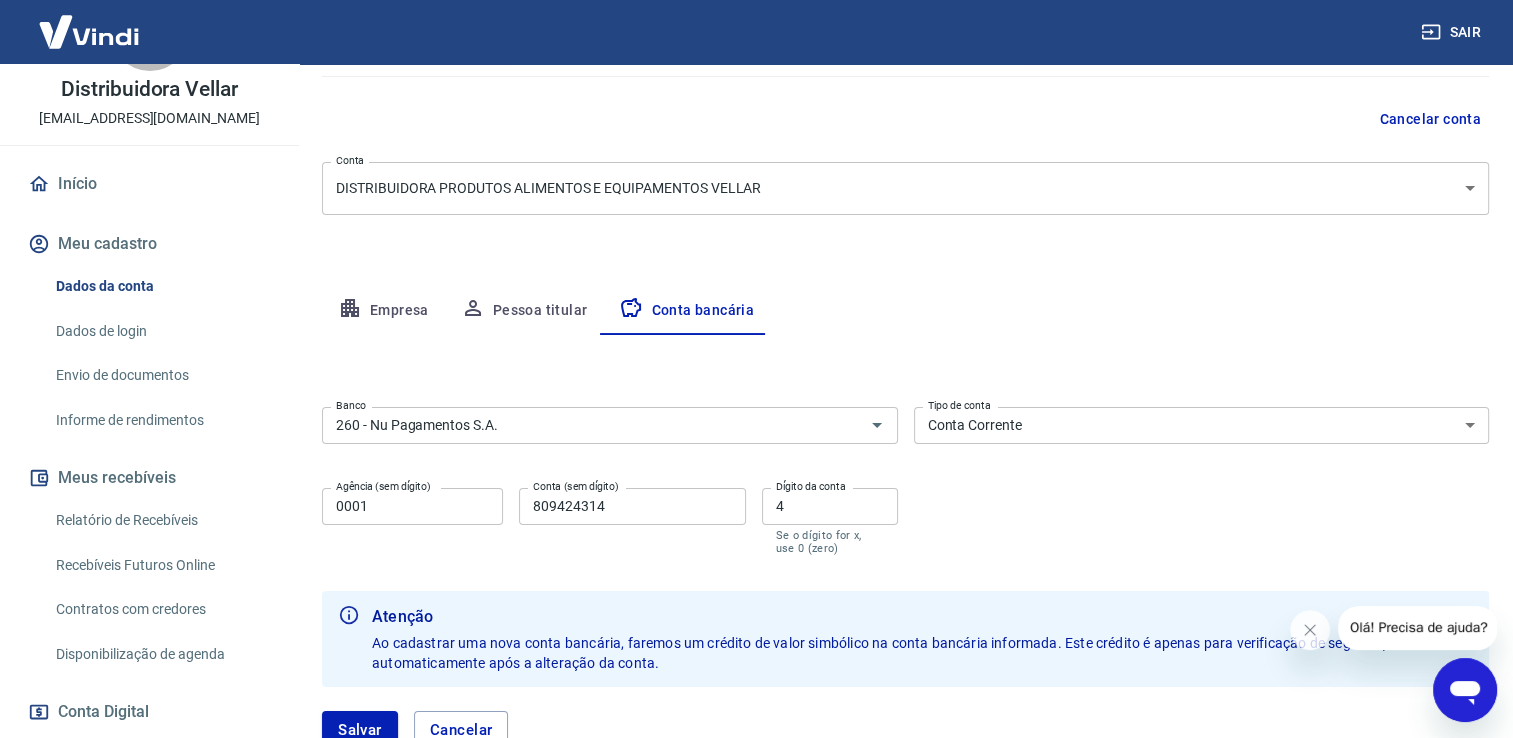 click on "4" at bounding box center (830, 506) 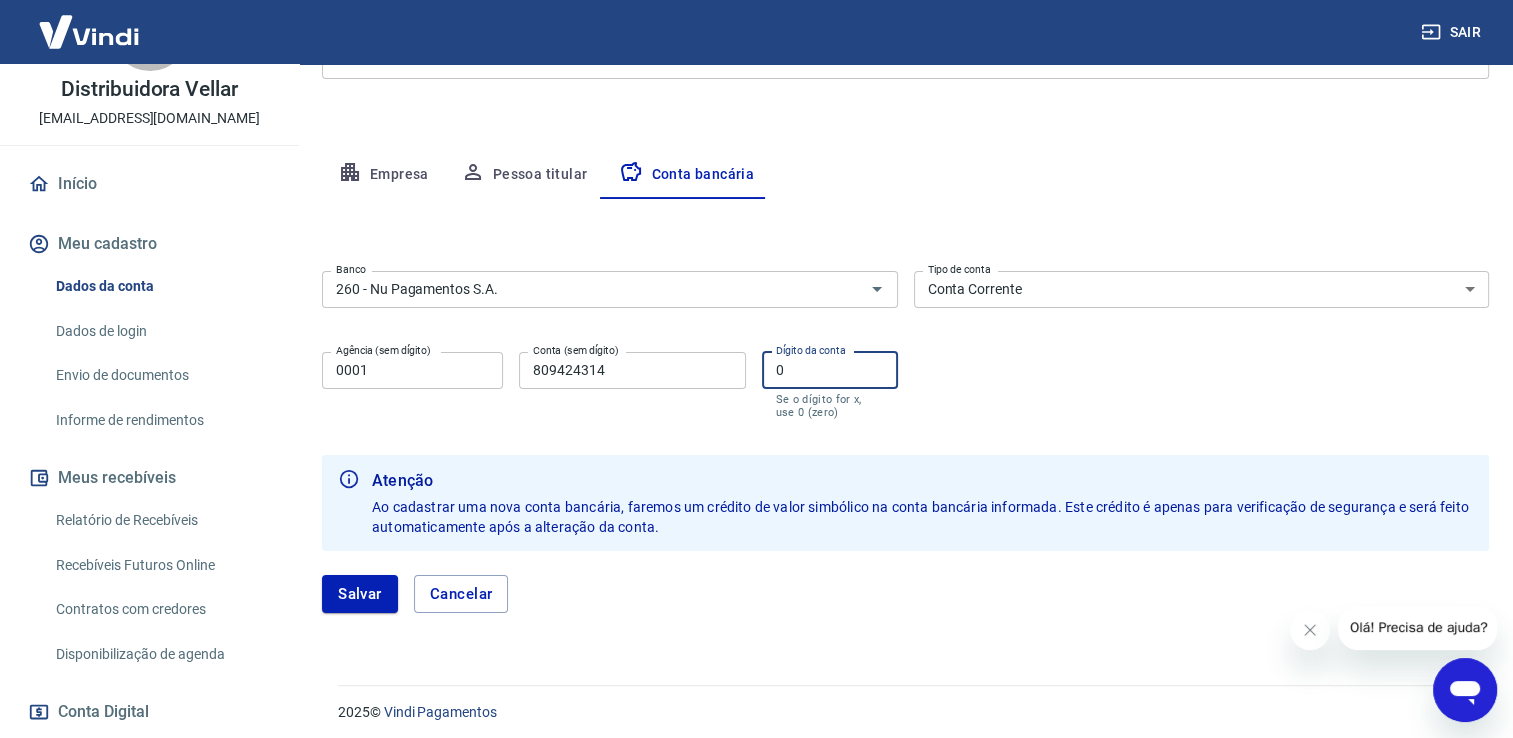 scroll, scrollTop: 316, scrollLeft: 0, axis: vertical 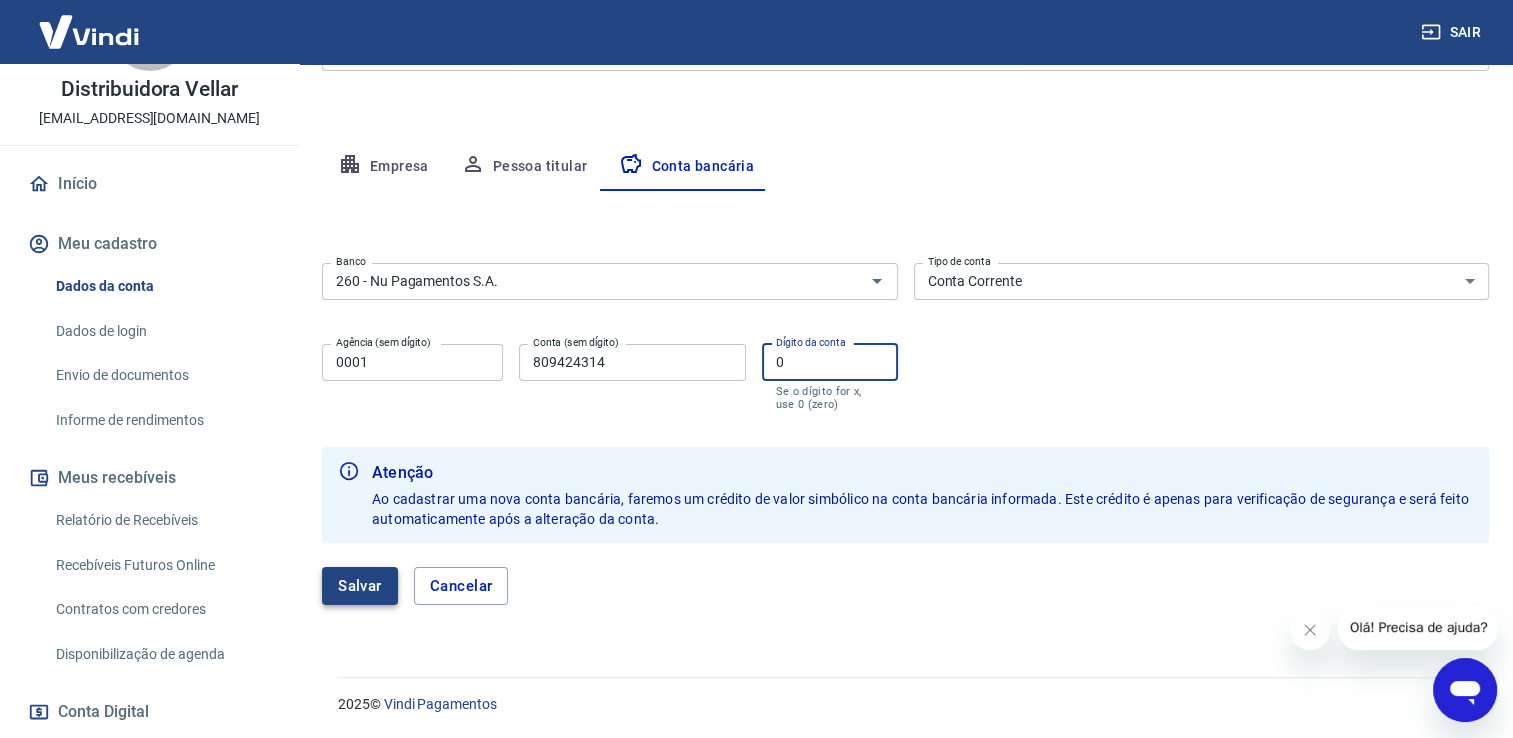 type on "0" 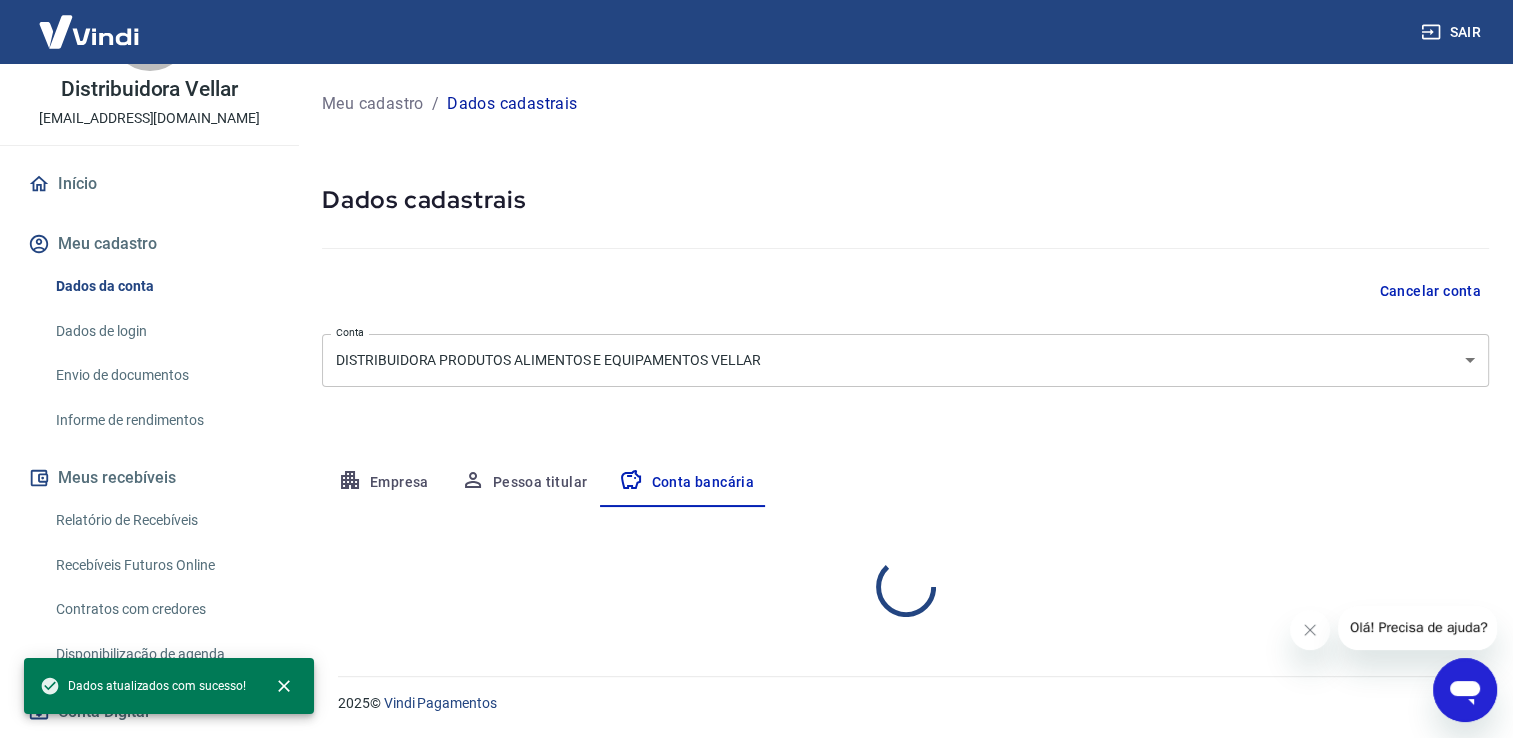 scroll, scrollTop: 0, scrollLeft: 0, axis: both 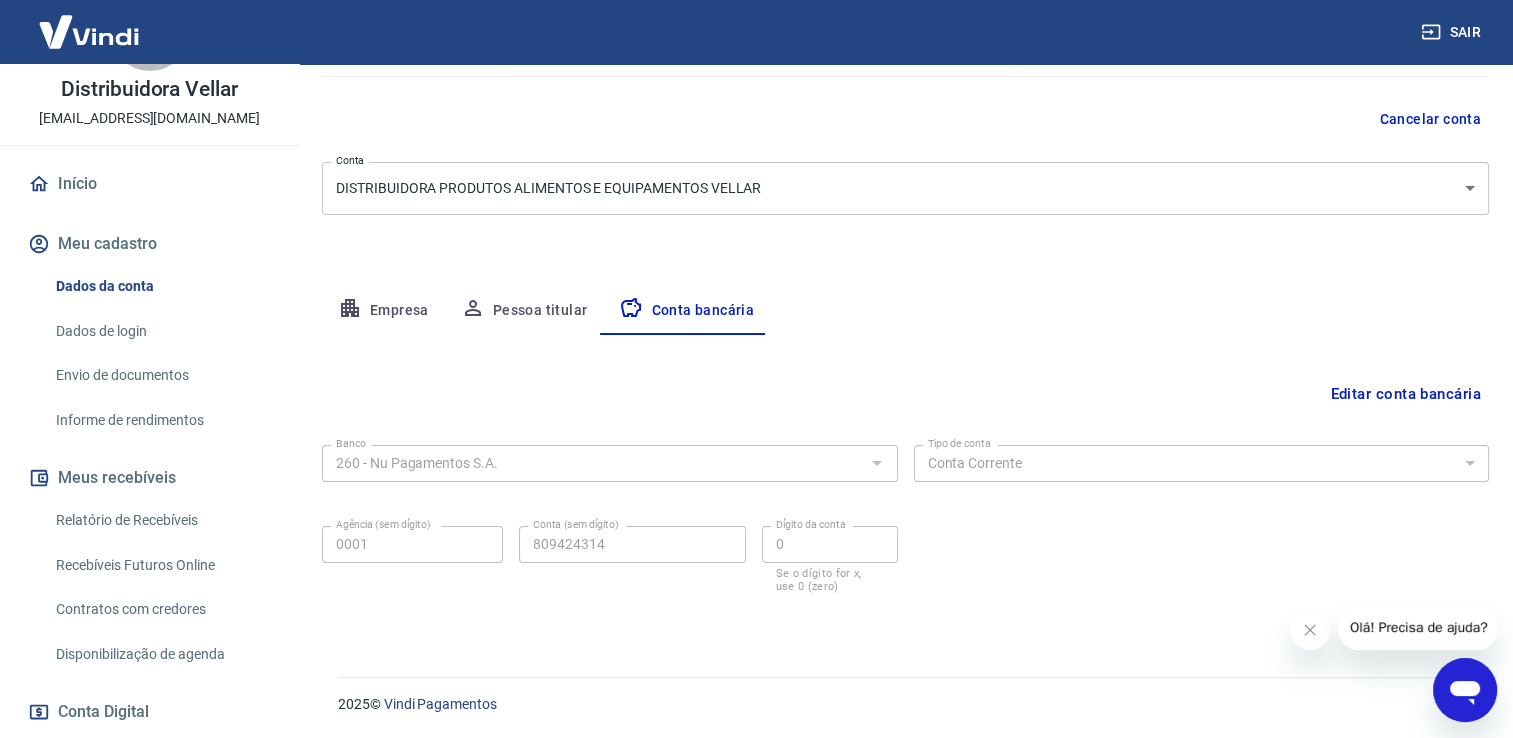 click on "Editar conta bancária" at bounding box center [1405, 394] 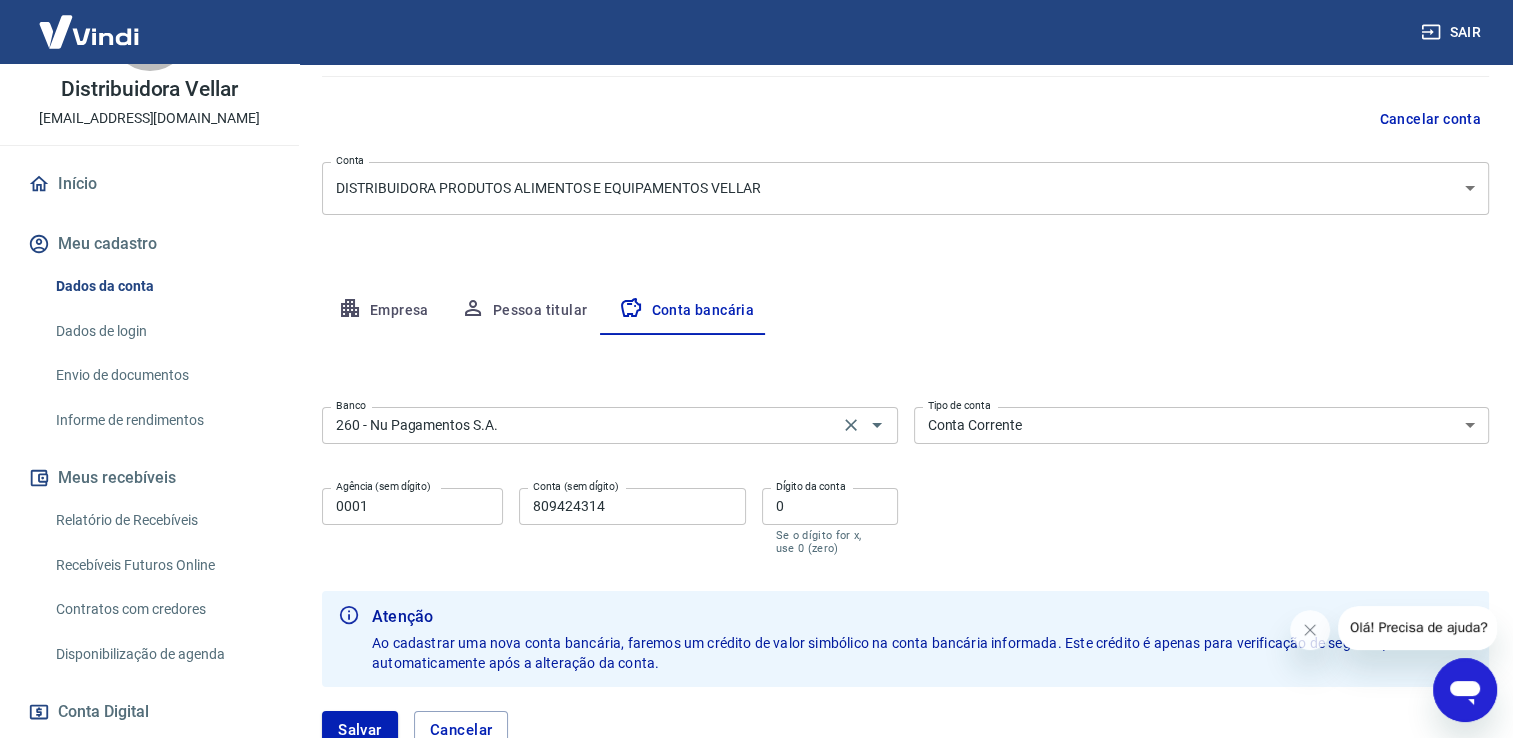 click on "260 - Nu Pagamentos S.A. Banco" at bounding box center (610, 425) 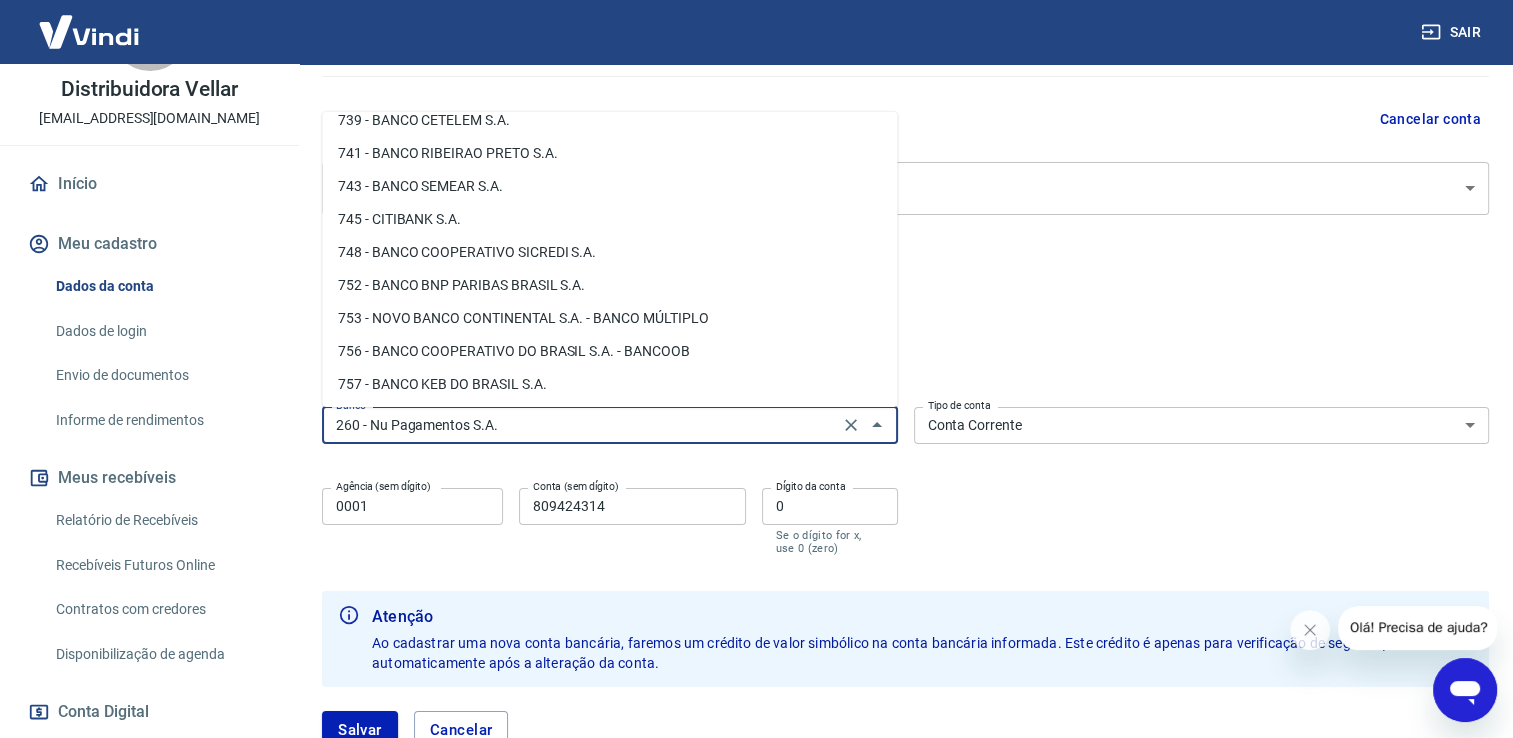 scroll, scrollTop: 3041, scrollLeft: 0, axis: vertical 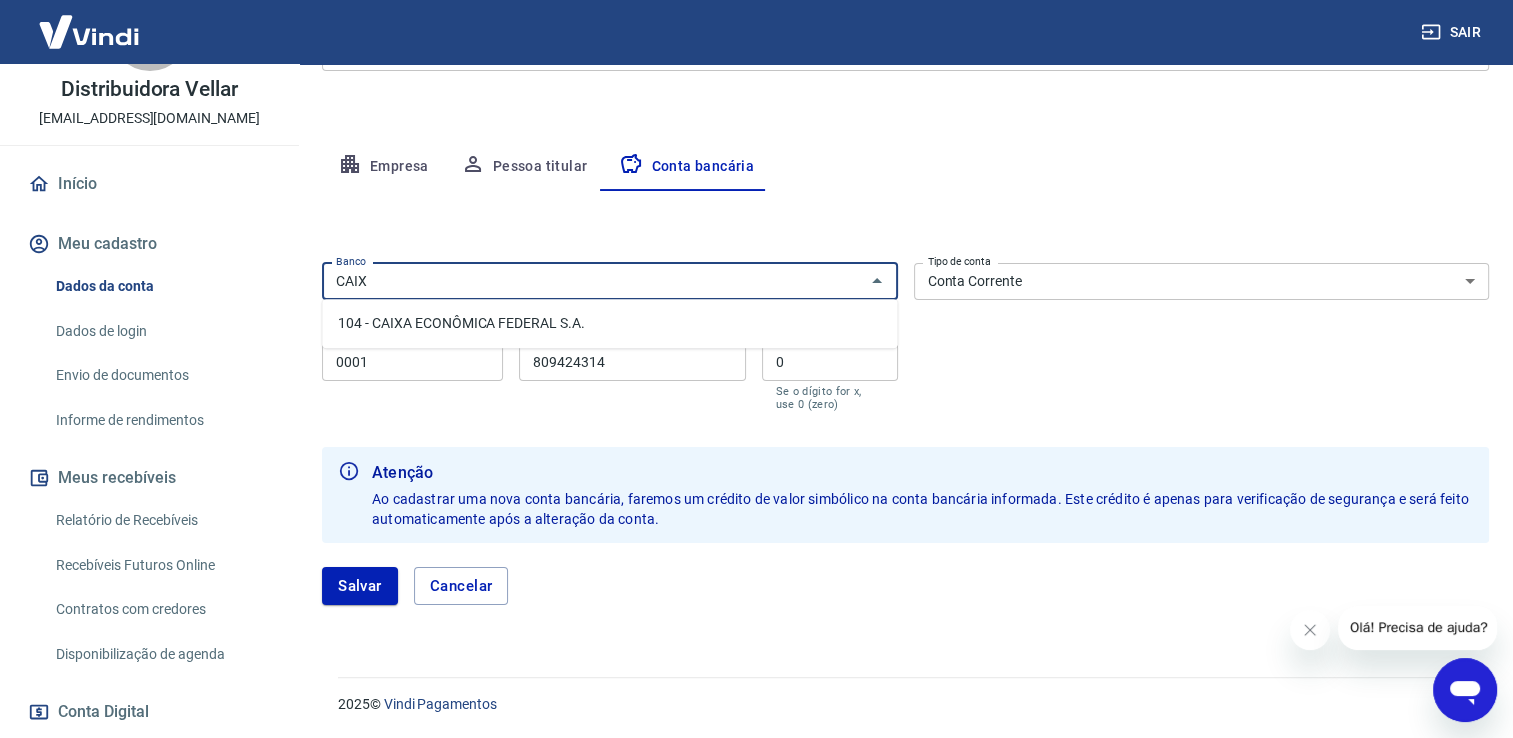 click on "104 - CAIXA ECONÔMICA FEDERAL S.A." at bounding box center [609, 323] 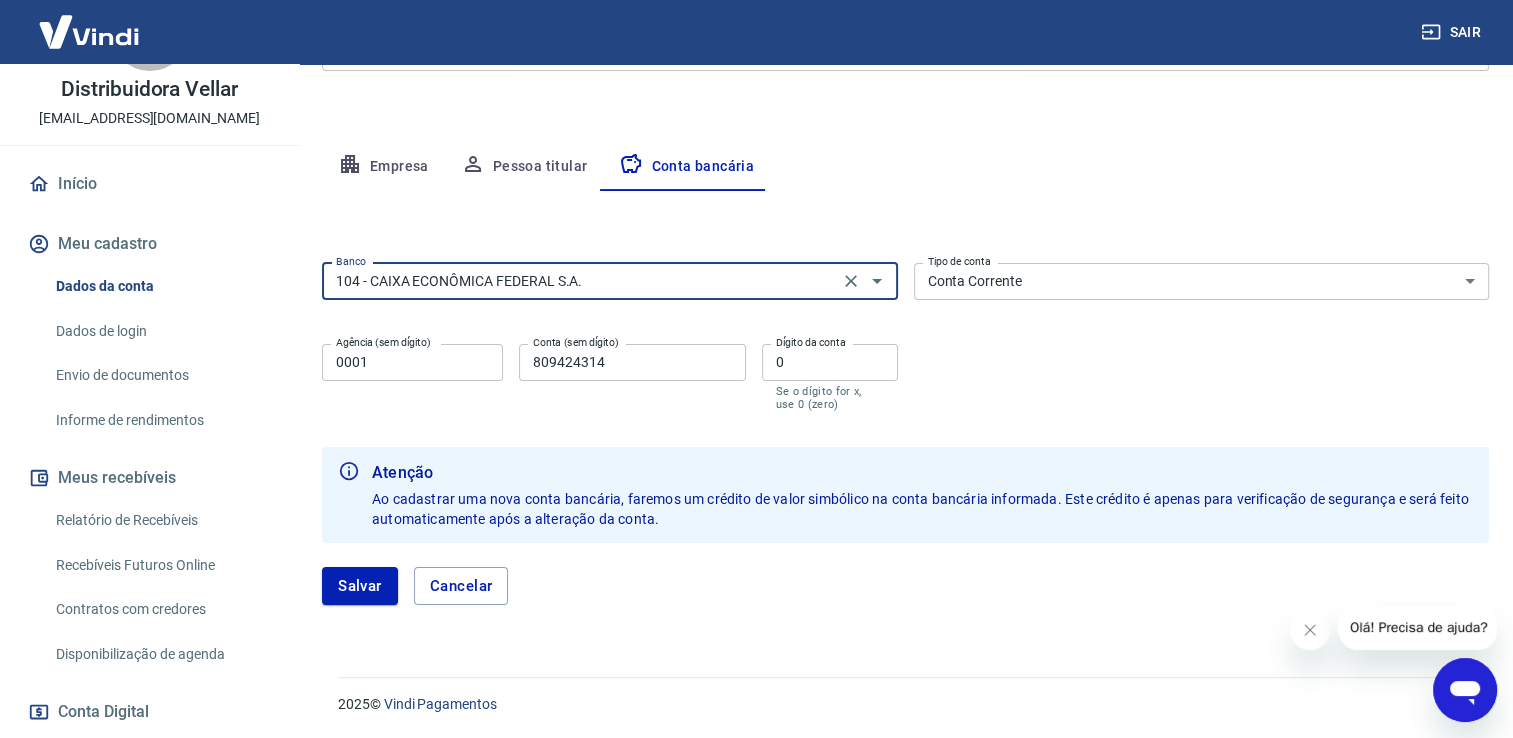 type on "104 - CAIXA ECONÔMICA FEDERAL S.A." 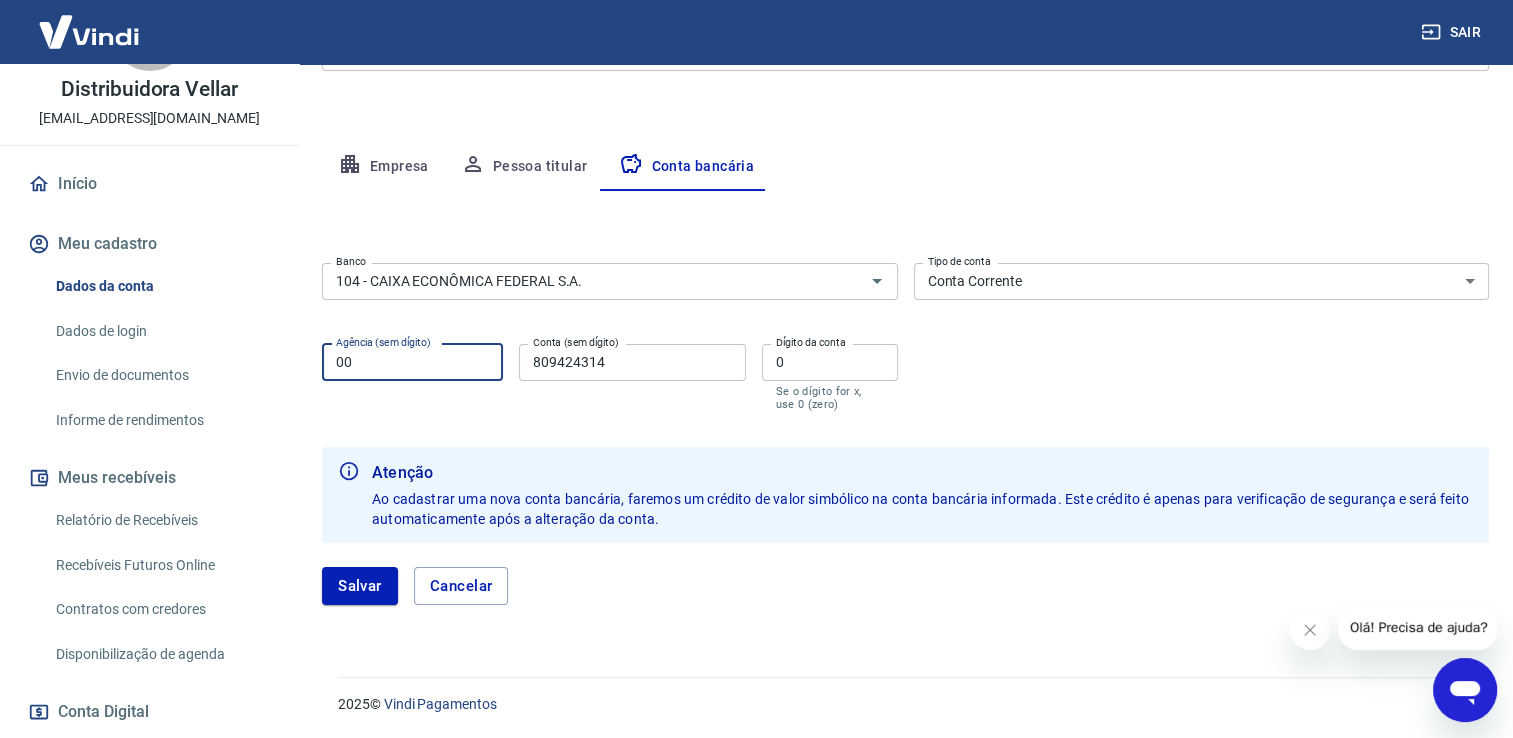 type on "0" 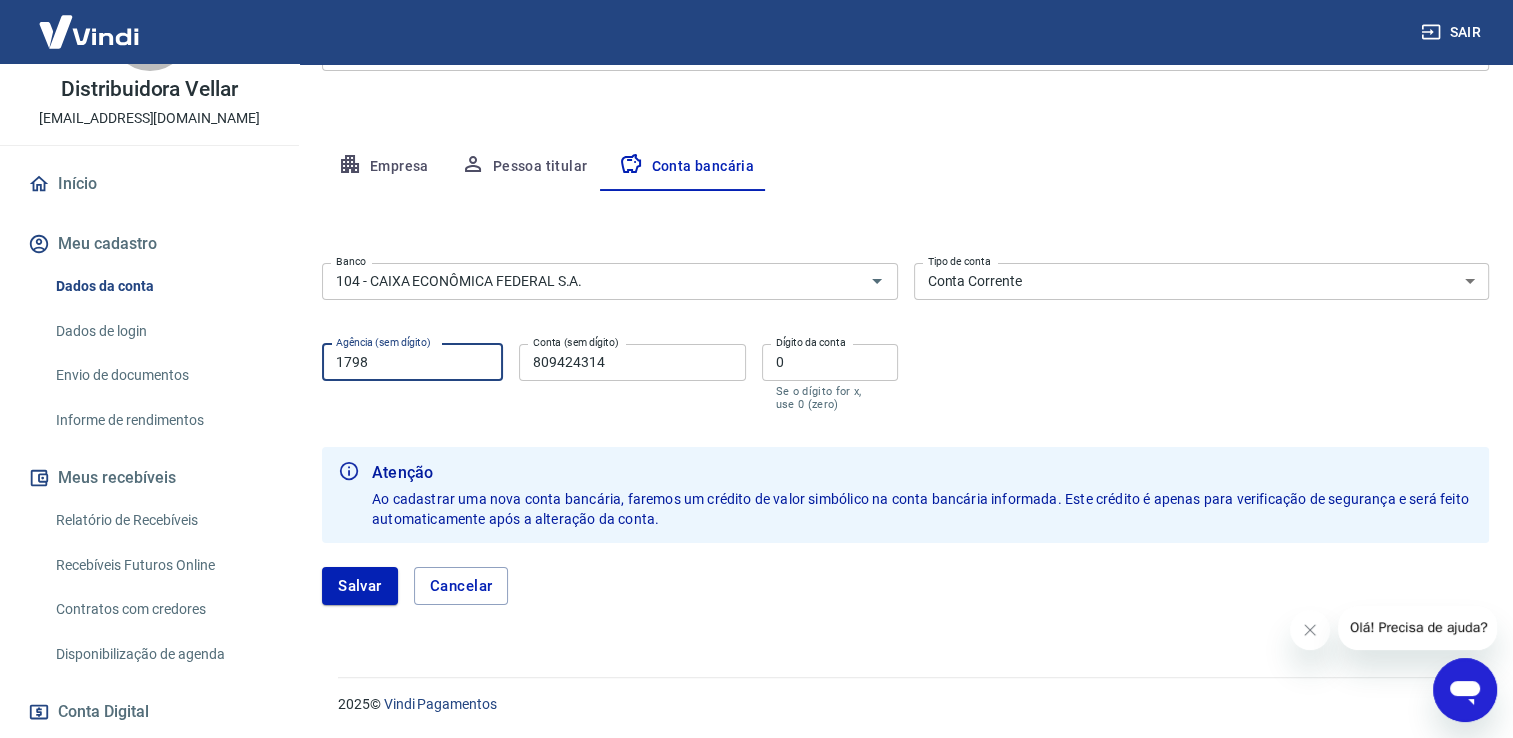 type on "1798" 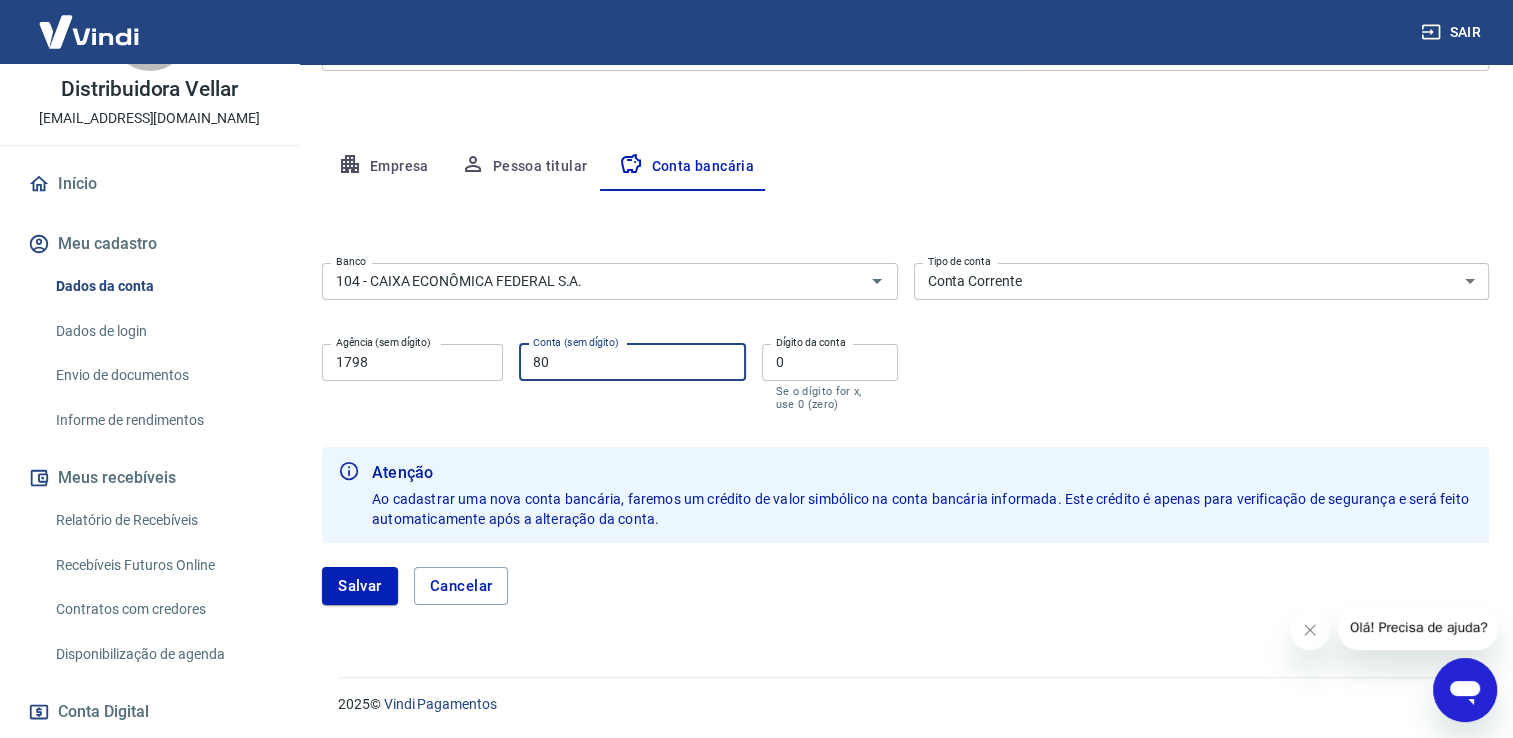 type on "8" 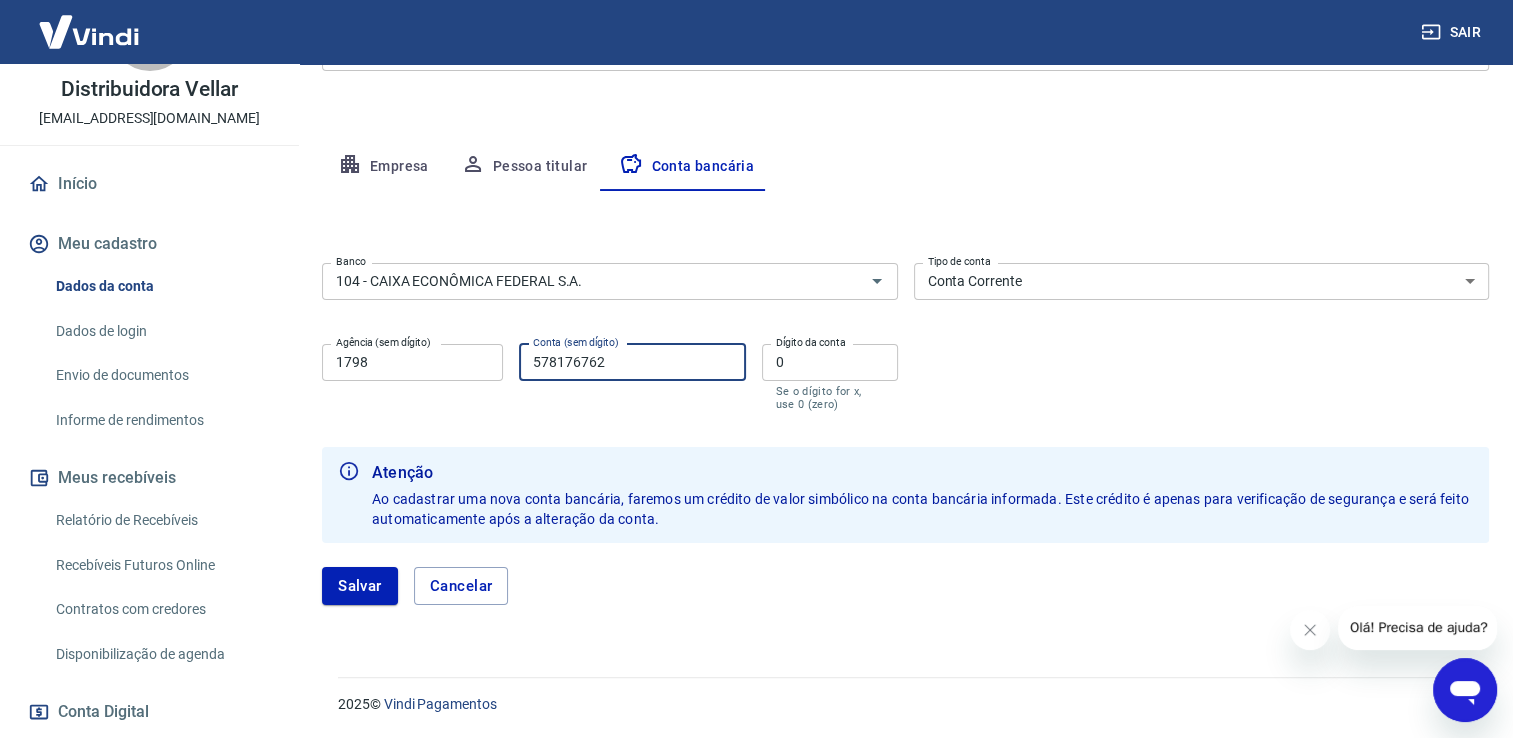 type on "578176762" 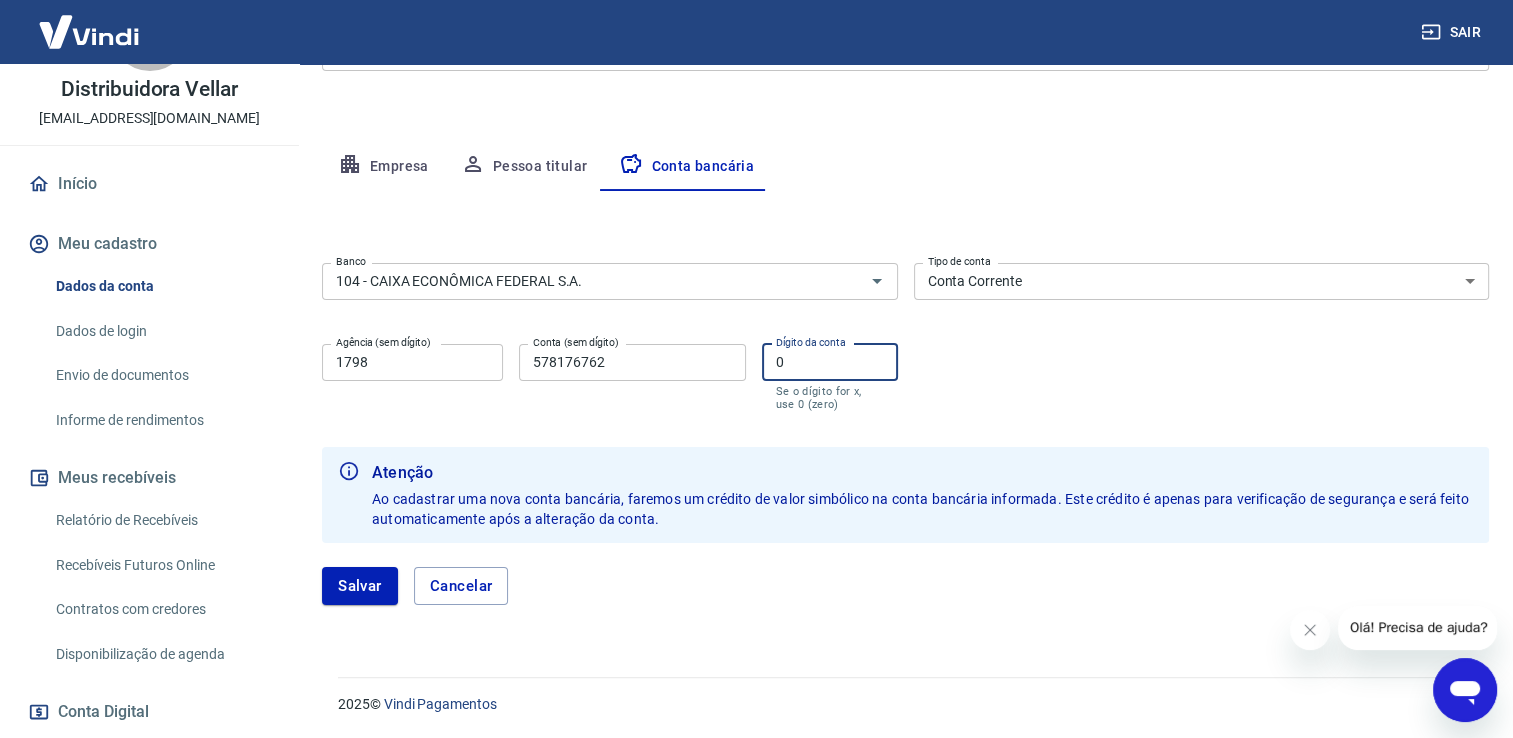 click on "0" at bounding box center [830, 362] 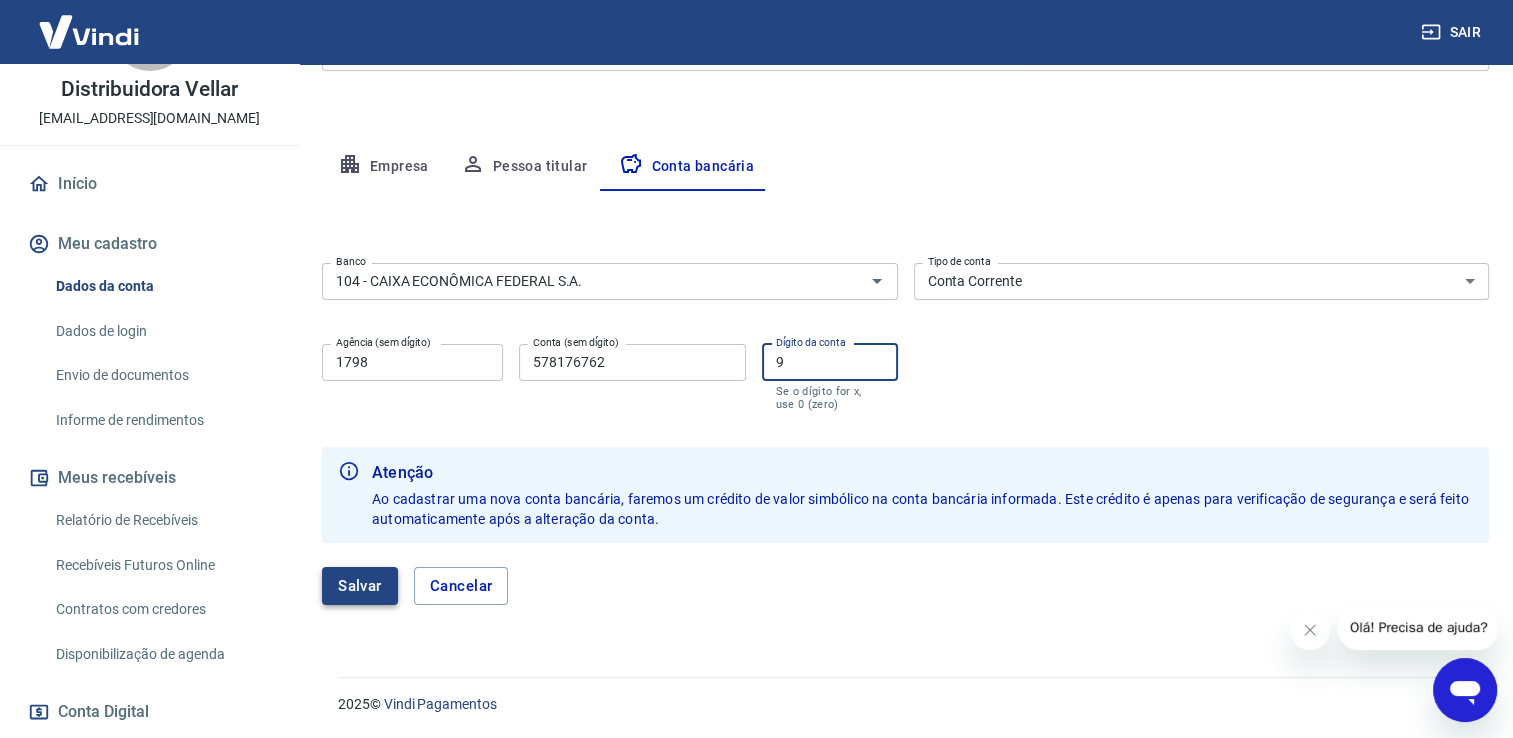 type on "9" 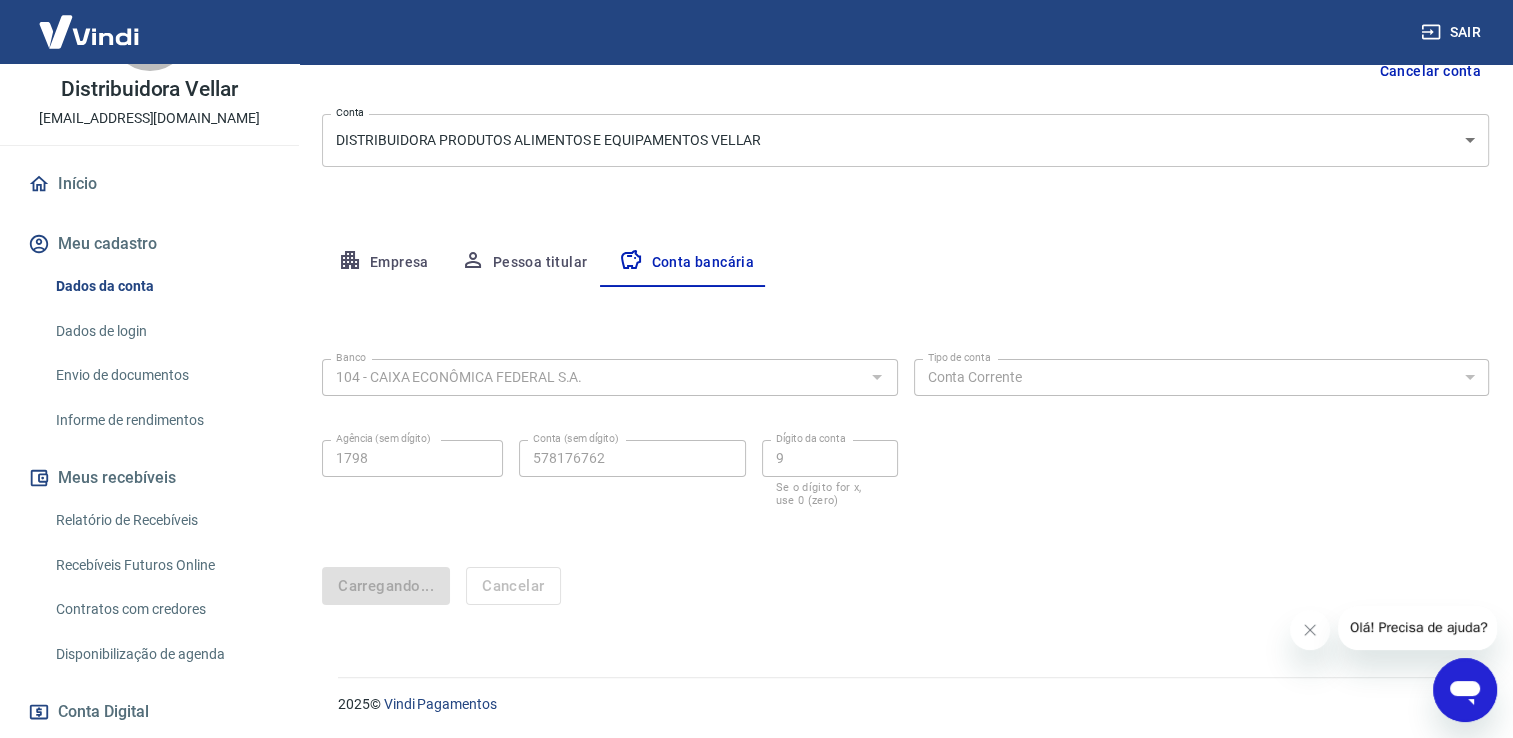 scroll, scrollTop: 0, scrollLeft: 0, axis: both 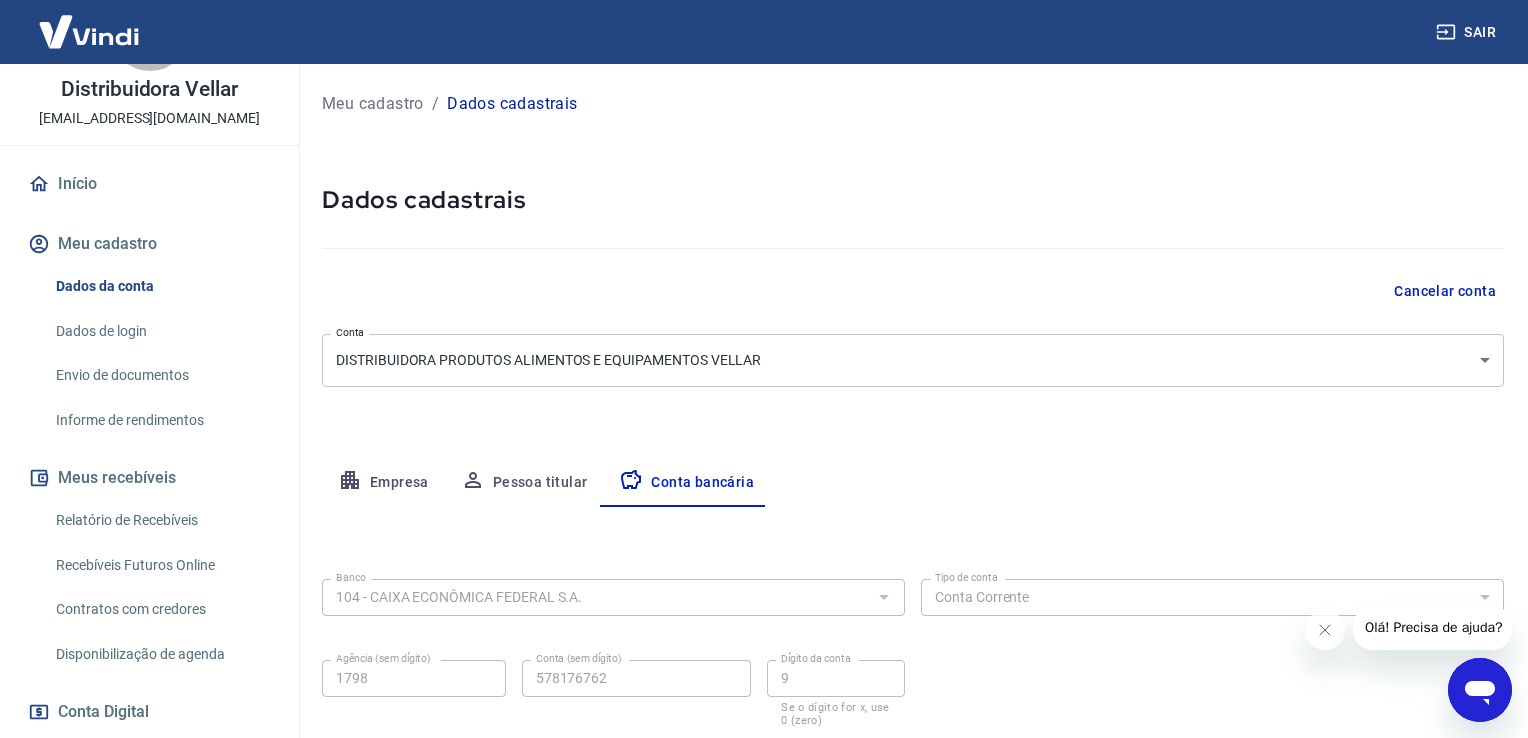 select on "1" 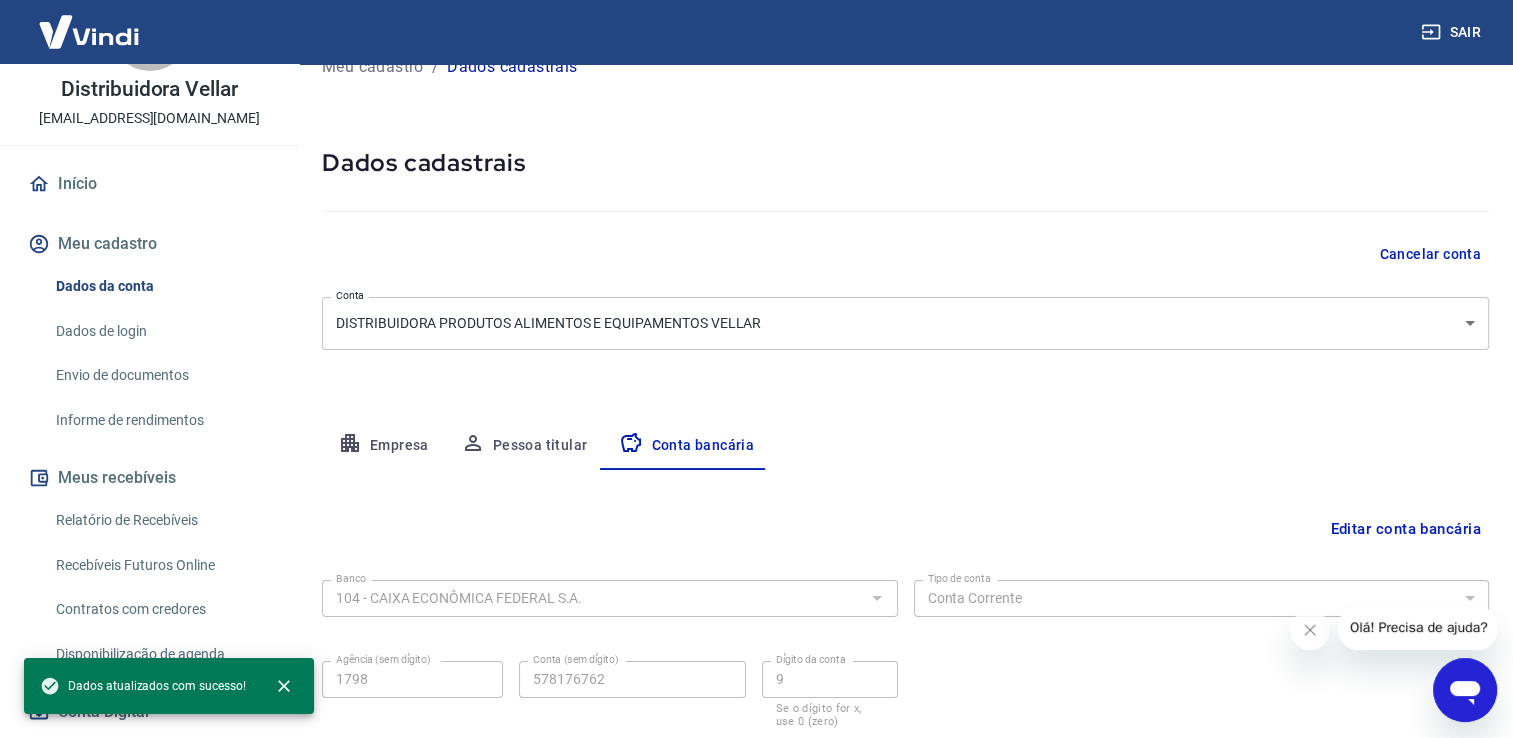 scroll, scrollTop: 172, scrollLeft: 0, axis: vertical 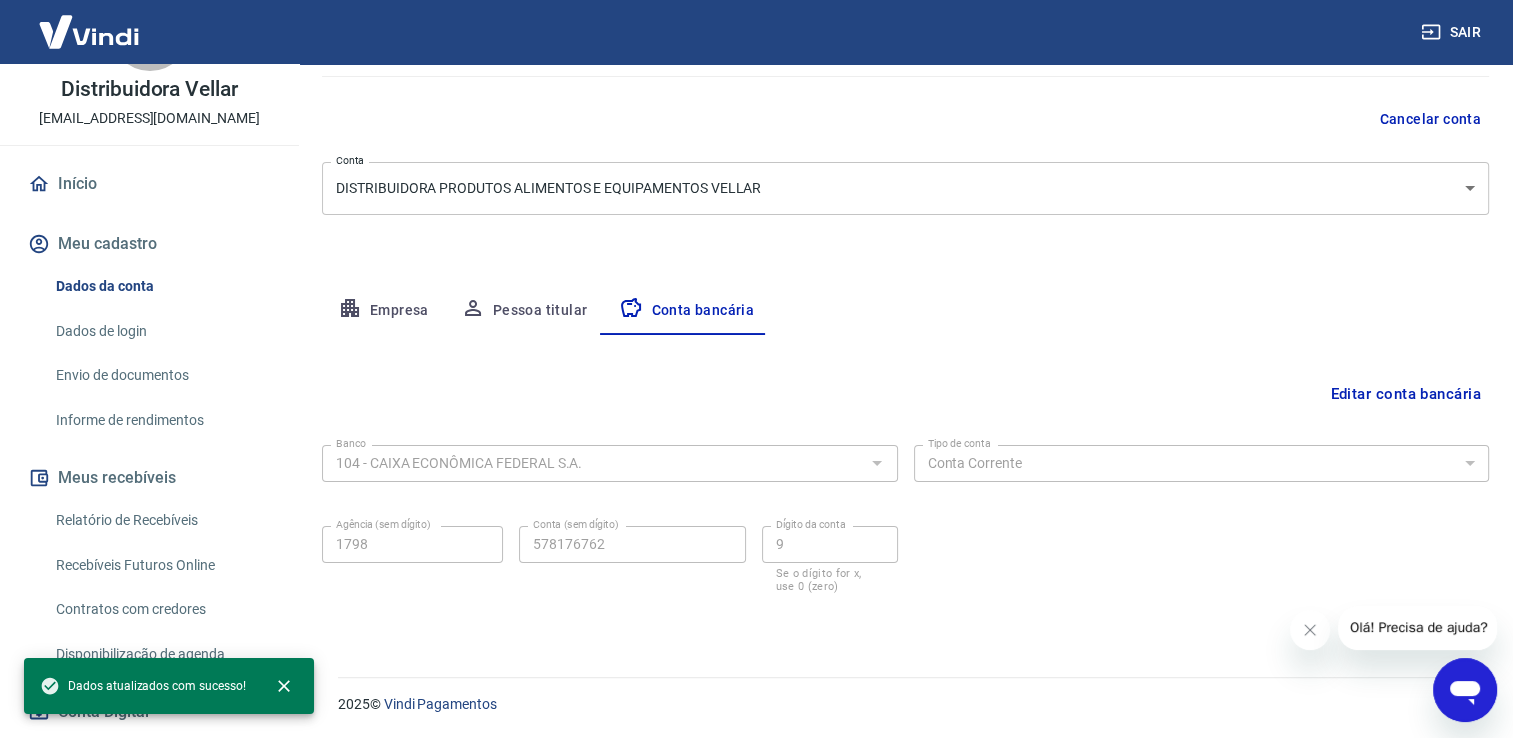 click on "Início" at bounding box center [149, 184] 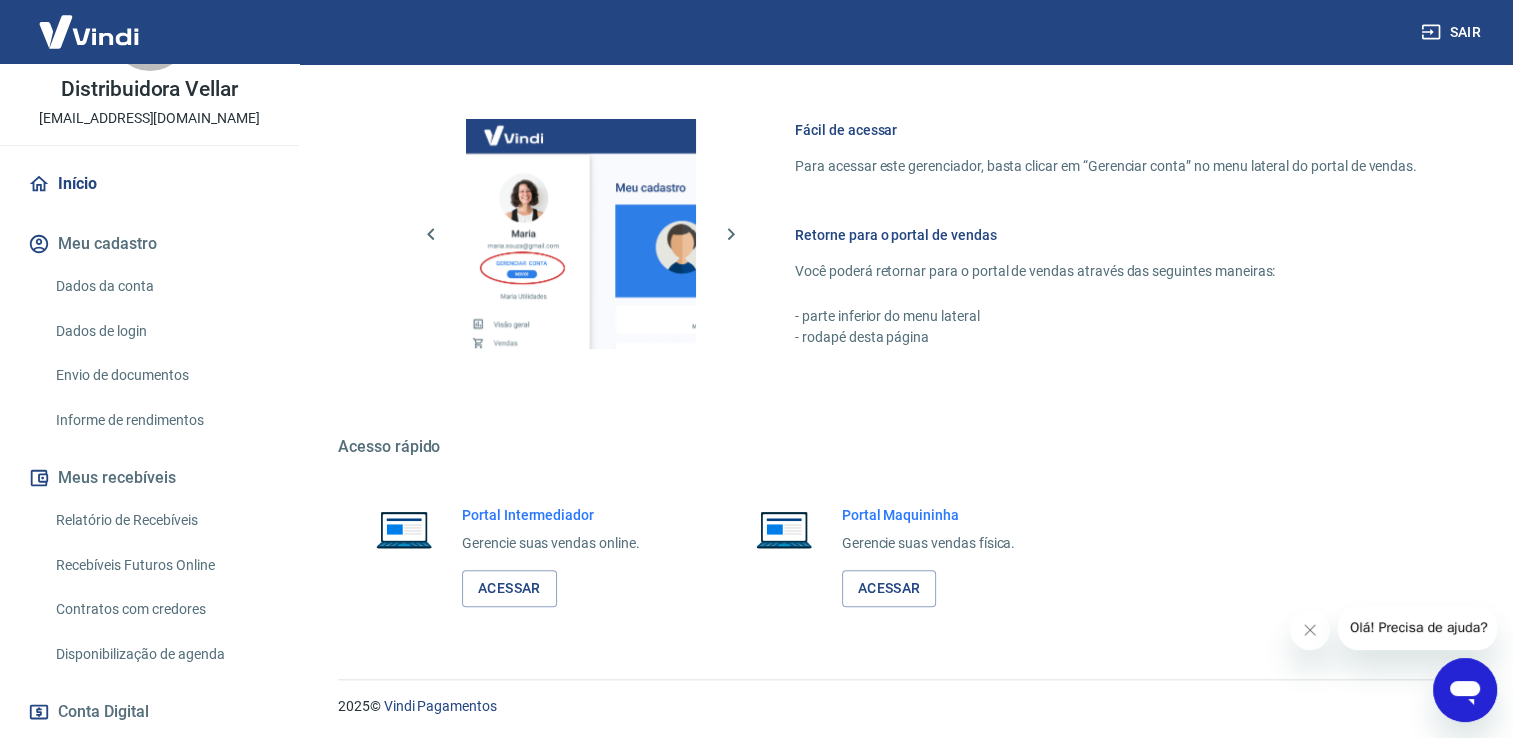 scroll, scrollTop: 988, scrollLeft: 0, axis: vertical 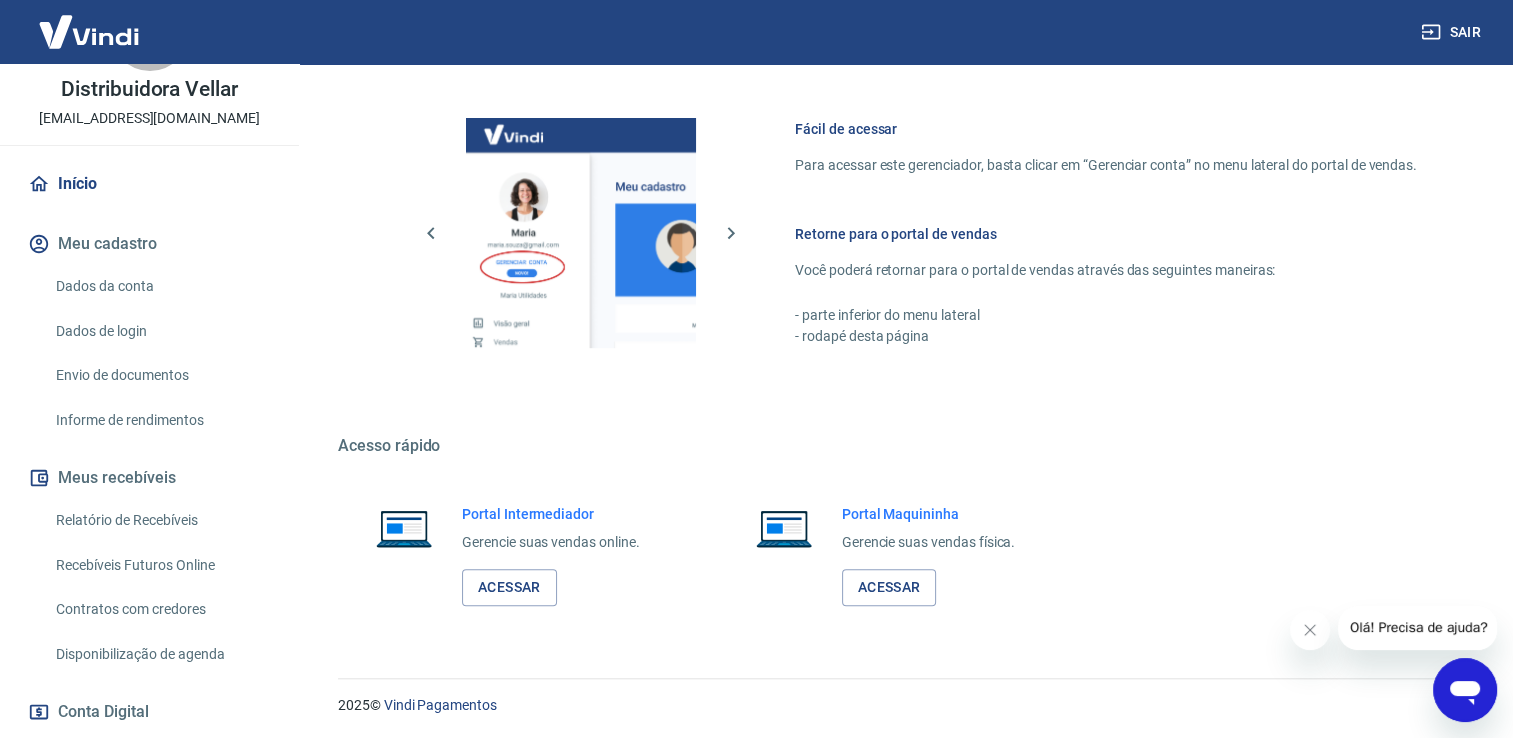 click on "Recebíveis Futuros Online" at bounding box center [161, 565] 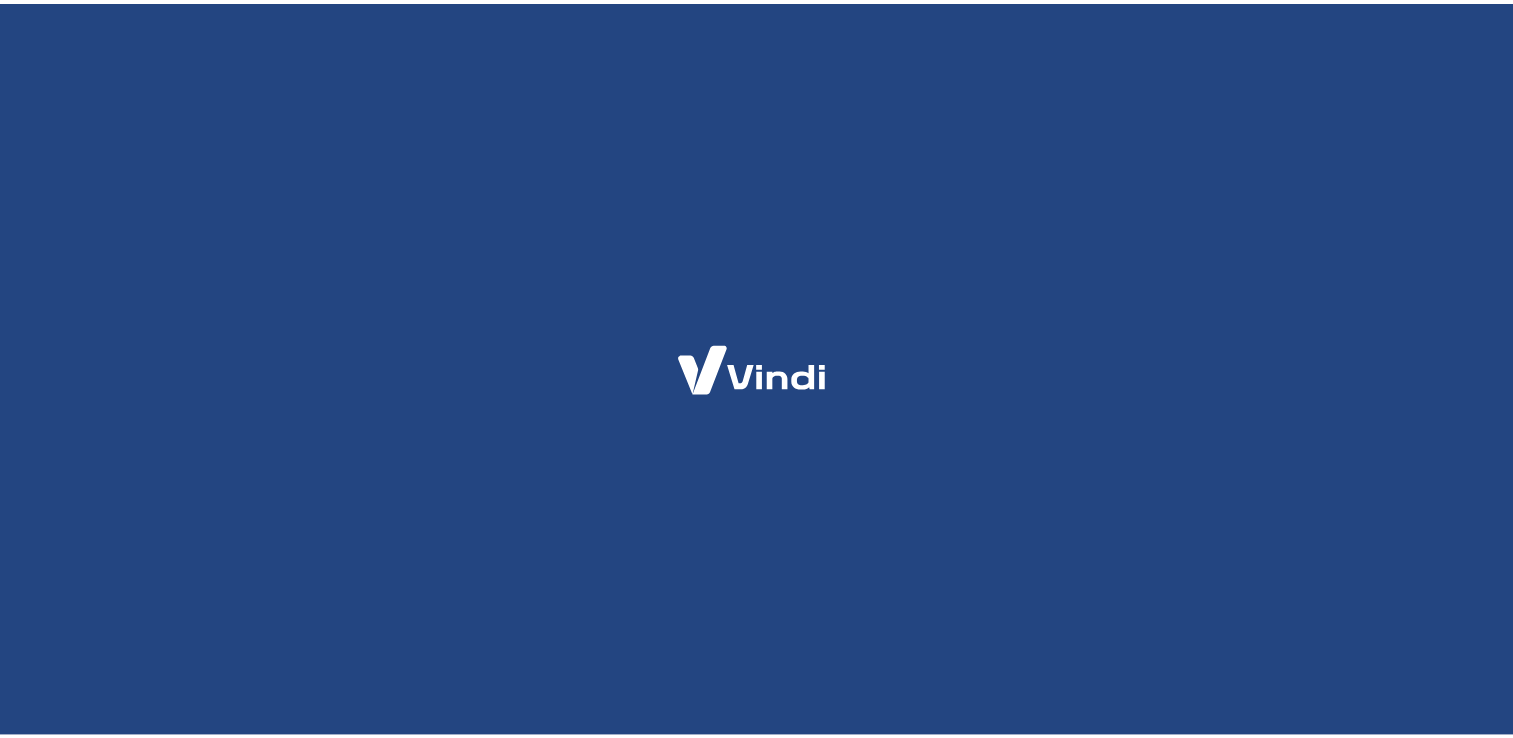 scroll, scrollTop: 0, scrollLeft: 0, axis: both 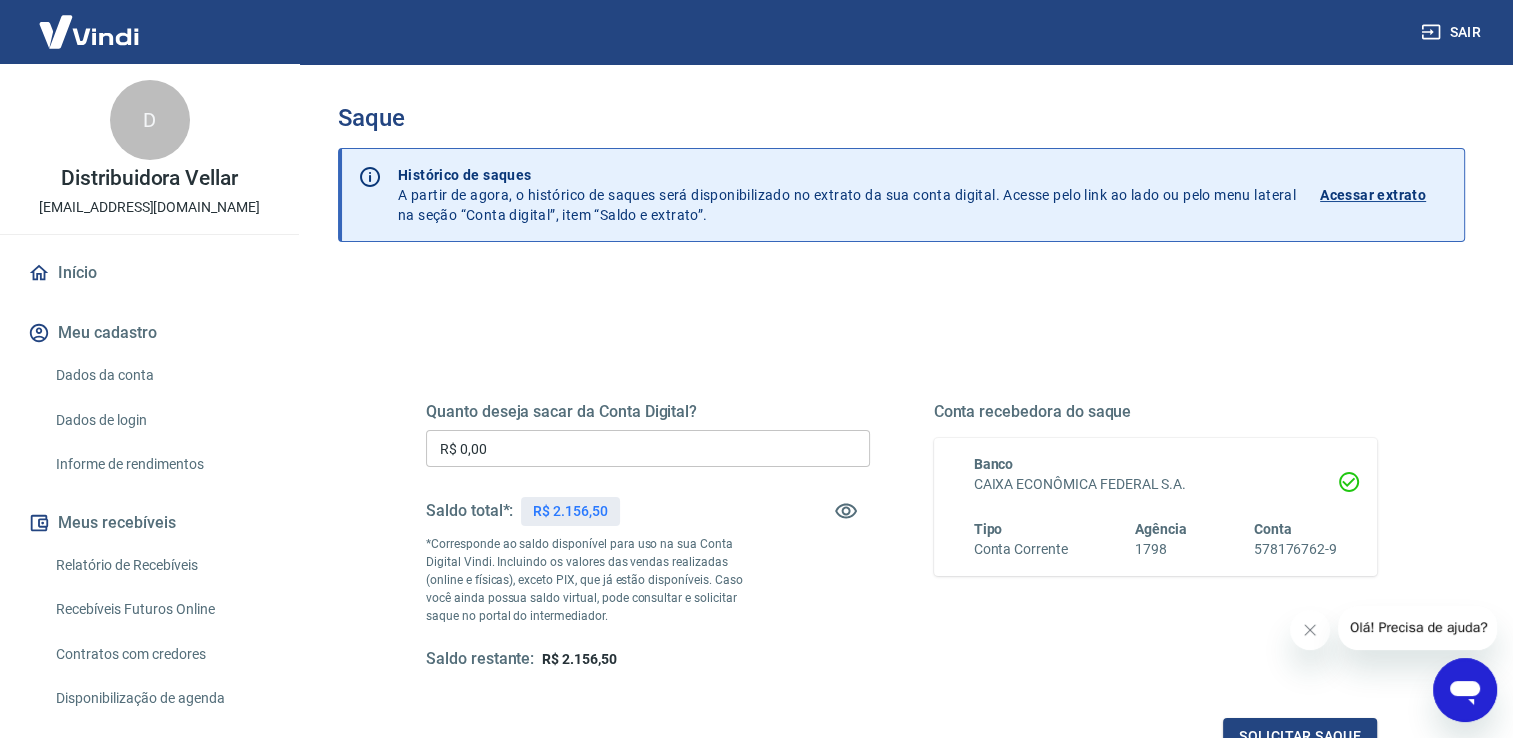 click on "R$ 0,00" at bounding box center (648, 448) 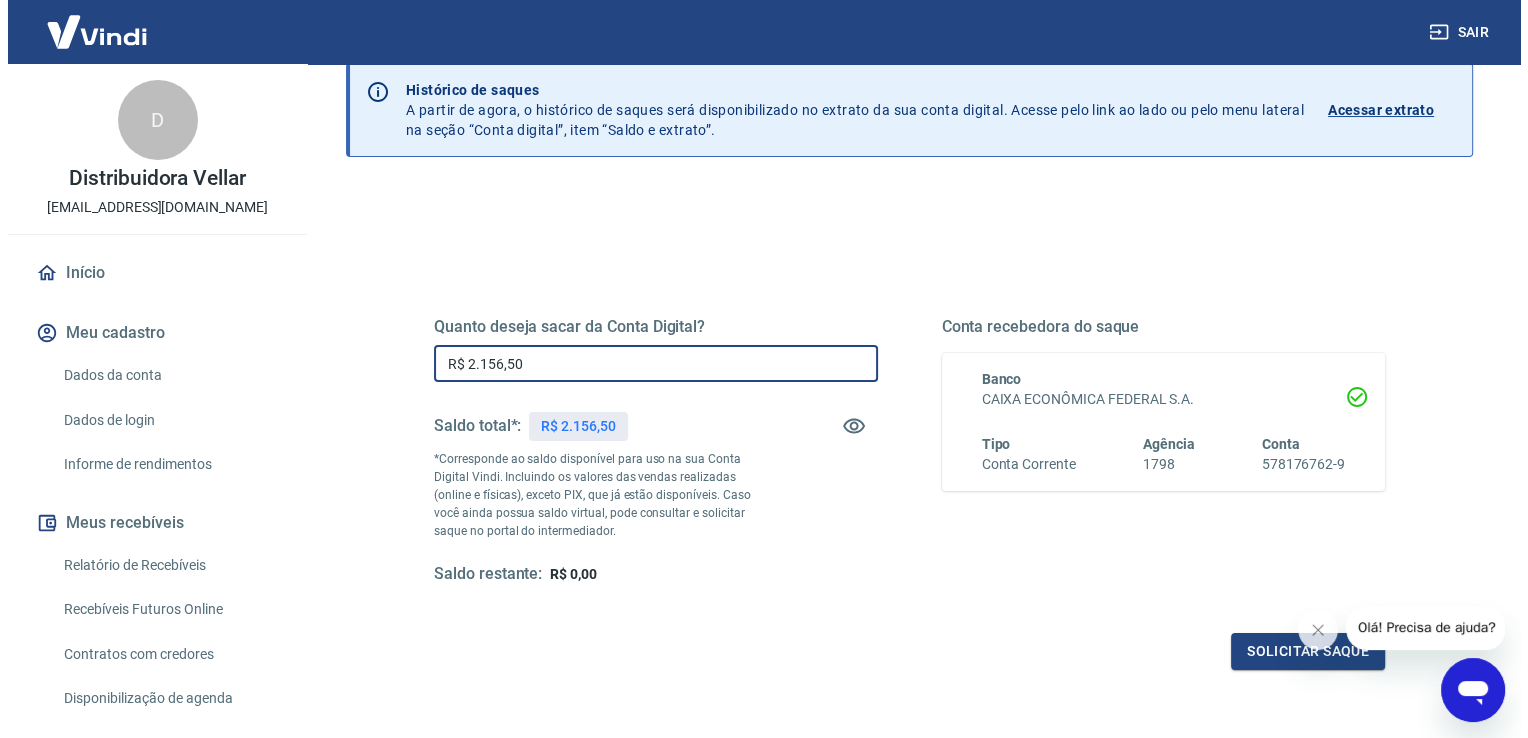 scroll, scrollTop: 100, scrollLeft: 0, axis: vertical 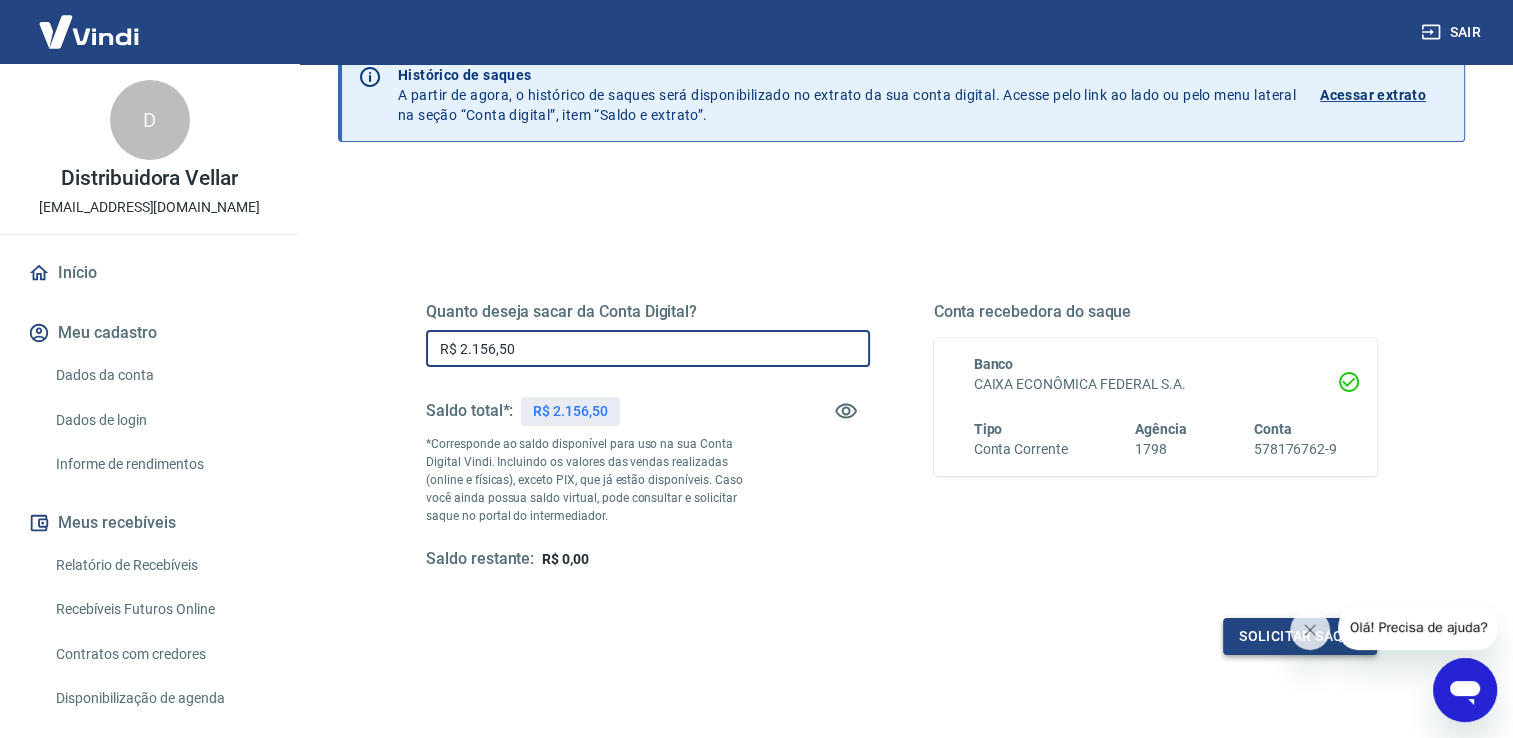 type on "R$ 2.156,50" 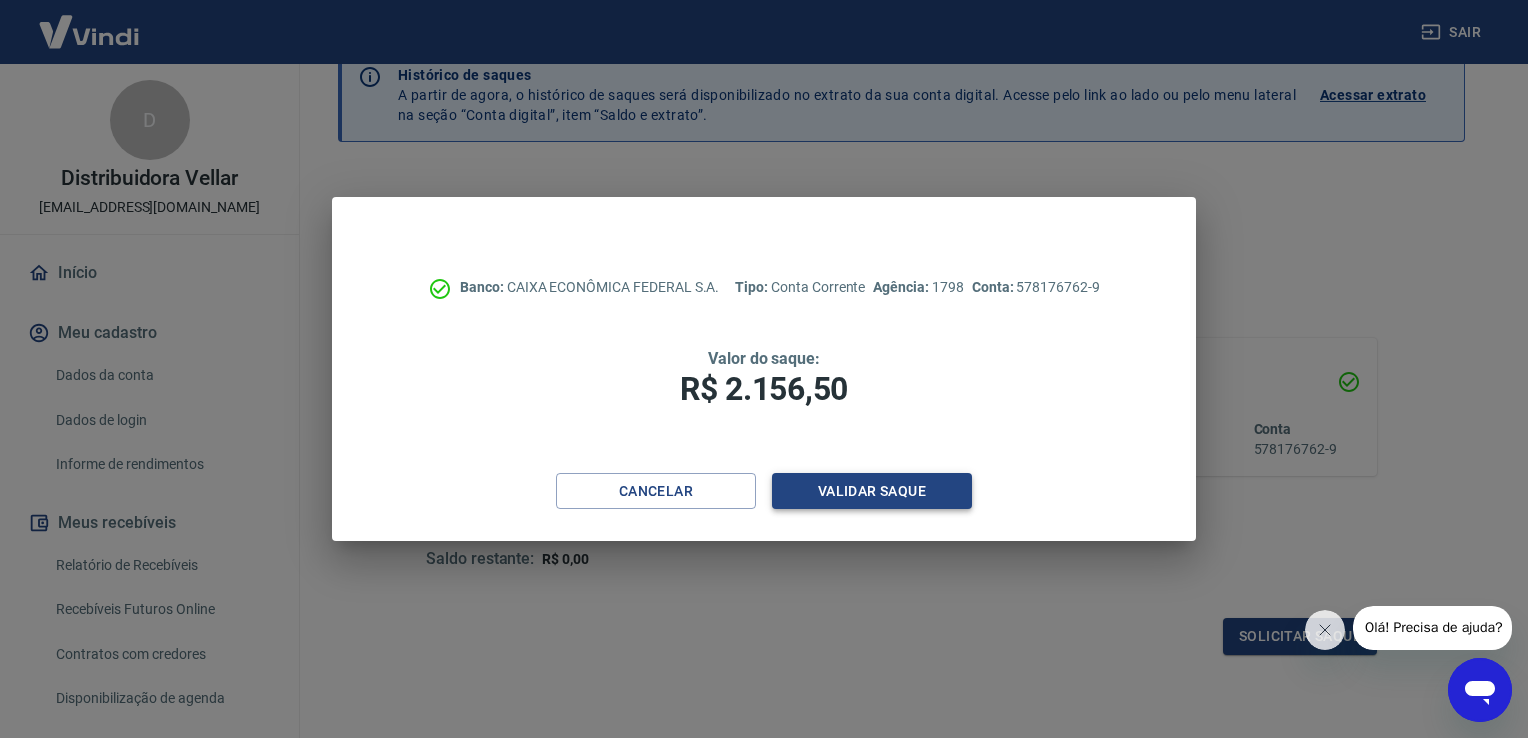 click on "Validar saque" at bounding box center [872, 491] 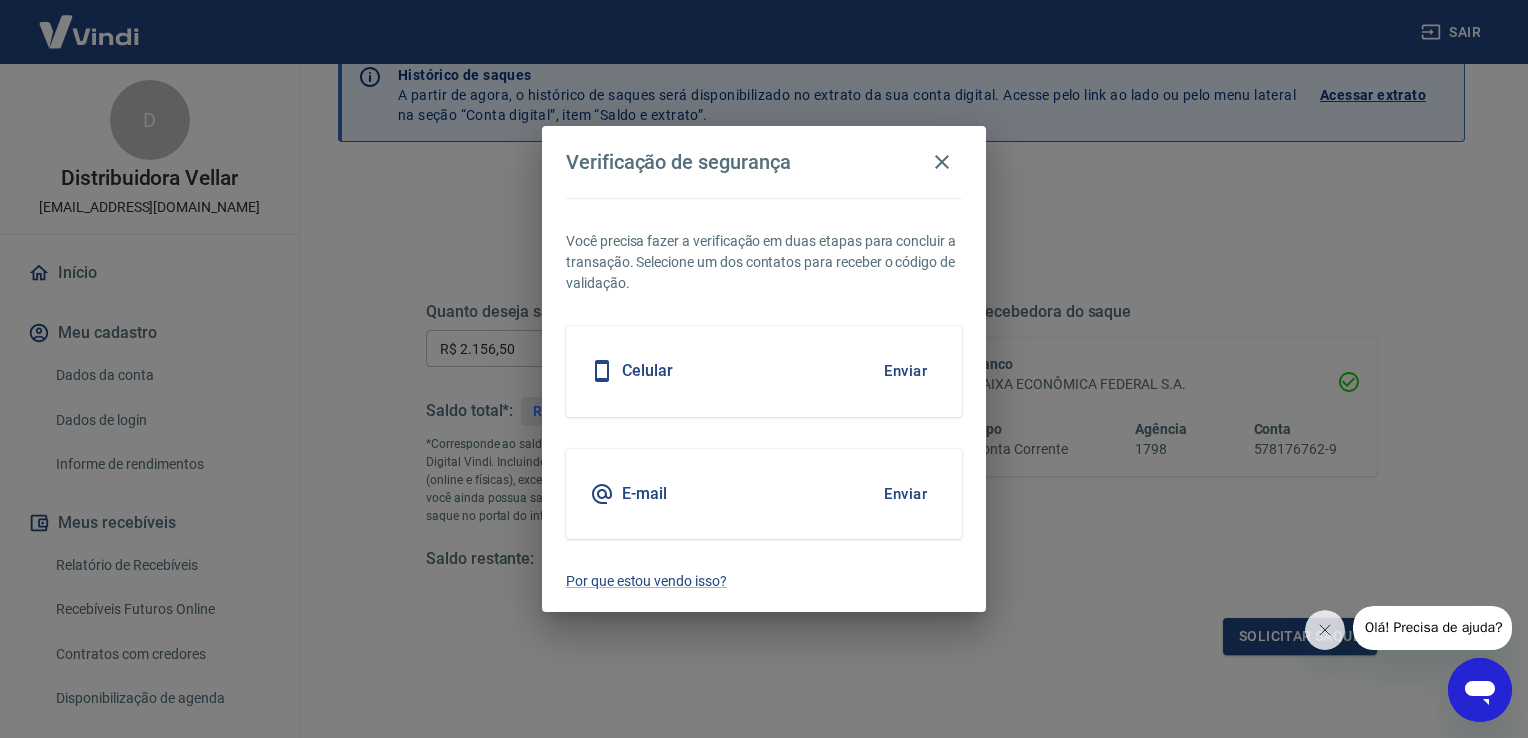 click on "Enviar" at bounding box center (905, 371) 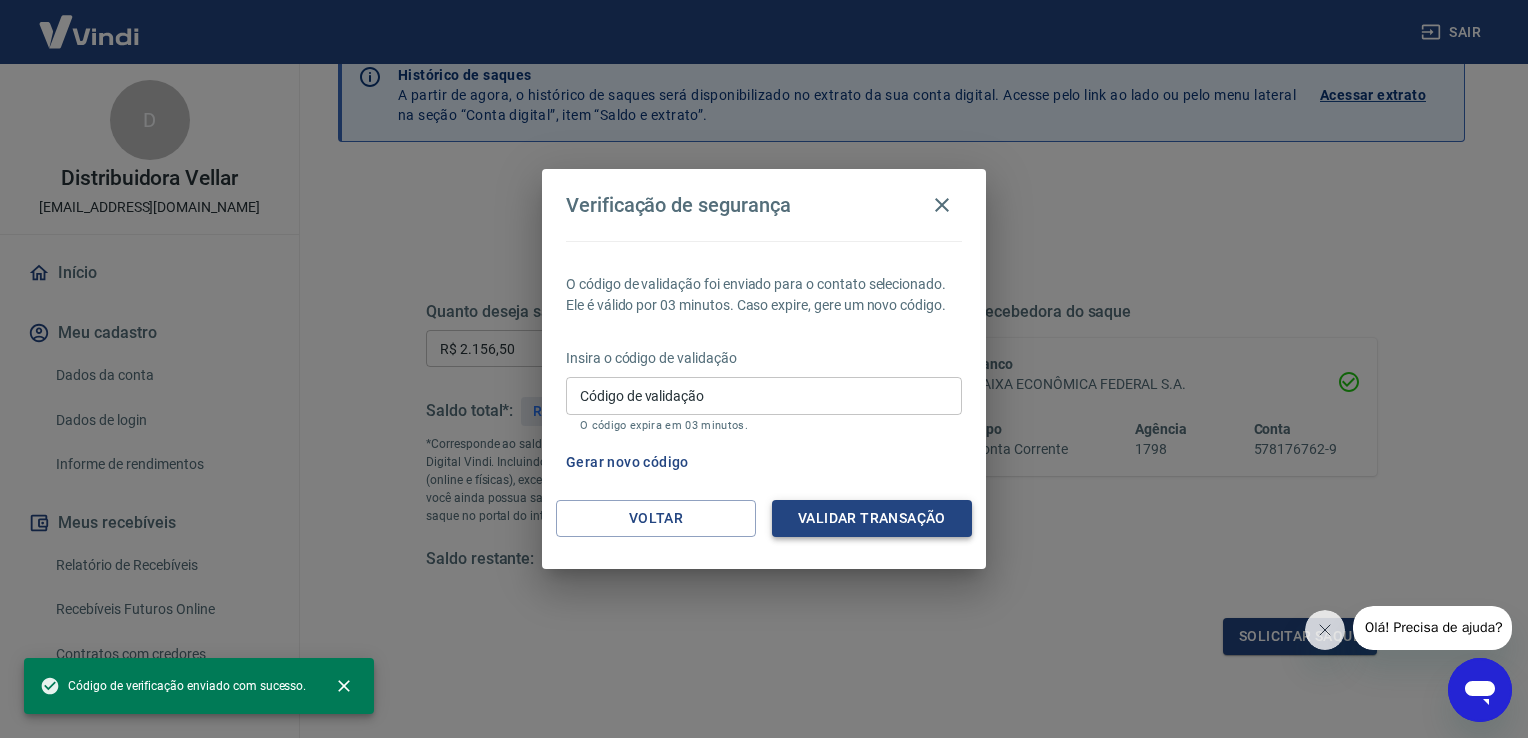 click on "Validar transação" at bounding box center (872, 518) 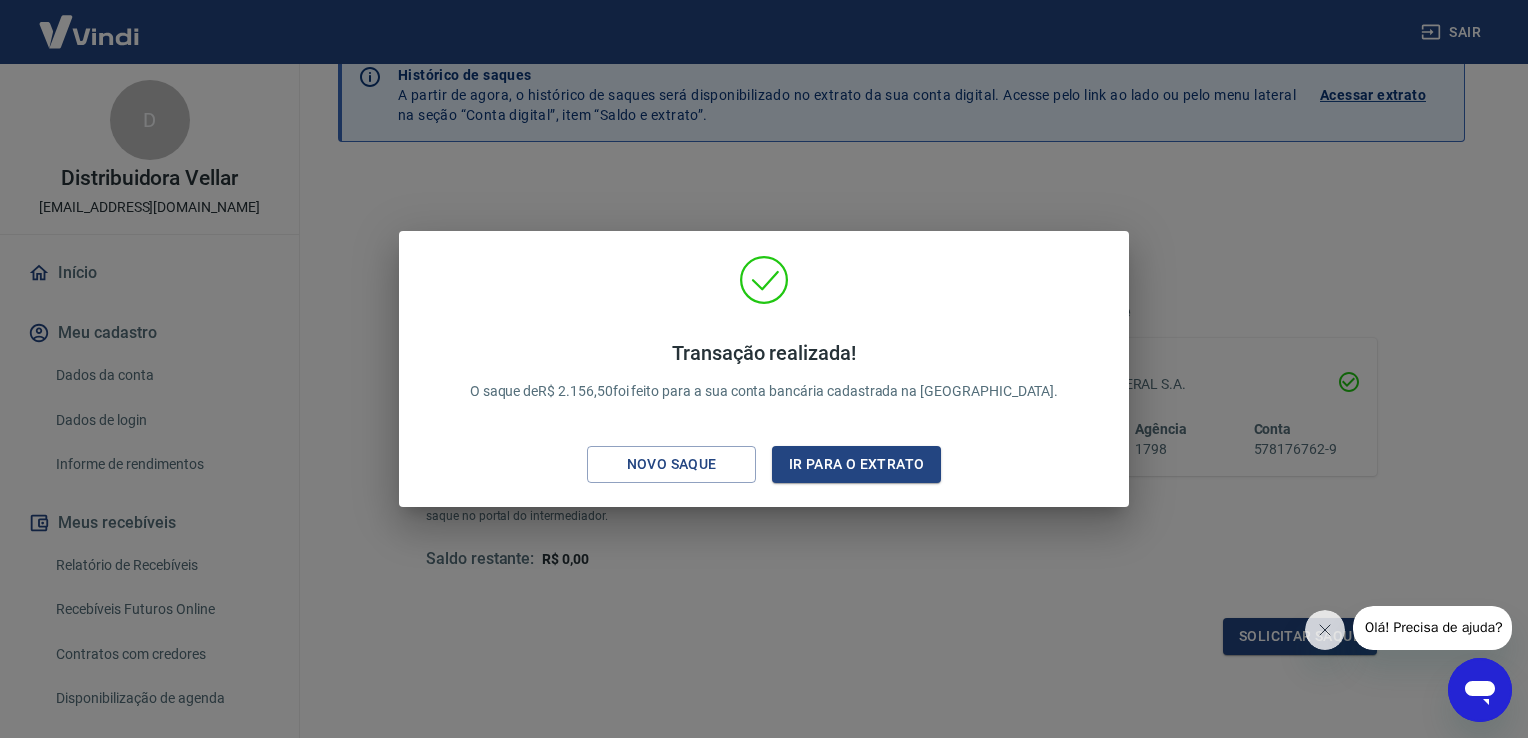 click on "Transação realizada! O saque de  R$ 2.156,50  foi feito para a sua conta bancária cadastrada na Vindi. Novo saque Ir para o extrato" at bounding box center (764, 369) 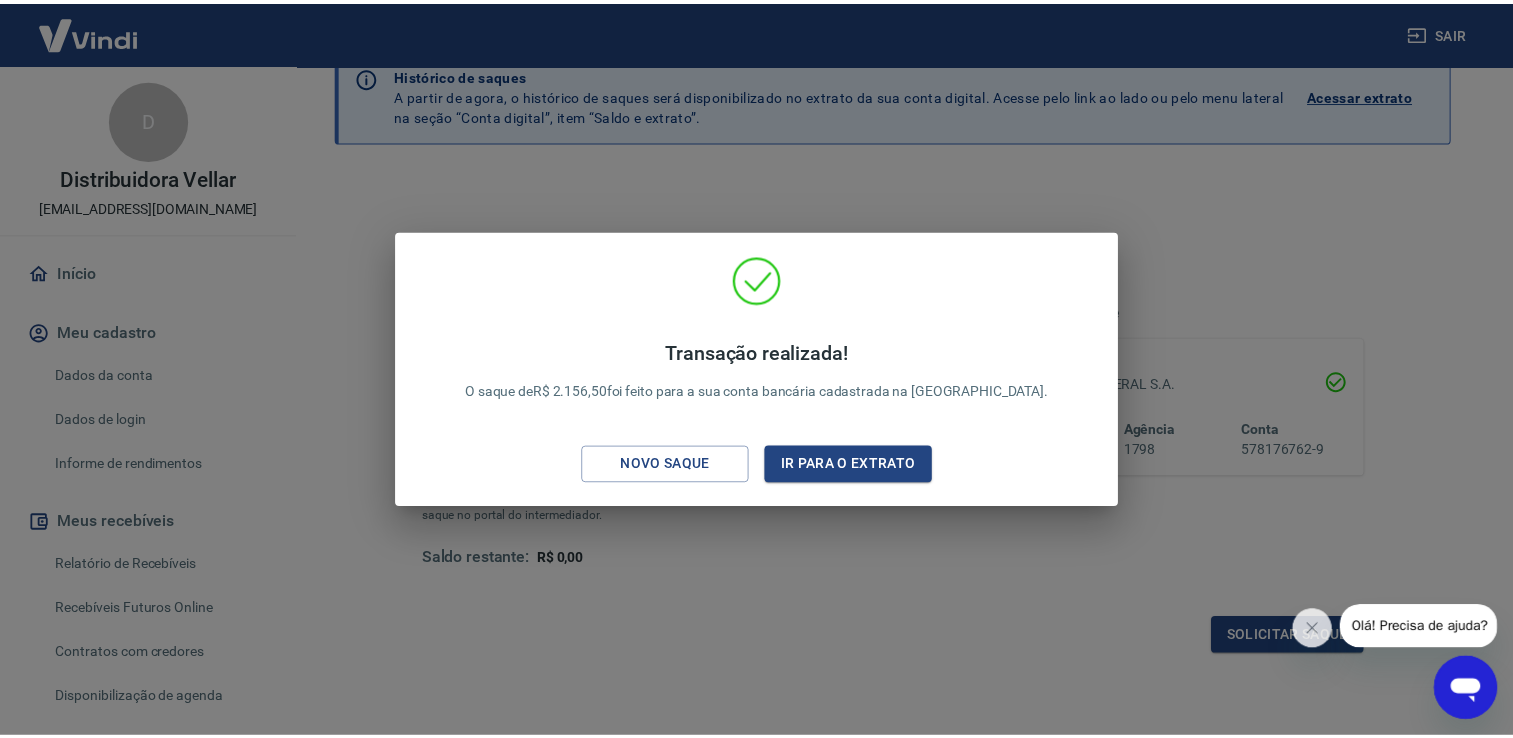scroll, scrollTop: 0, scrollLeft: 0, axis: both 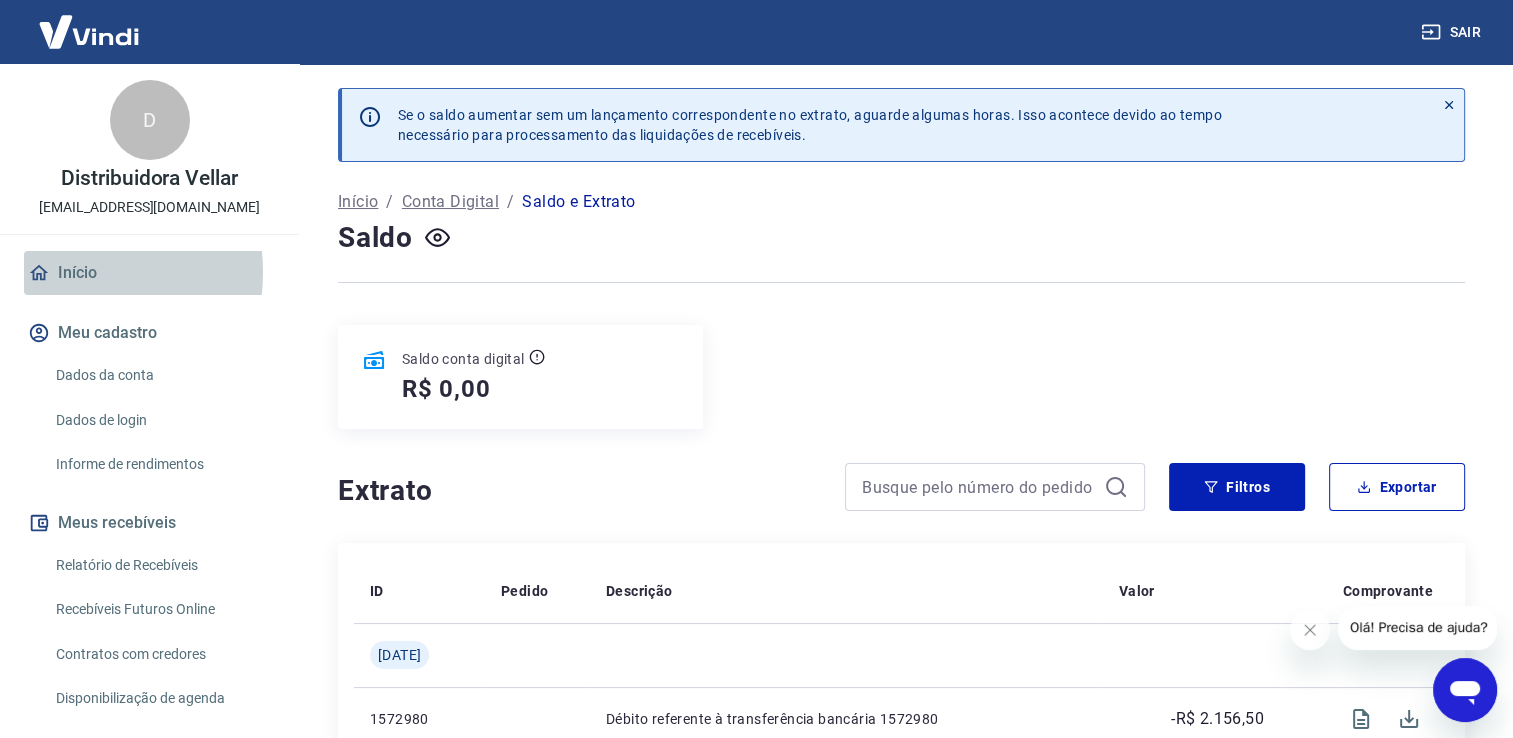 click on "Início" at bounding box center (149, 273) 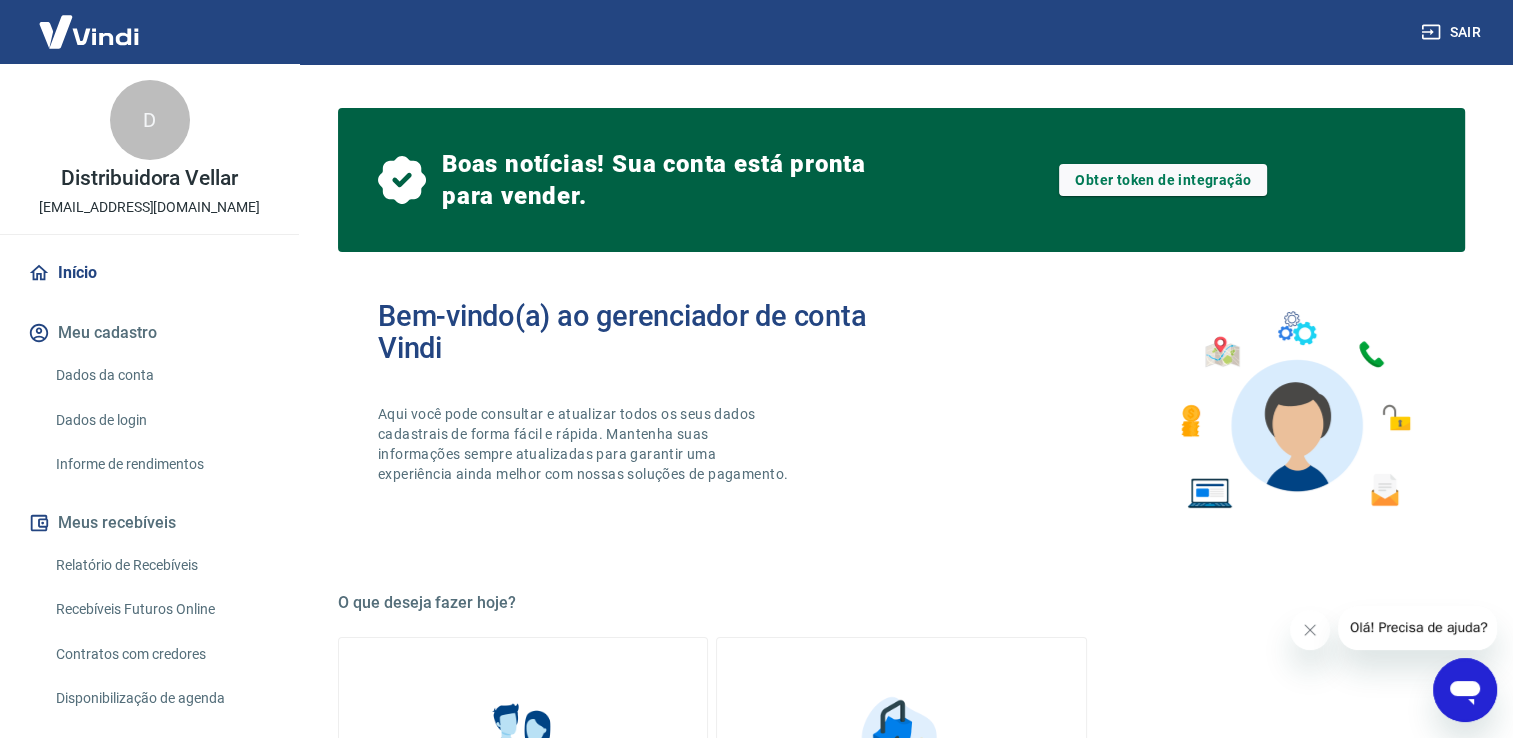 click 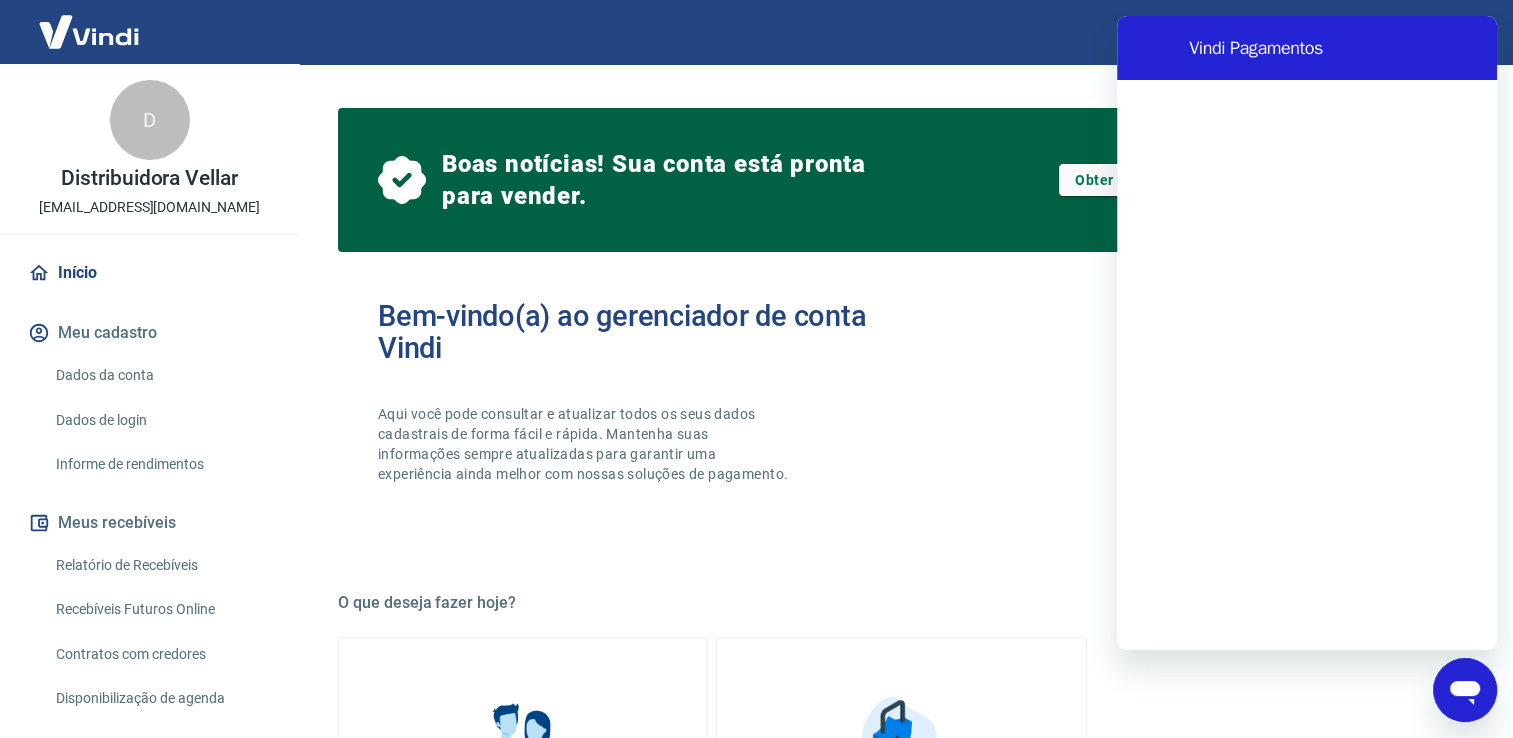 scroll, scrollTop: 0, scrollLeft: 0, axis: both 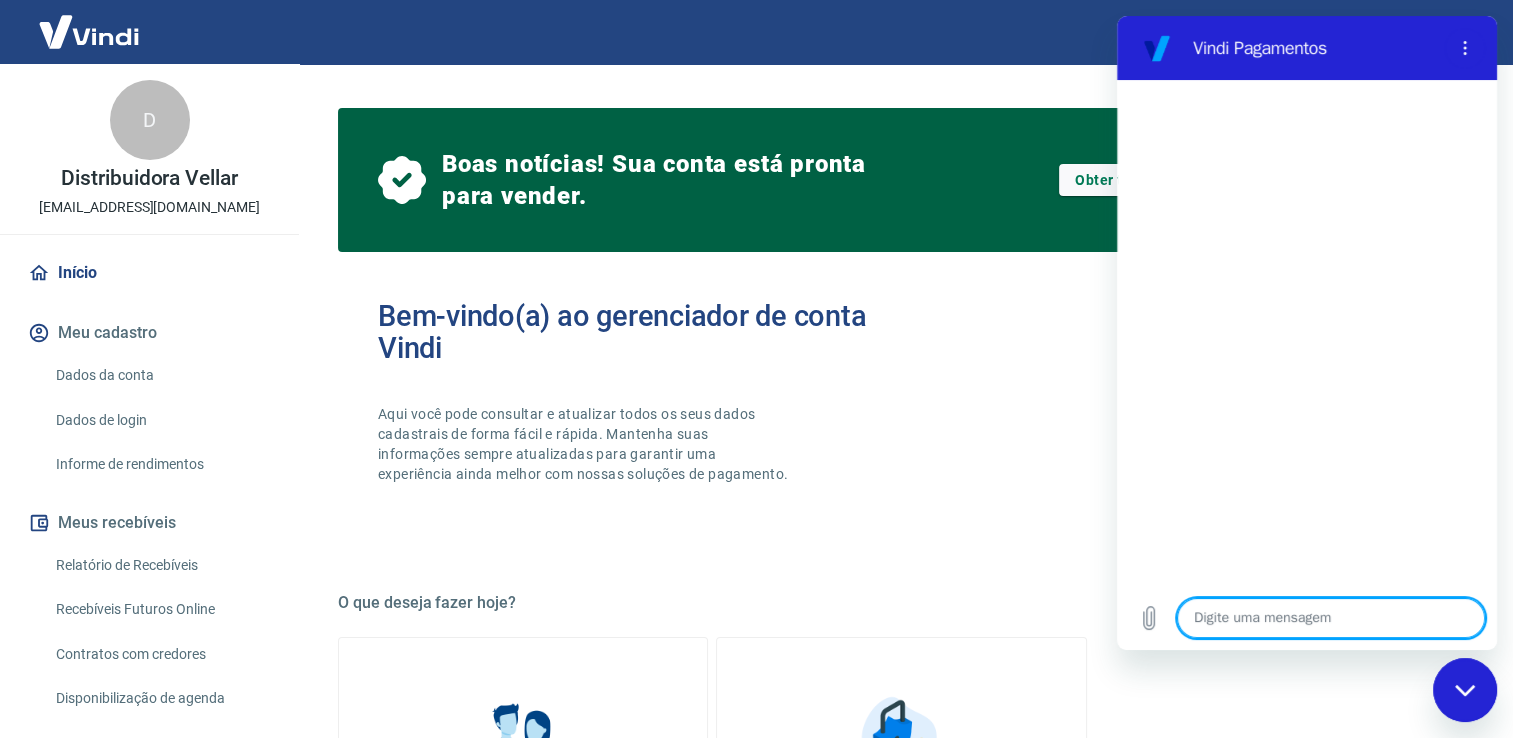 click 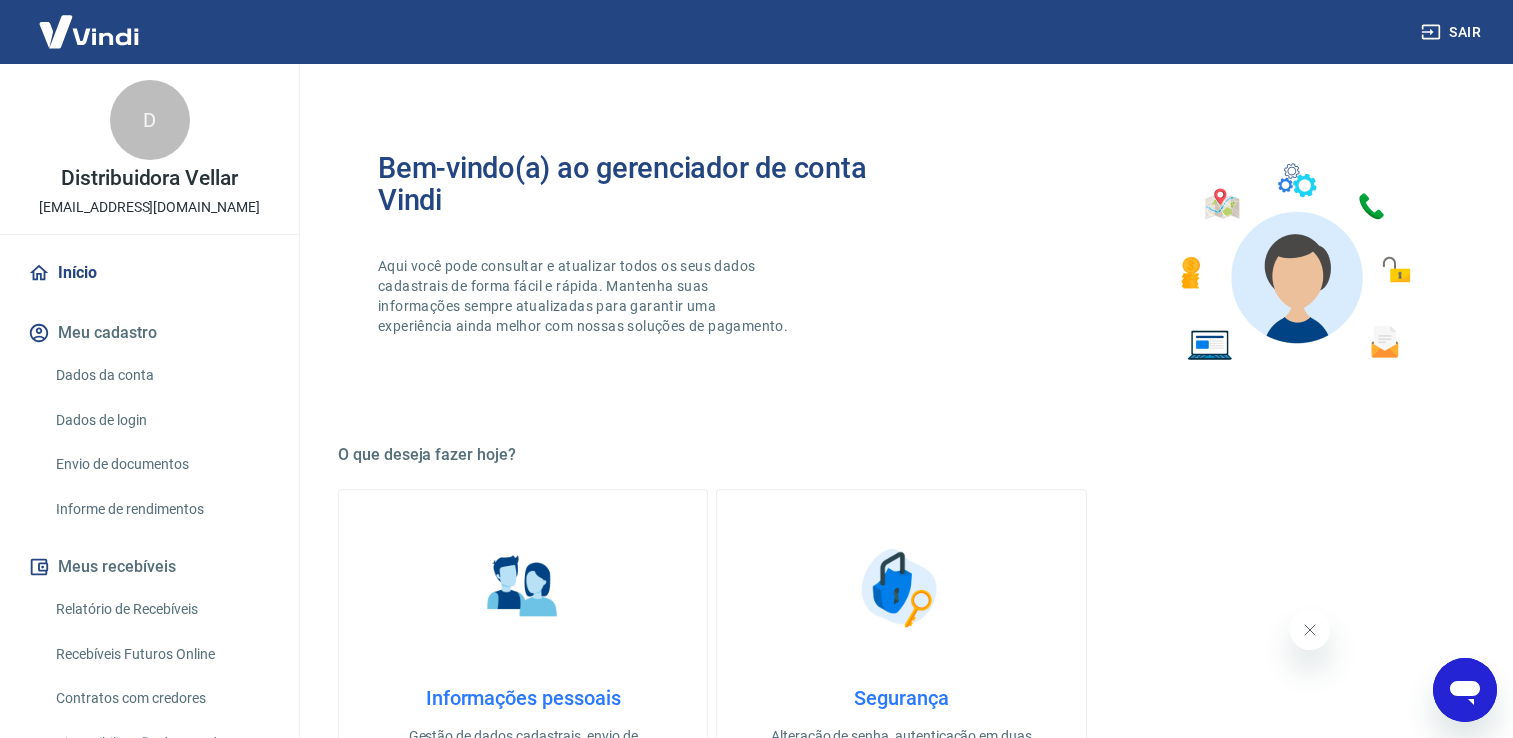 scroll, scrollTop: 840, scrollLeft: 0, axis: vertical 